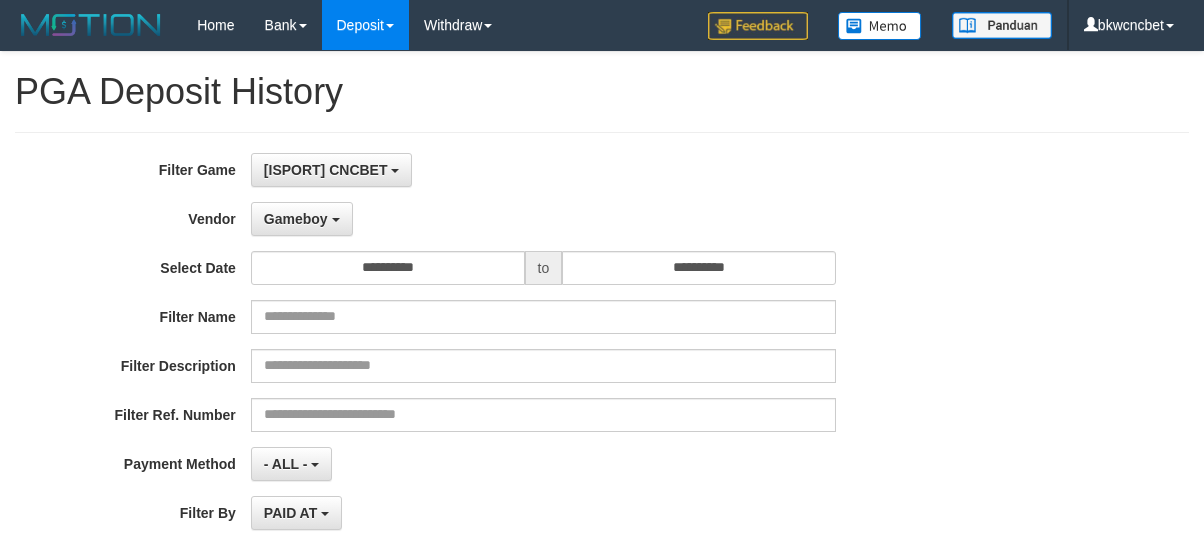 select on "**********" 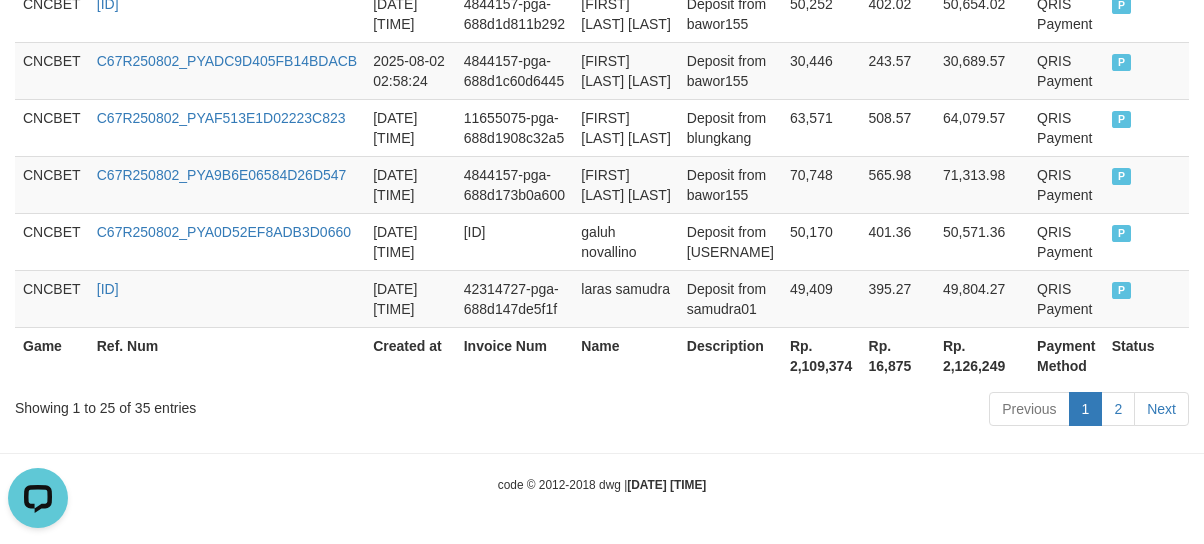 scroll, scrollTop: 0, scrollLeft: 0, axis: both 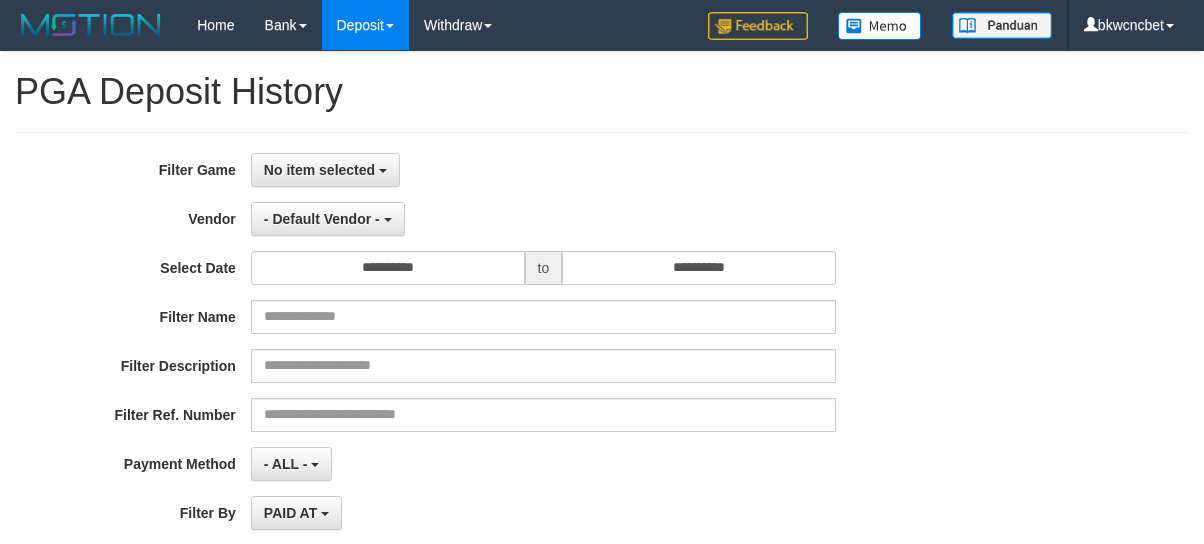 select 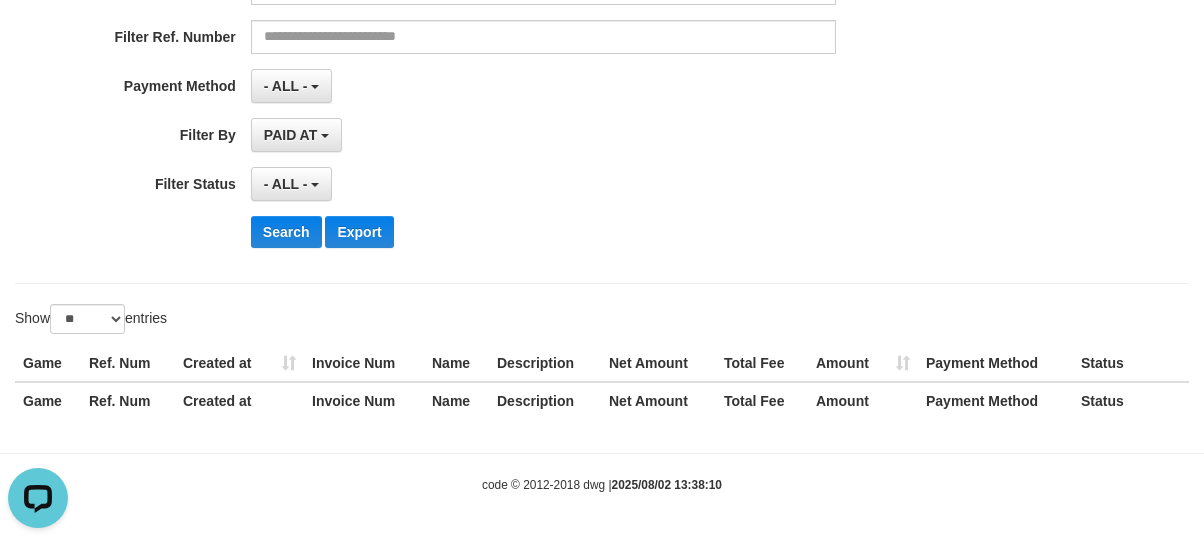 scroll, scrollTop: 0, scrollLeft: 0, axis: both 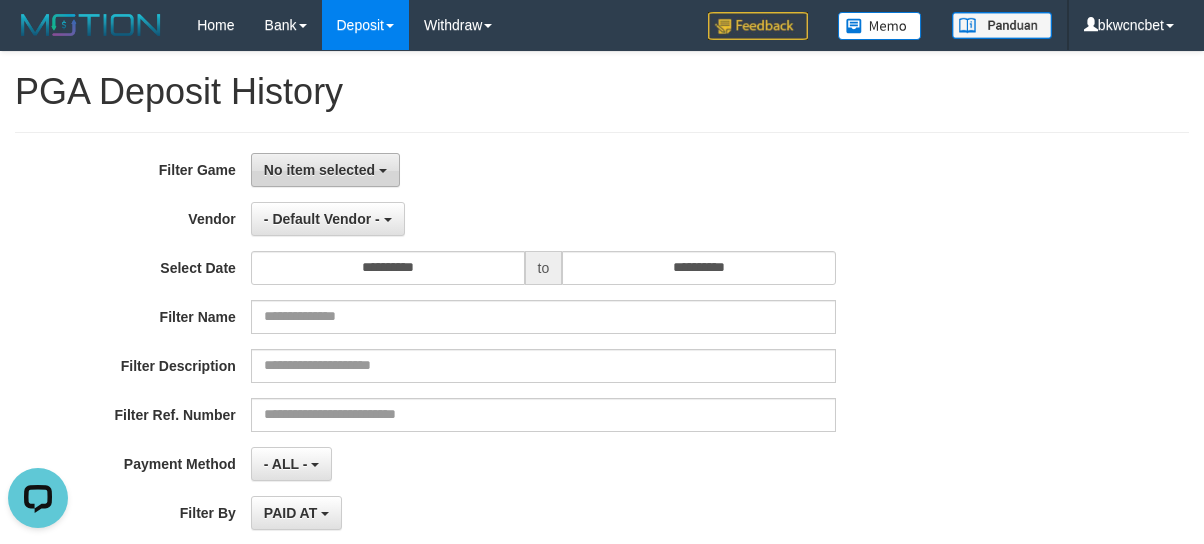 click on "No item selected" at bounding box center (325, 170) 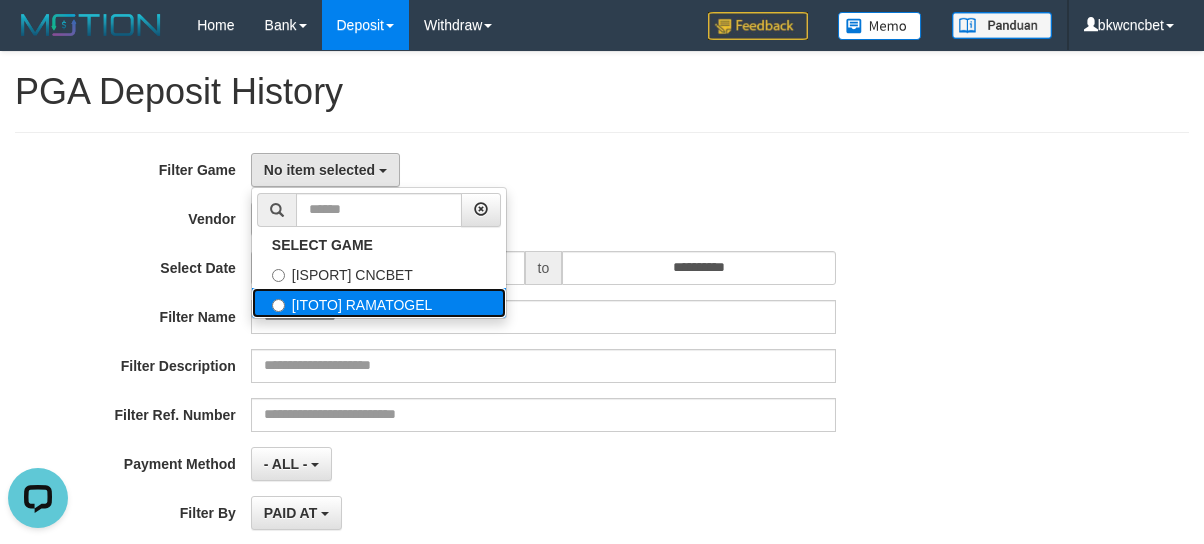 click on "[ITOTO] RAMATOGEL" at bounding box center (379, 303) 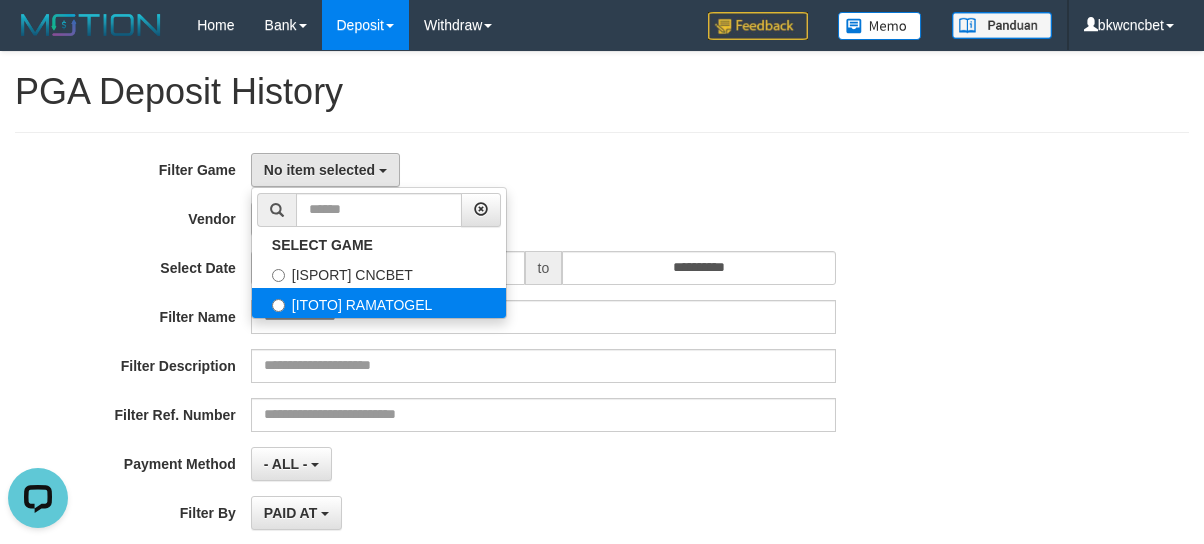 select on "****" 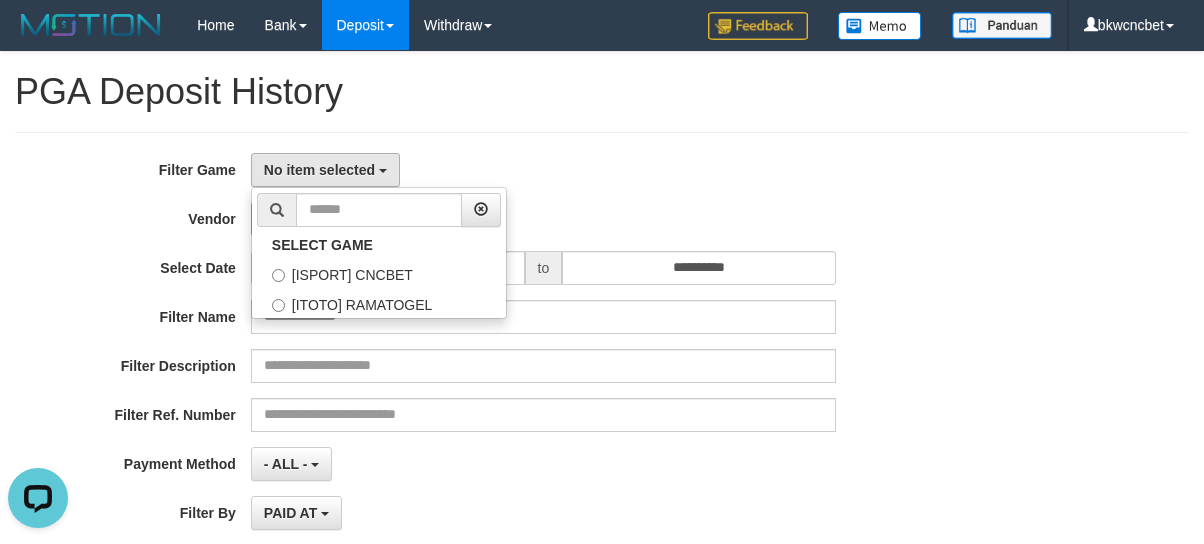 scroll, scrollTop: 34, scrollLeft: 0, axis: vertical 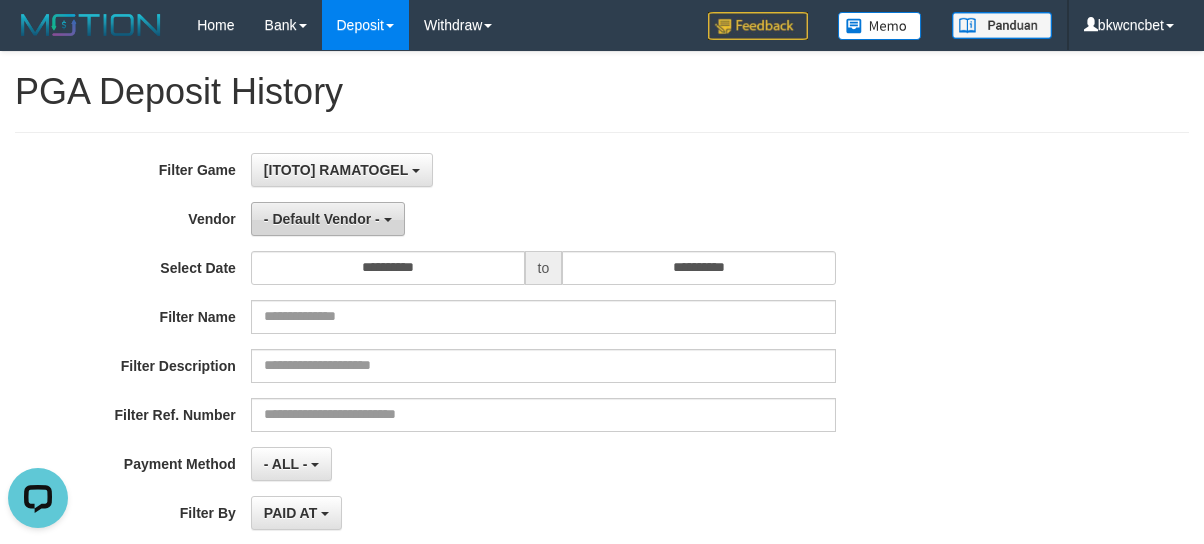click on "- Default Vendor -" at bounding box center [322, 219] 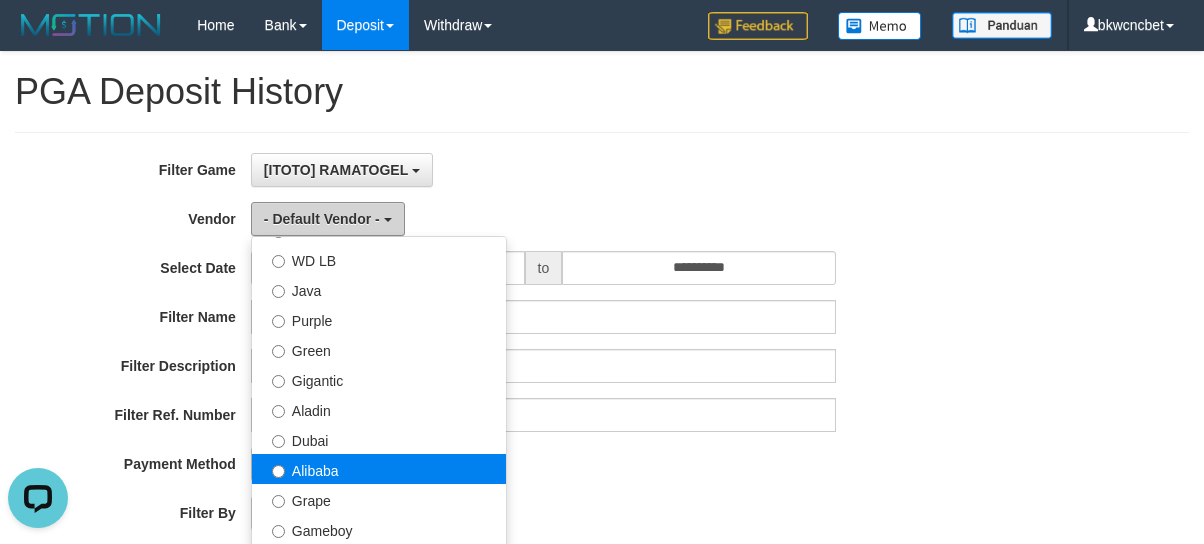 scroll, scrollTop: 222, scrollLeft: 0, axis: vertical 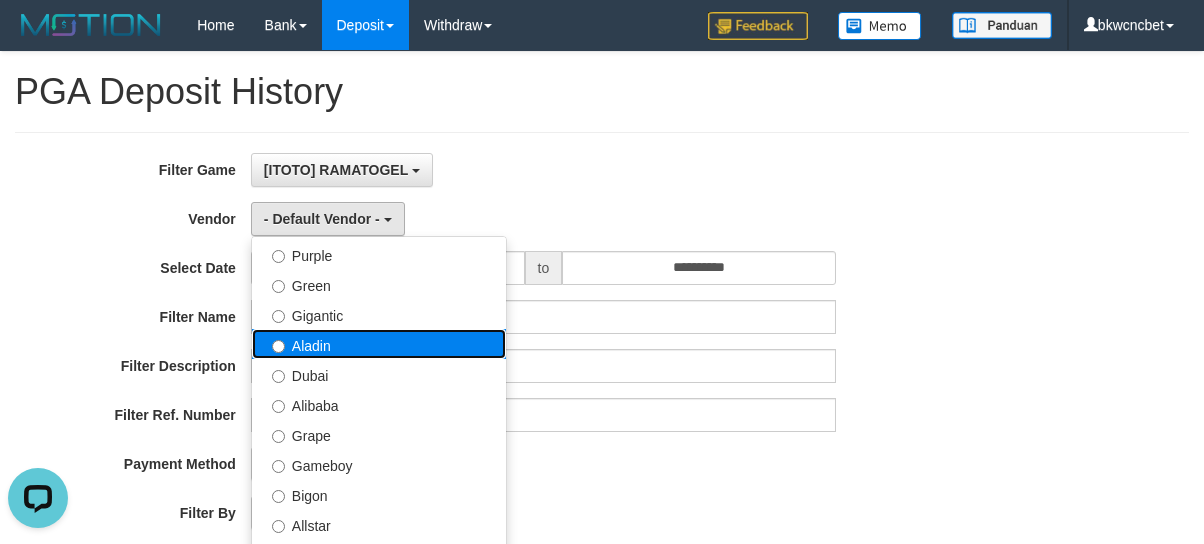click on "Aladin" at bounding box center (379, 344) 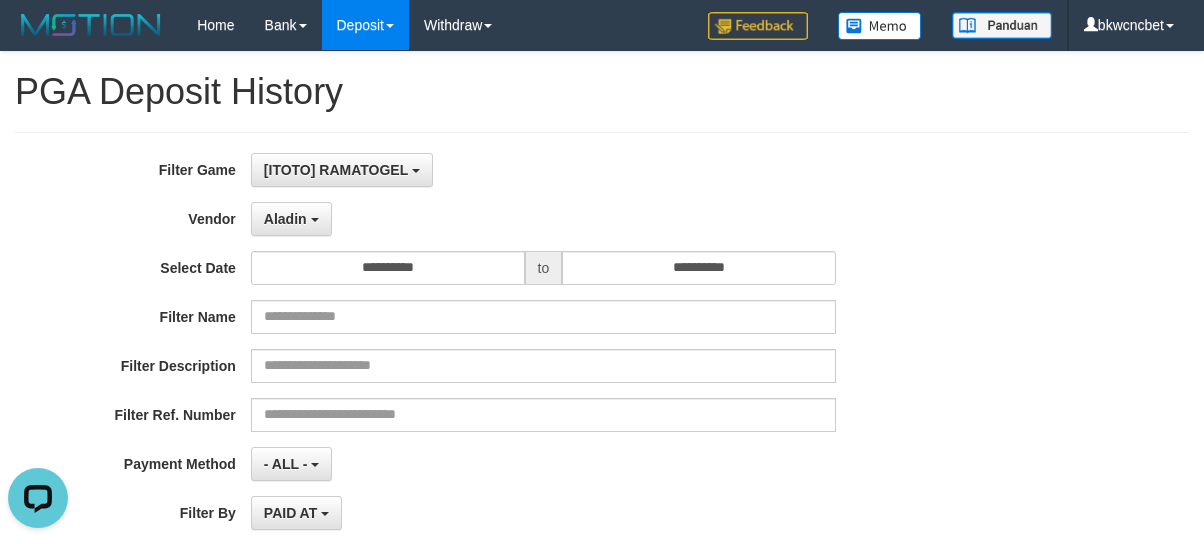 scroll, scrollTop: 222, scrollLeft: 0, axis: vertical 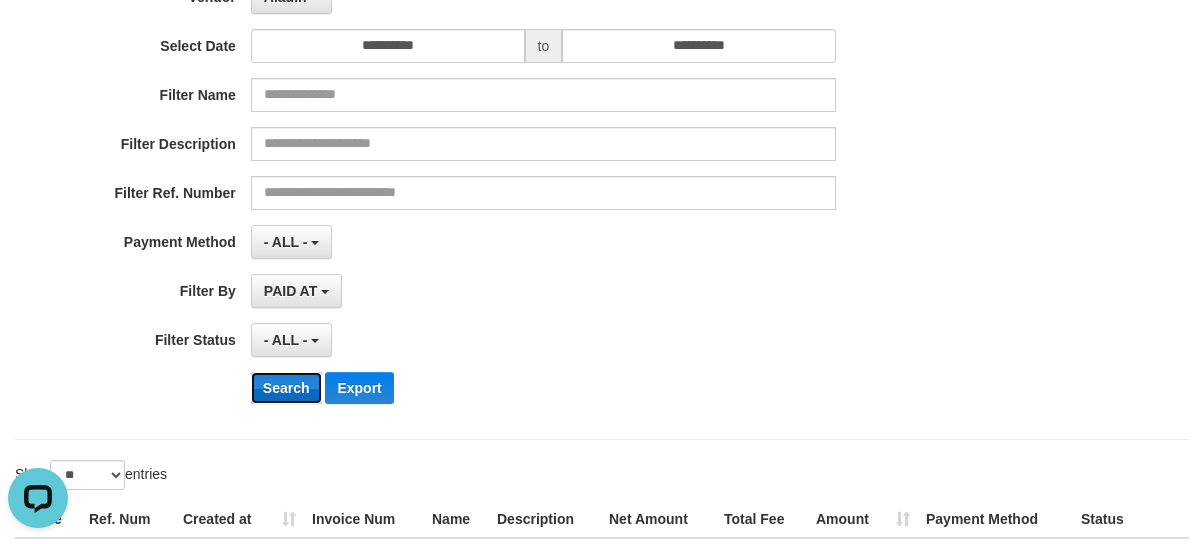 click on "Search" at bounding box center [286, 388] 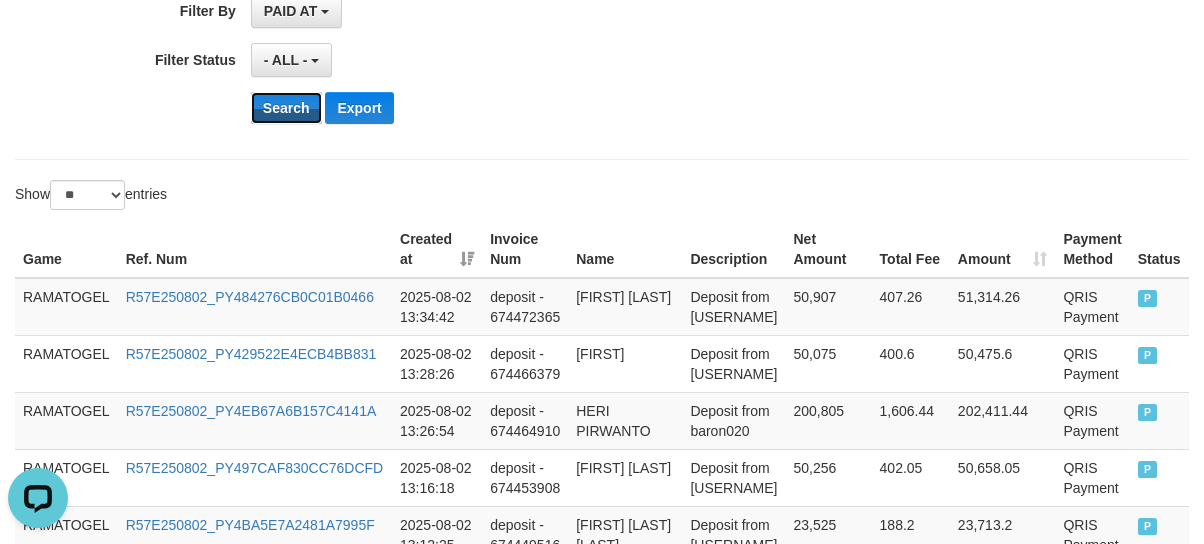 scroll, scrollTop: 0, scrollLeft: 0, axis: both 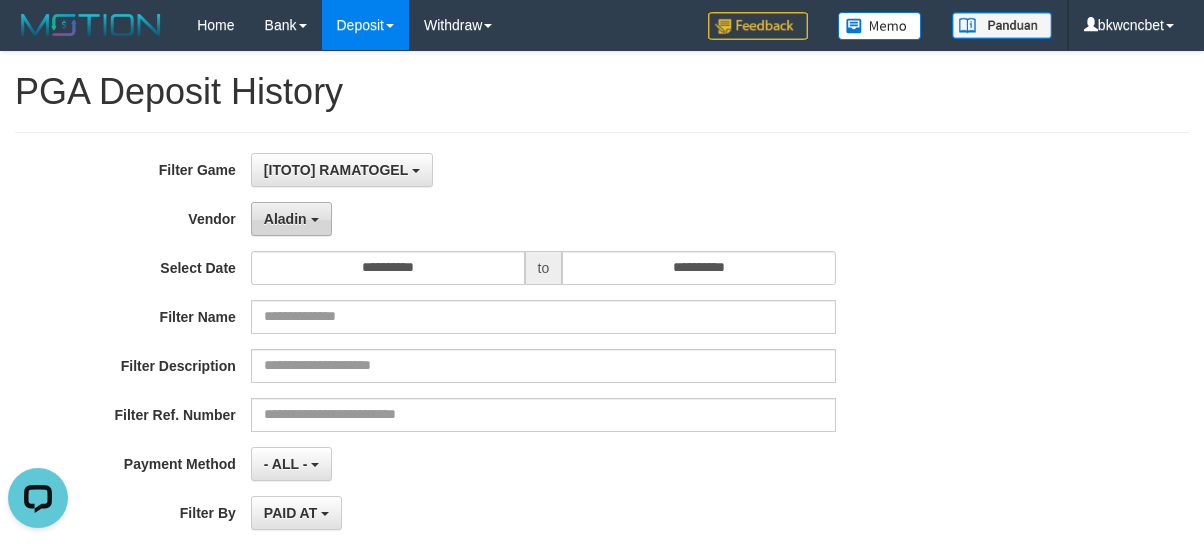 drag, startPoint x: 282, startPoint y: 217, endPoint x: 302, endPoint y: 334, distance: 118.69709 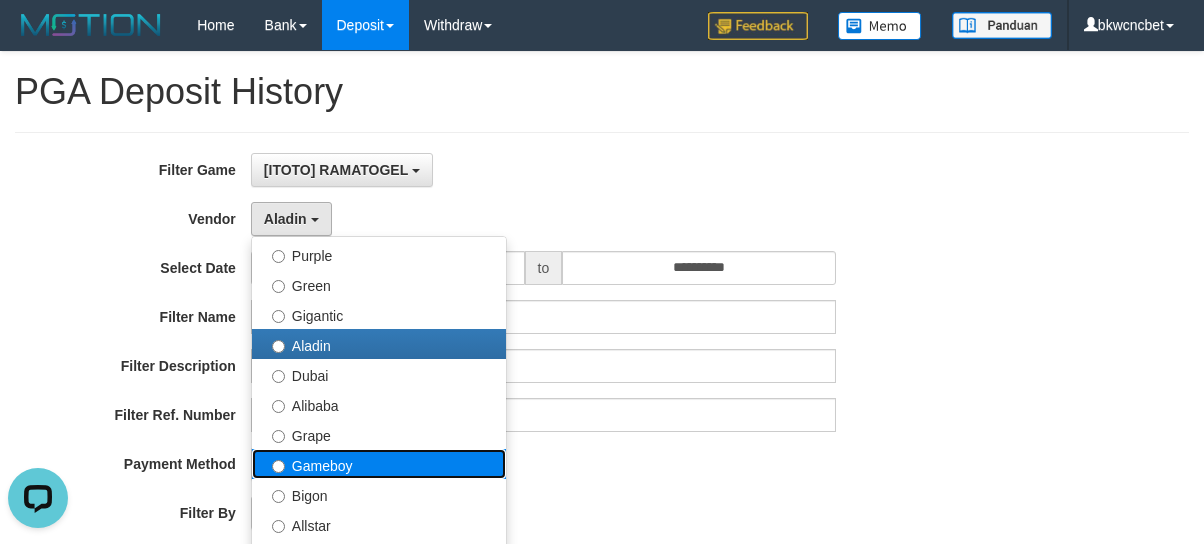 click on "Gameboy" at bounding box center [379, 464] 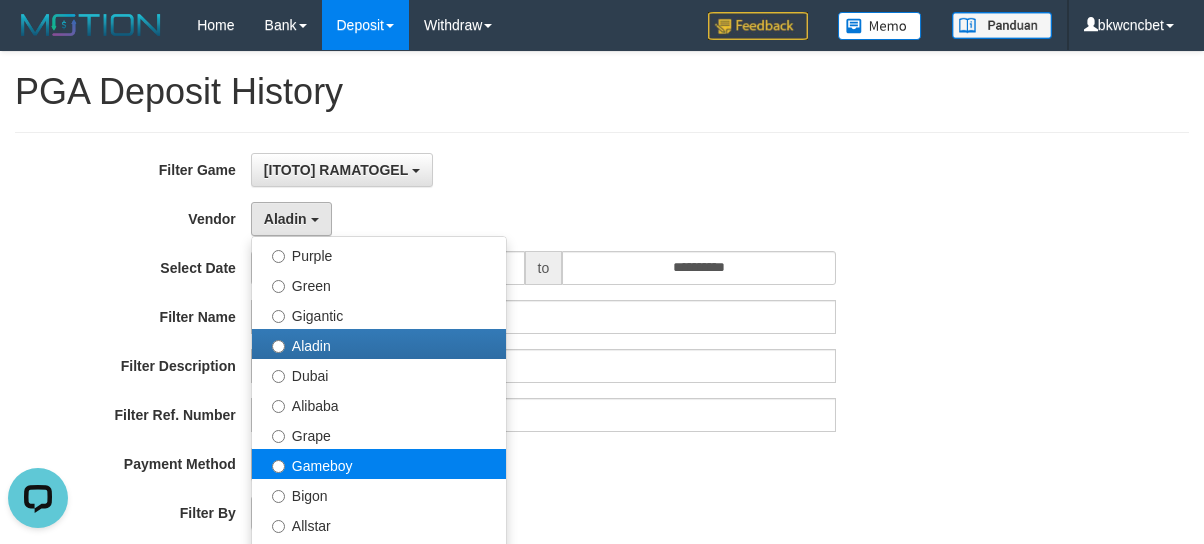 select on "**********" 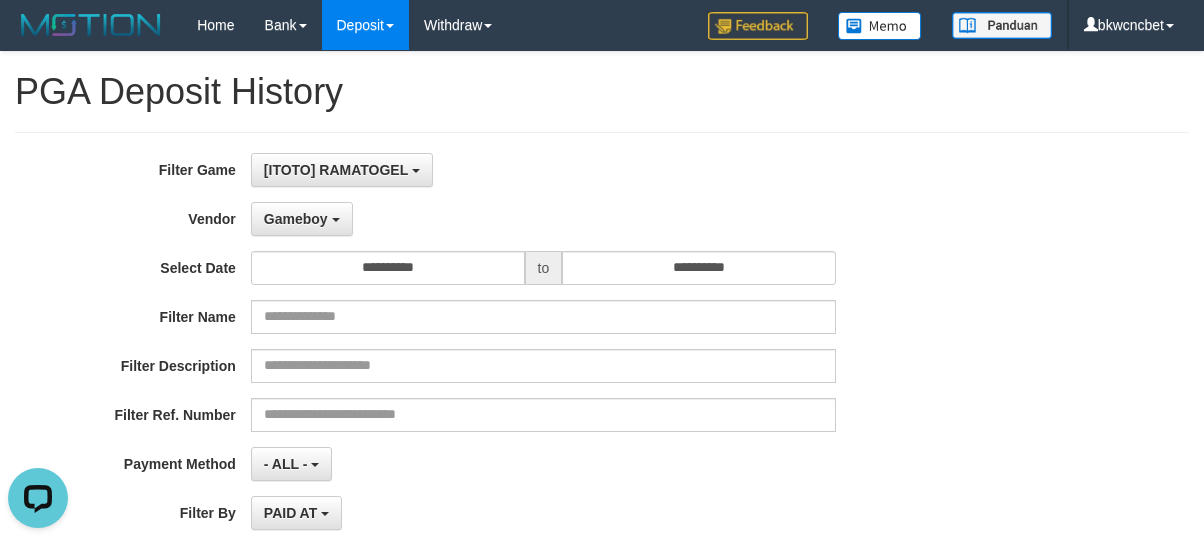 scroll, scrollTop: 222, scrollLeft: 0, axis: vertical 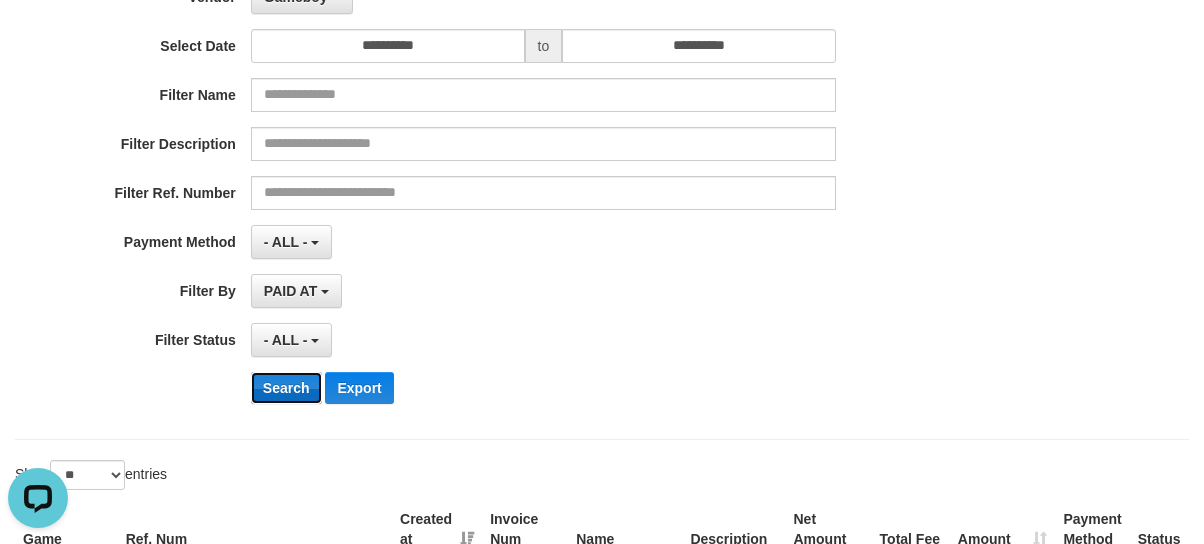 click on "Search" at bounding box center (286, 388) 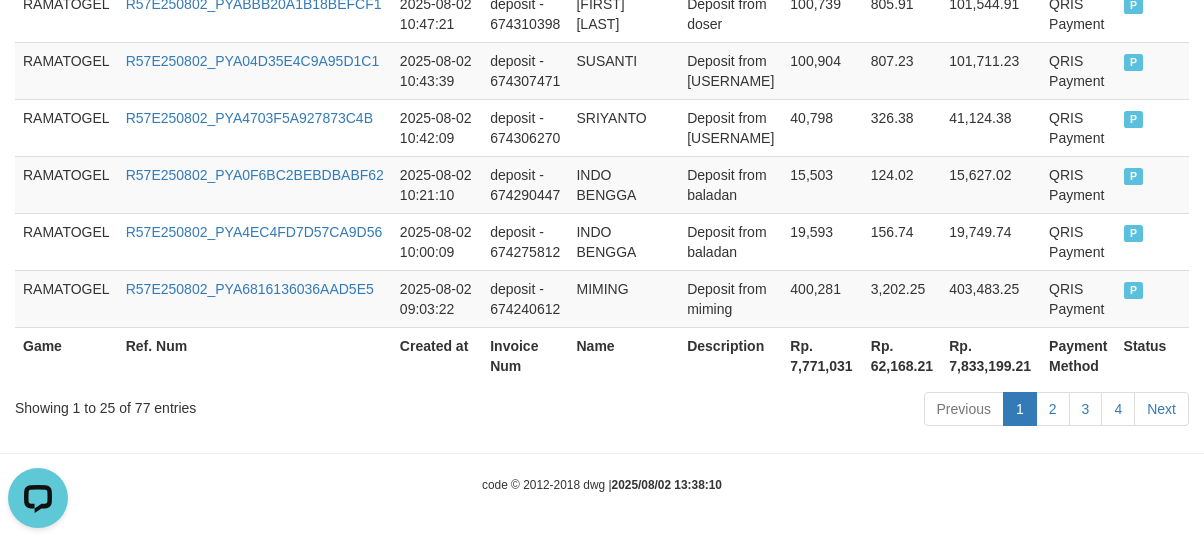 scroll, scrollTop: 2190, scrollLeft: 0, axis: vertical 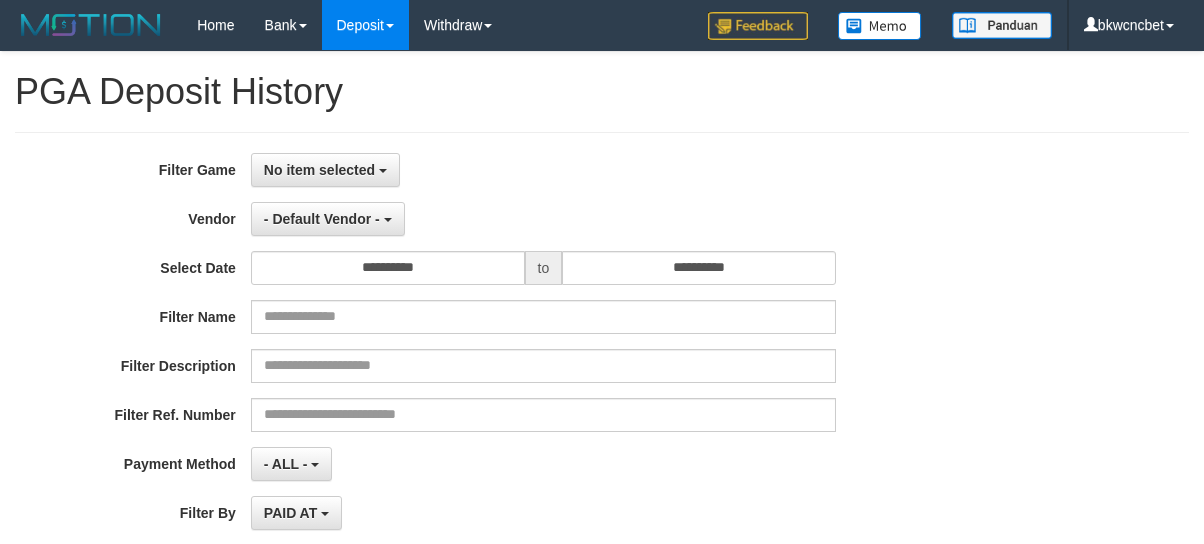 select 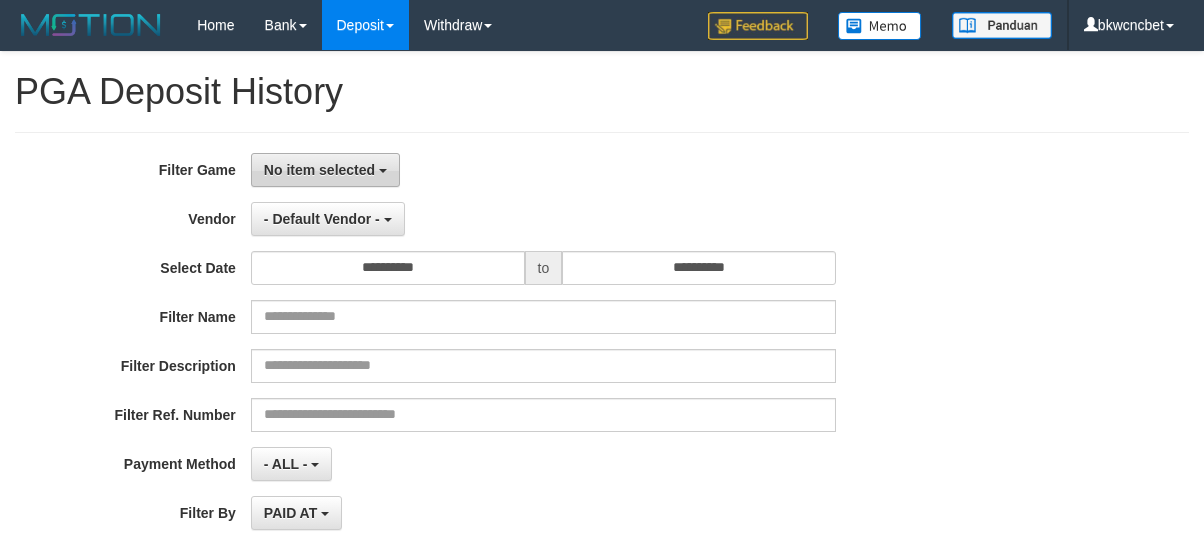 scroll, scrollTop: 0, scrollLeft: 0, axis: both 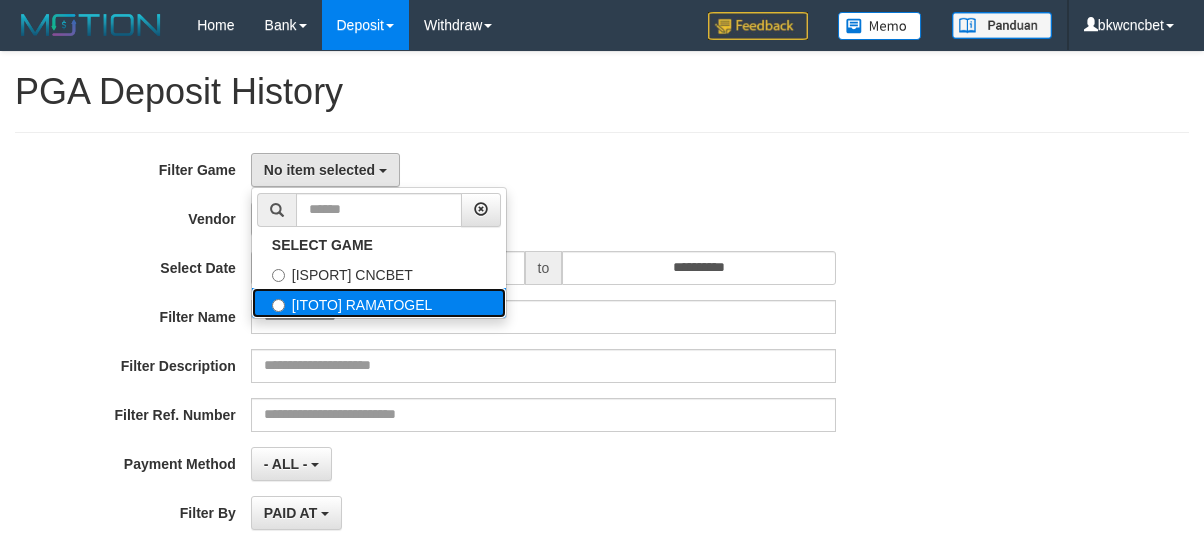 click on "[ITOTO] RAMATOGEL" at bounding box center (379, 303) 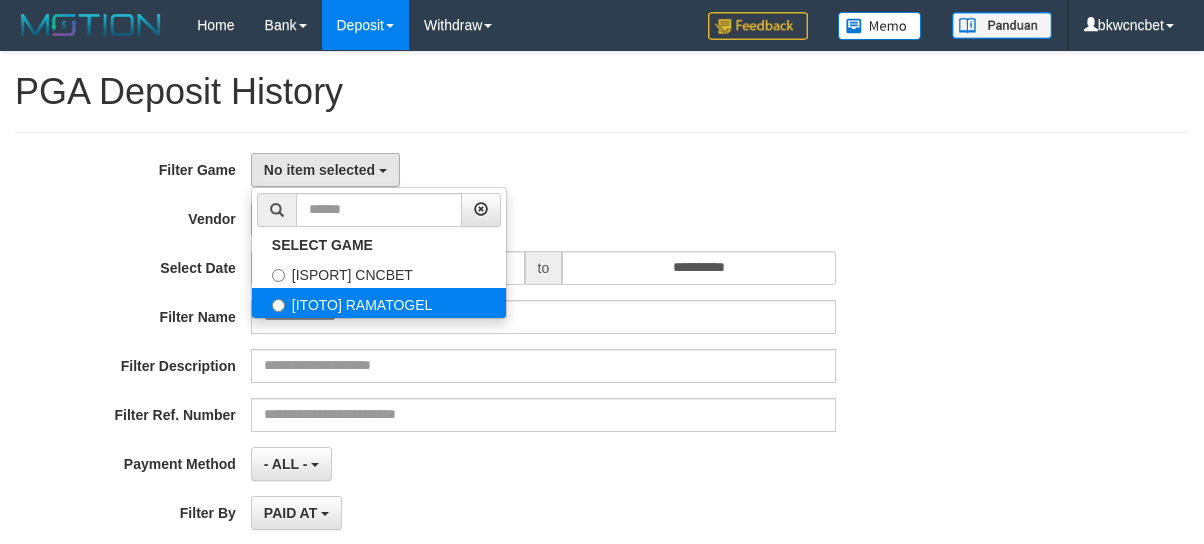 select on "****" 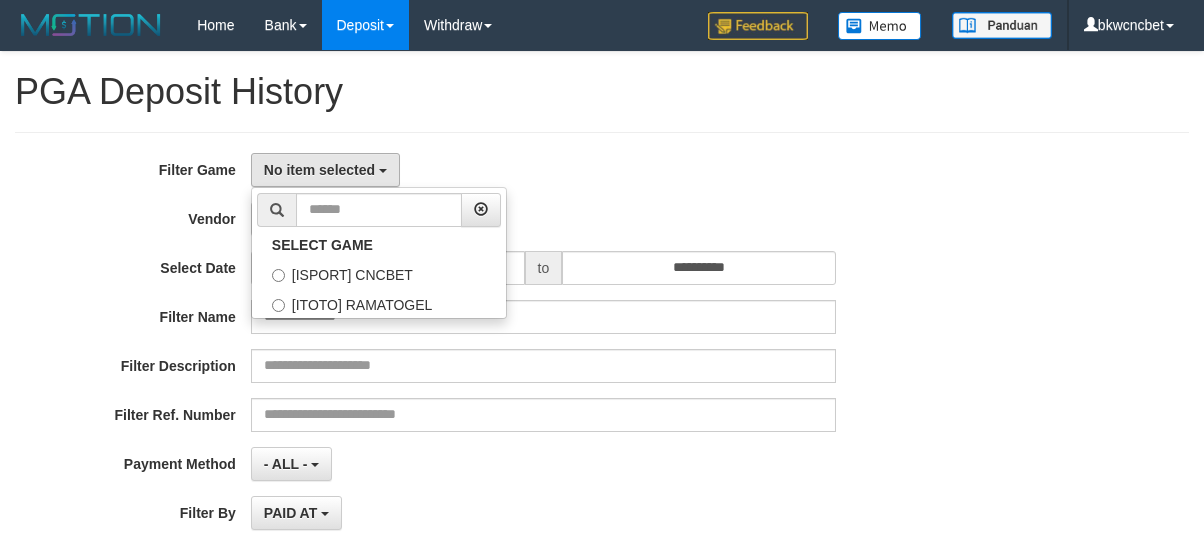 scroll, scrollTop: 34, scrollLeft: 0, axis: vertical 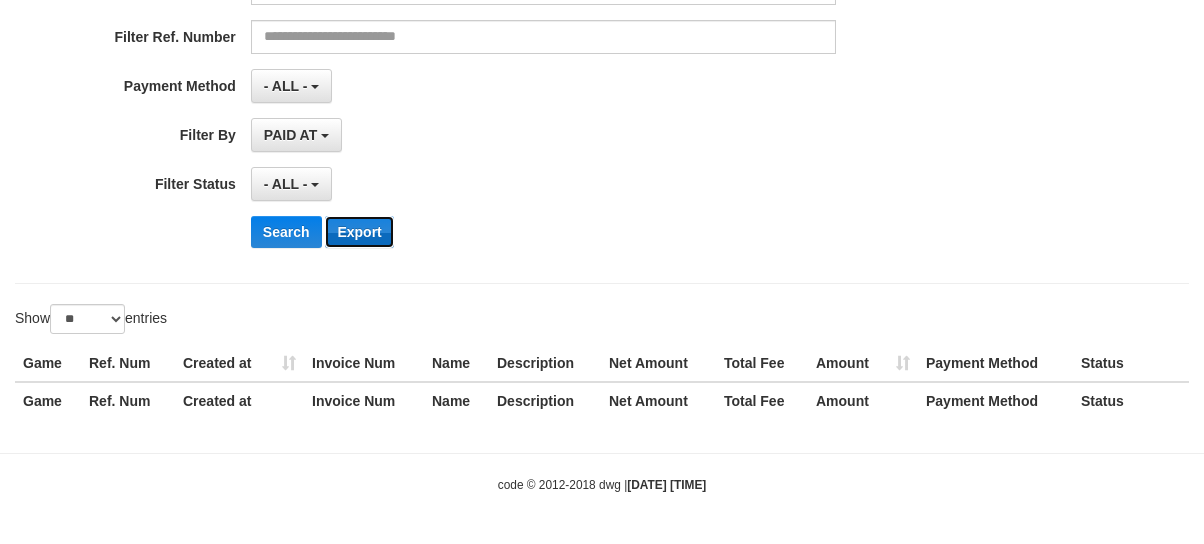 click on "Export" at bounding box center [359, 232] 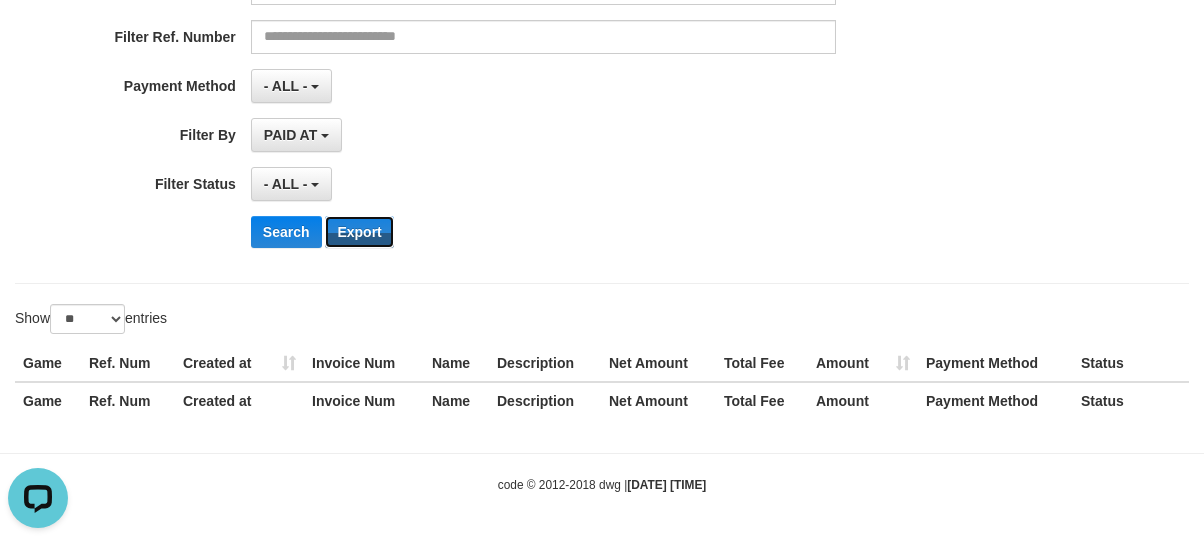 scroll, scrollTop: 0, scrollLeft: 0, axis: both 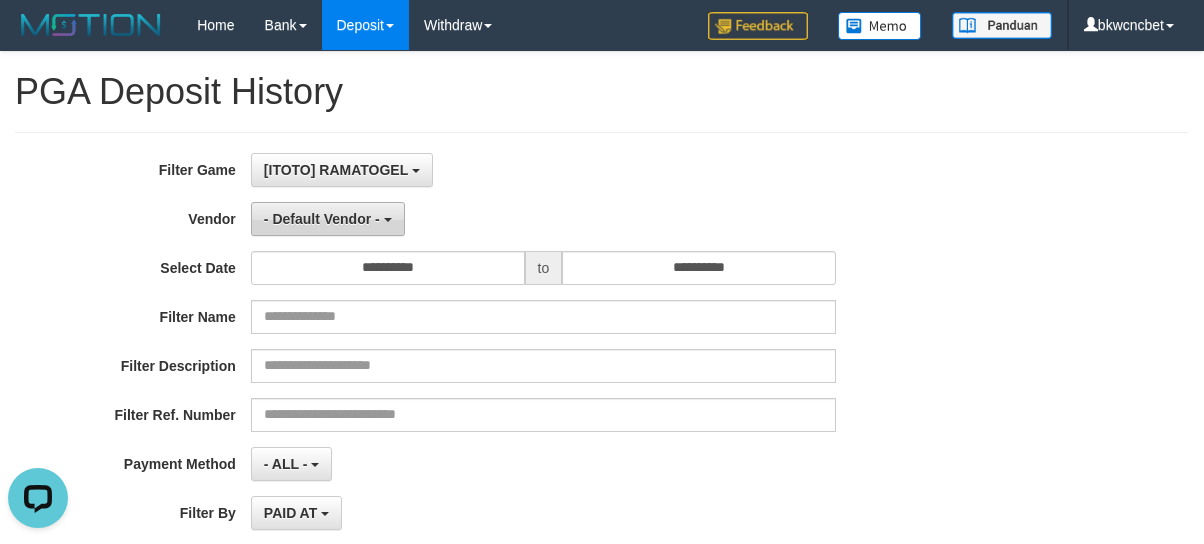 click on "- Default Vendor -" at bounding box center [328, 219] 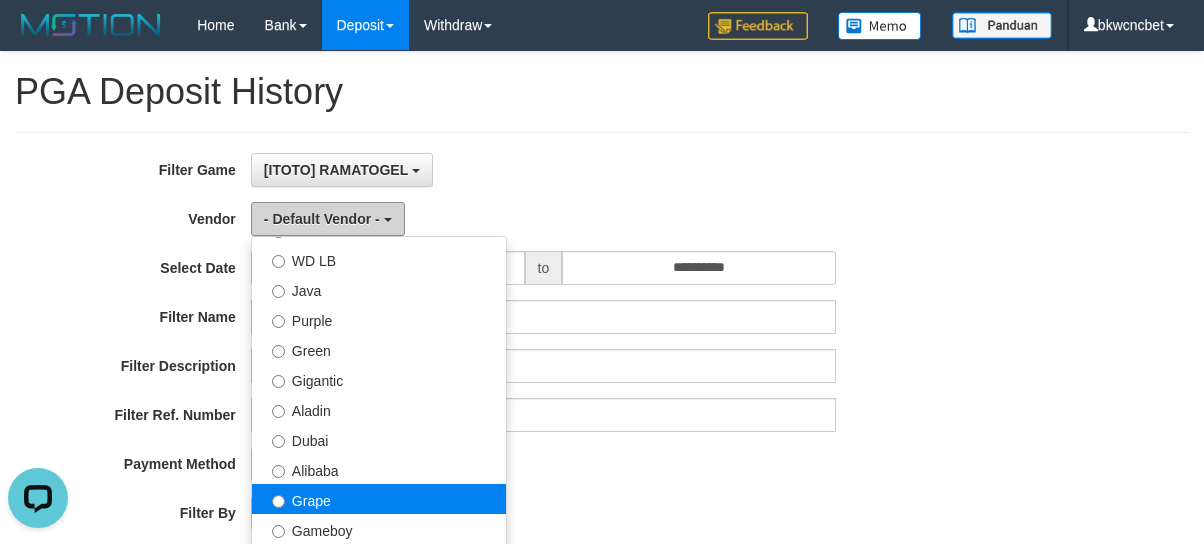 scroll, scrollTop: 222, scrollLeft: 0, axis: vertical 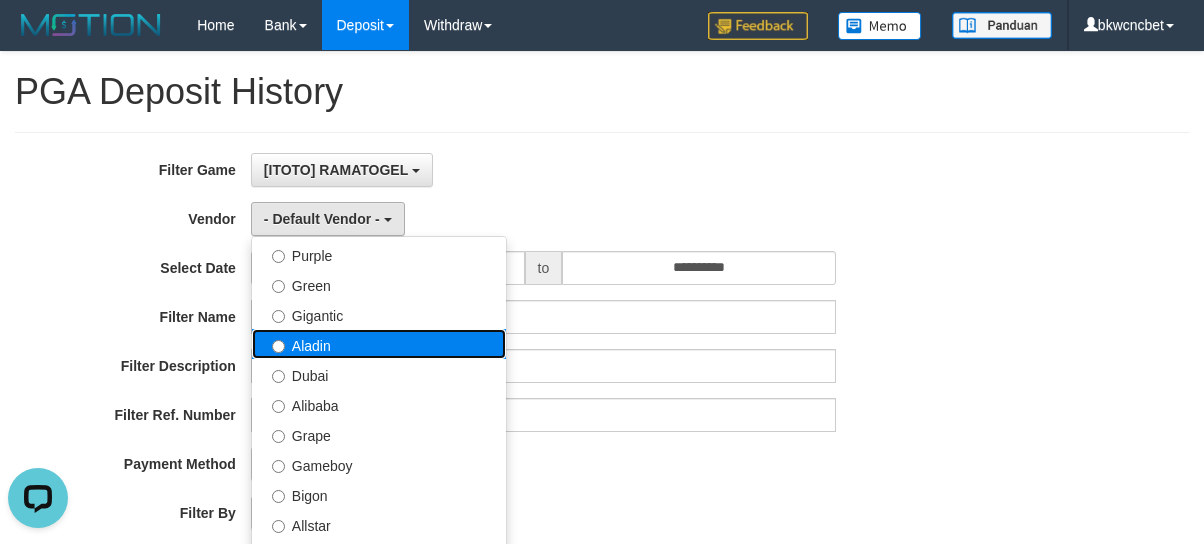 click on "Aladin" at bounding box center [379, 344] 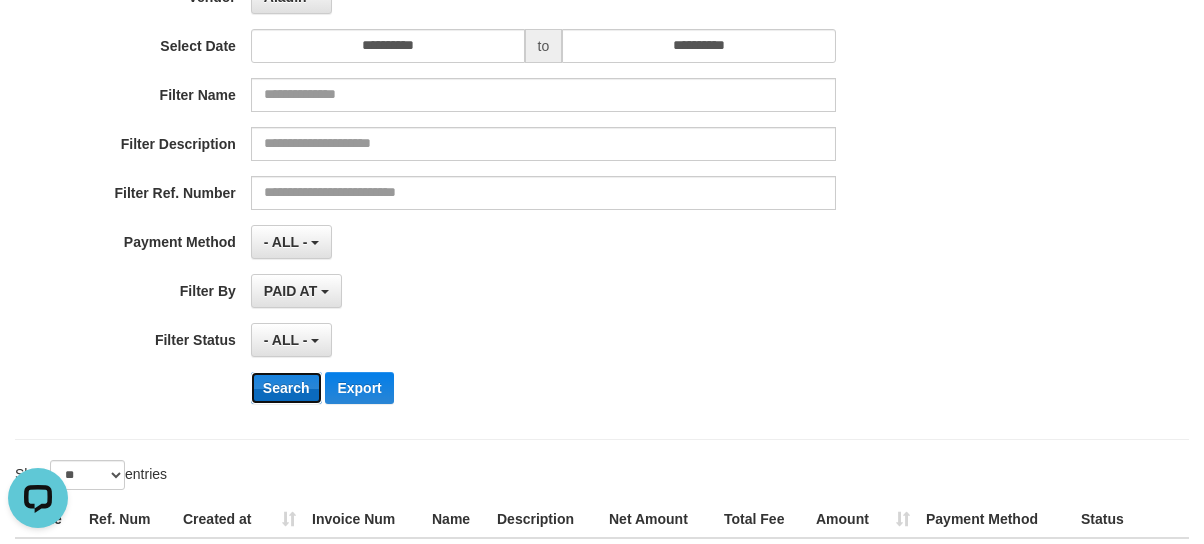 click on "Search" at bounding box center [286, 388] 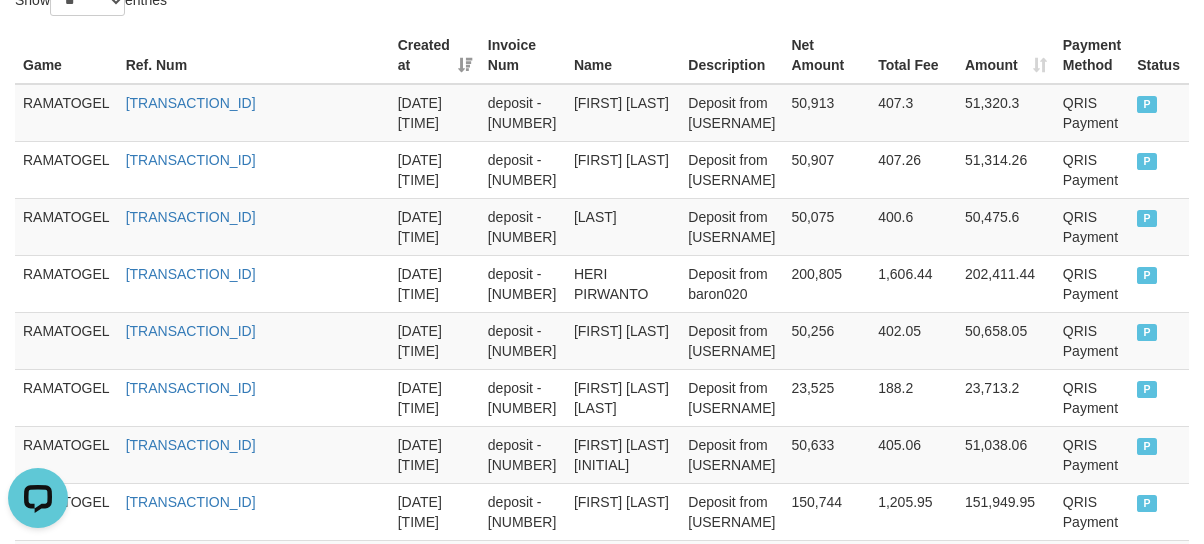 scroll, scrollTop: 0, scrollLeft: 0, axis: both 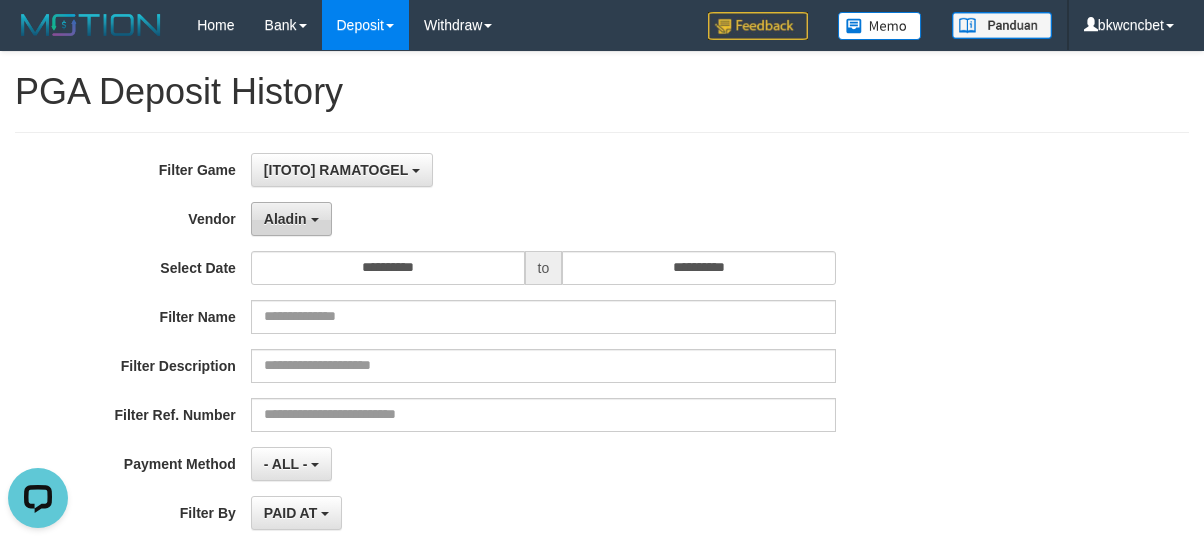 click on "Aladin" at bounding box center [291, 219] 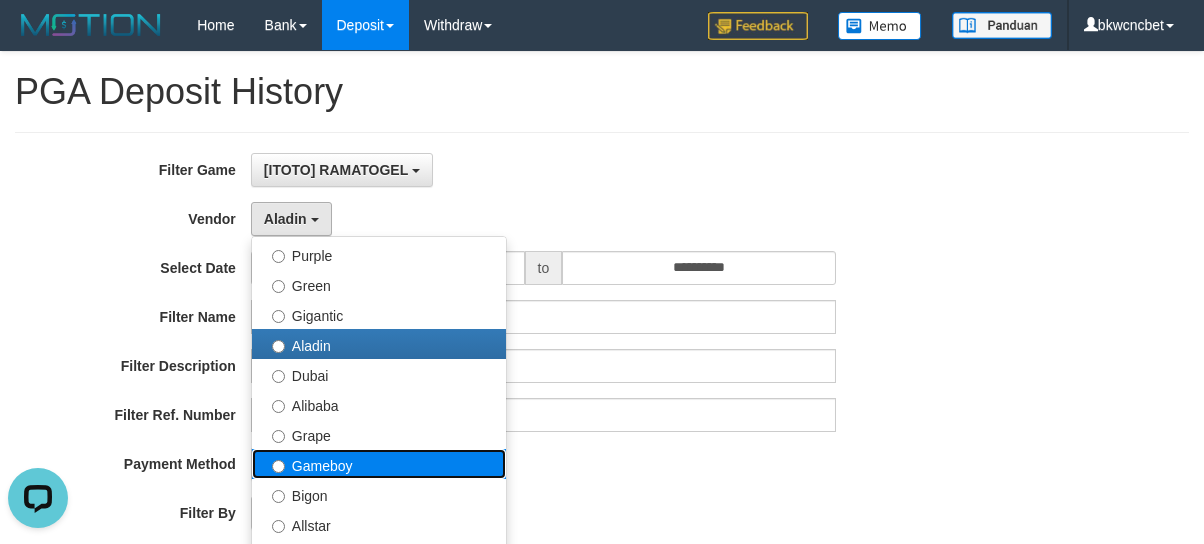 click on "Gameboy" at bounding box center (379, 464) 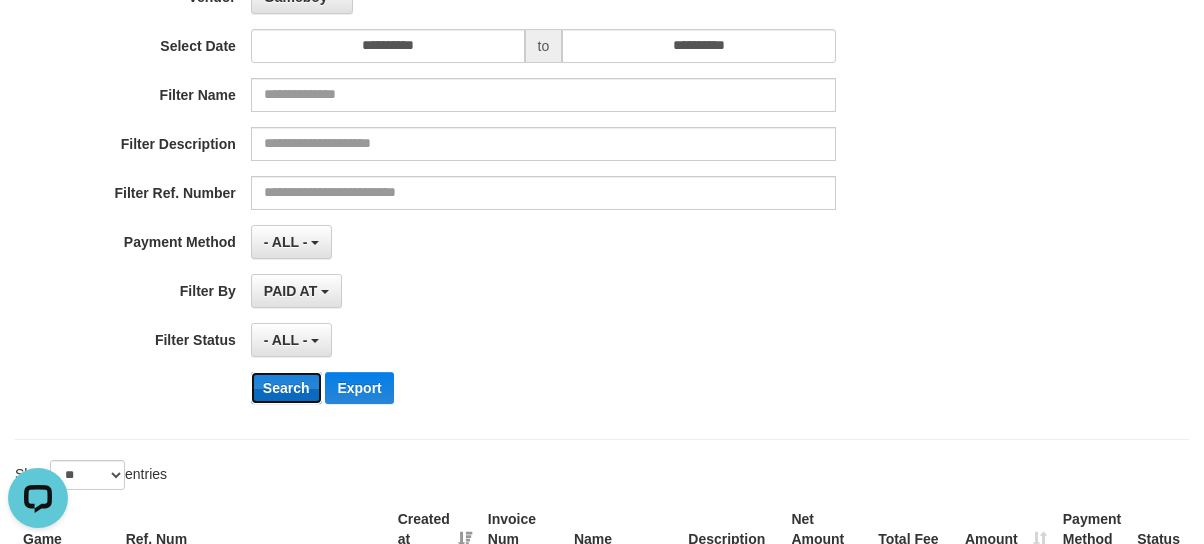 click on "Search" at bounding box center (286, 388) 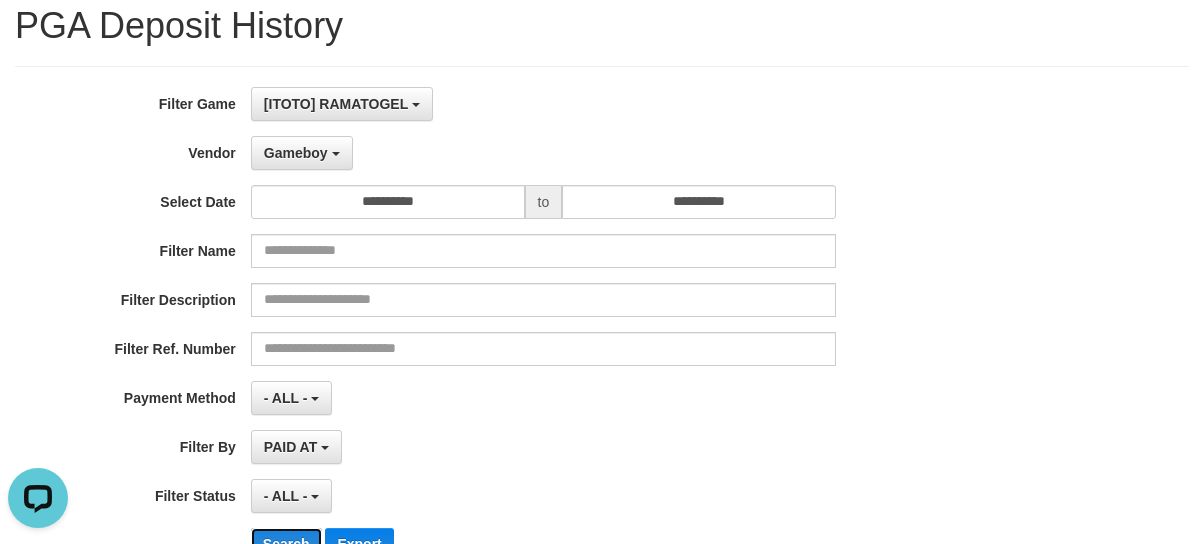 scroll, scrollTop: 0, scrollLeft: 0, axis: both 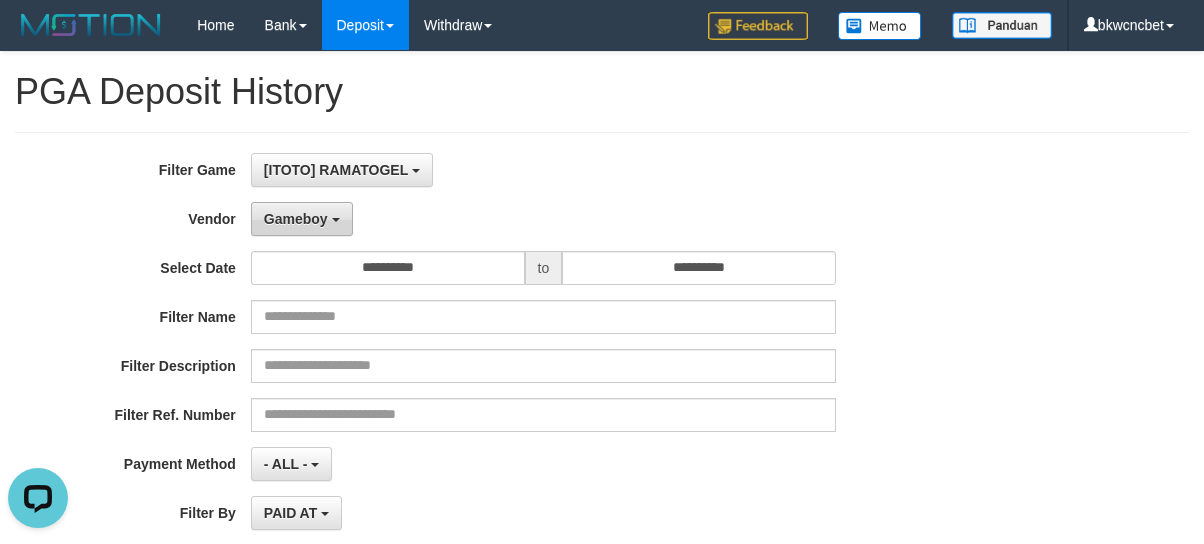 click on "Gameboy" at bounding box center (296, 219) 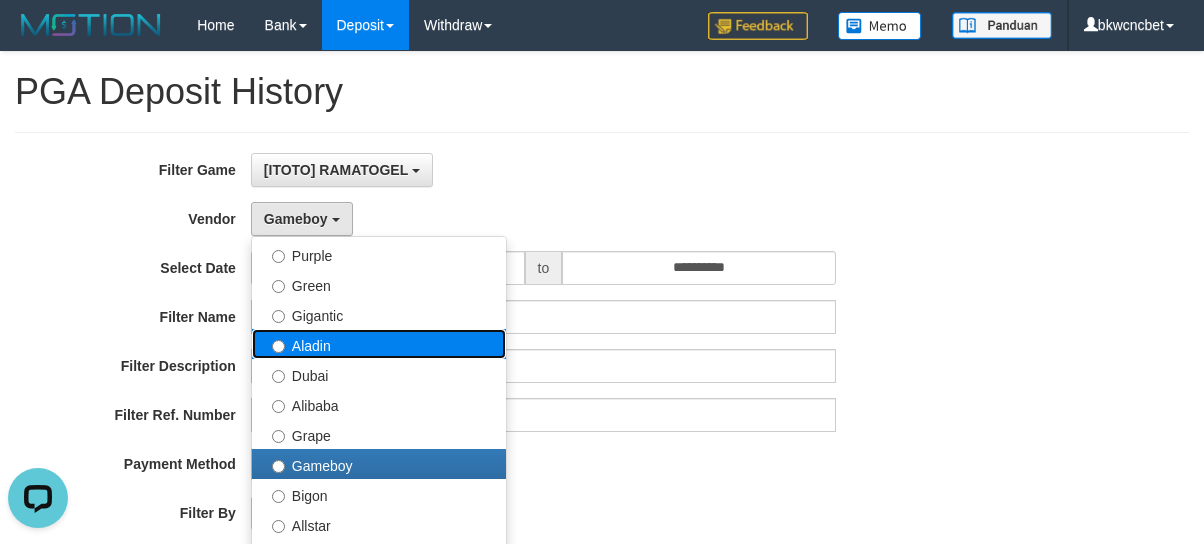 click on "Aladin" at bounding box center [379, 344] 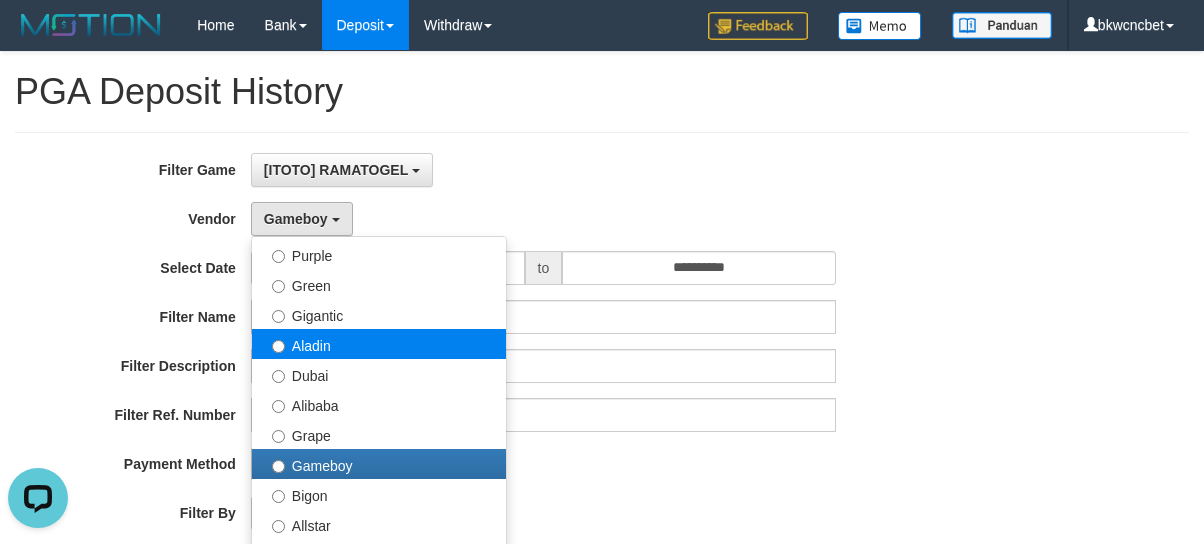 select on "**********" 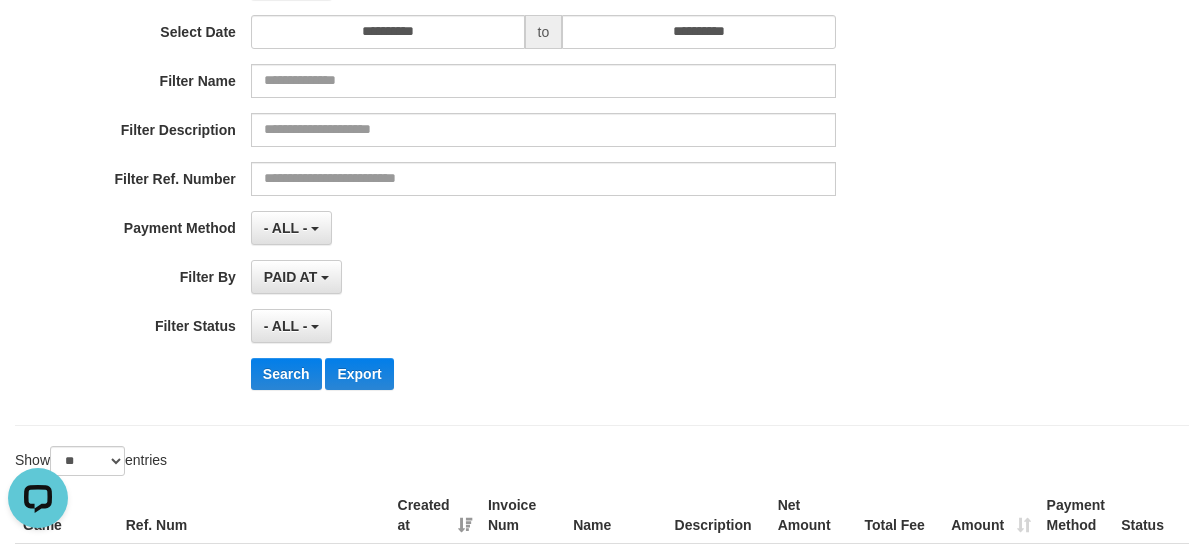 scroll, scrollTop: 133, scrollLeft: 0, axis: vertical 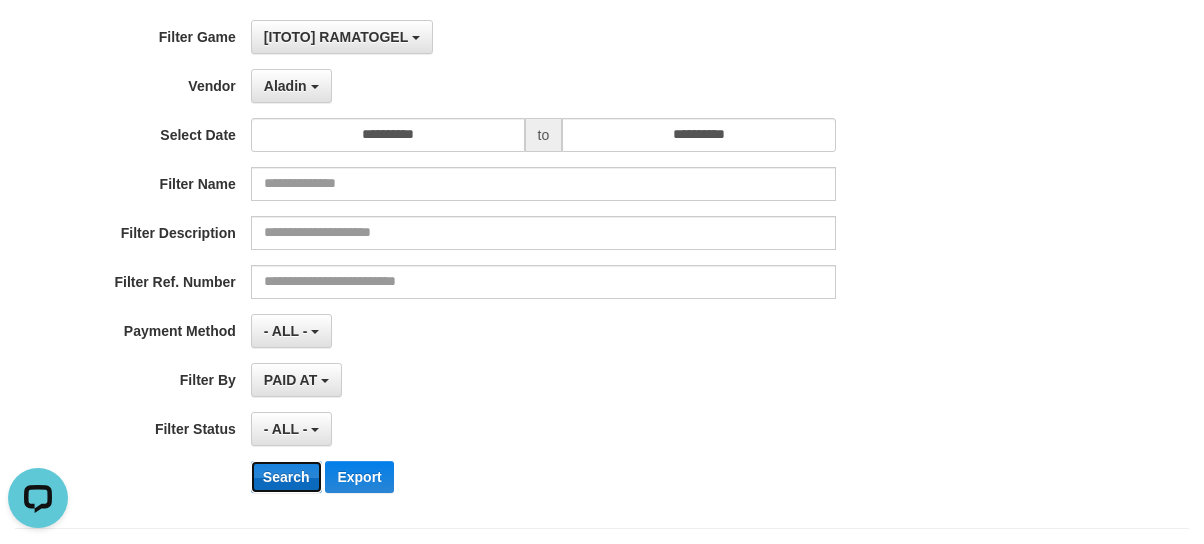 click on "Search" at bounding box center (286, 477) 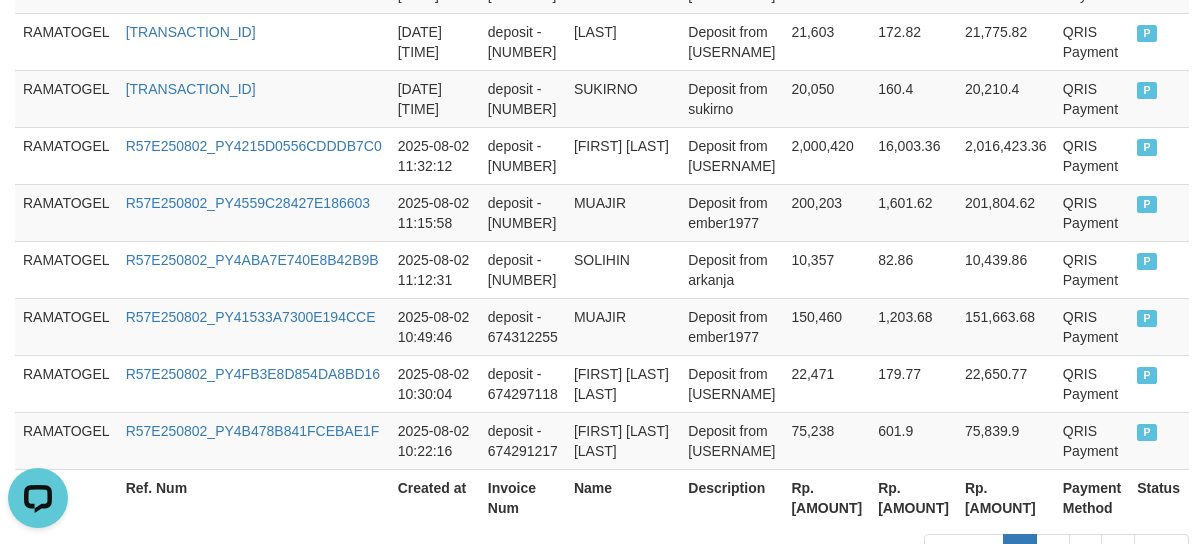 scroll, scrollTop: 1910, scrollLeft: 0, axis: vertical 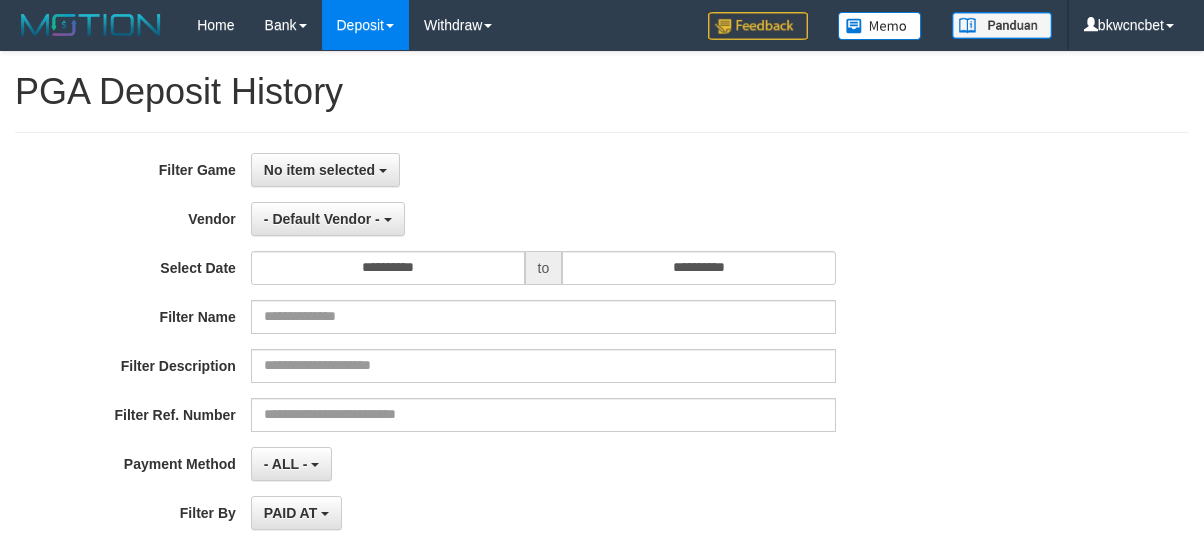 select 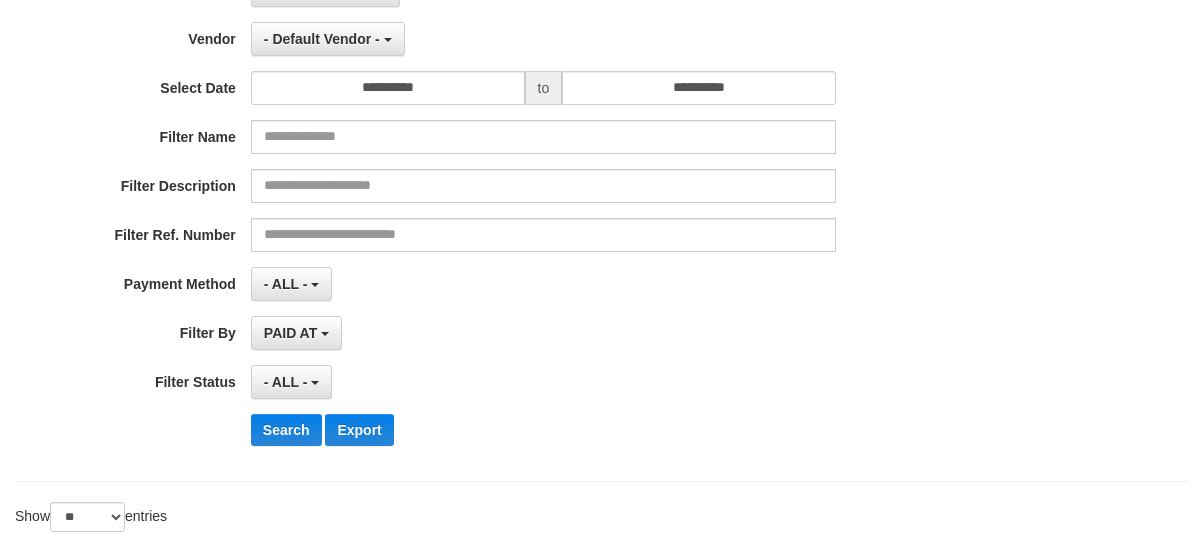 scroll, scrollTop: 0, scrollLeft: 0, axis: both 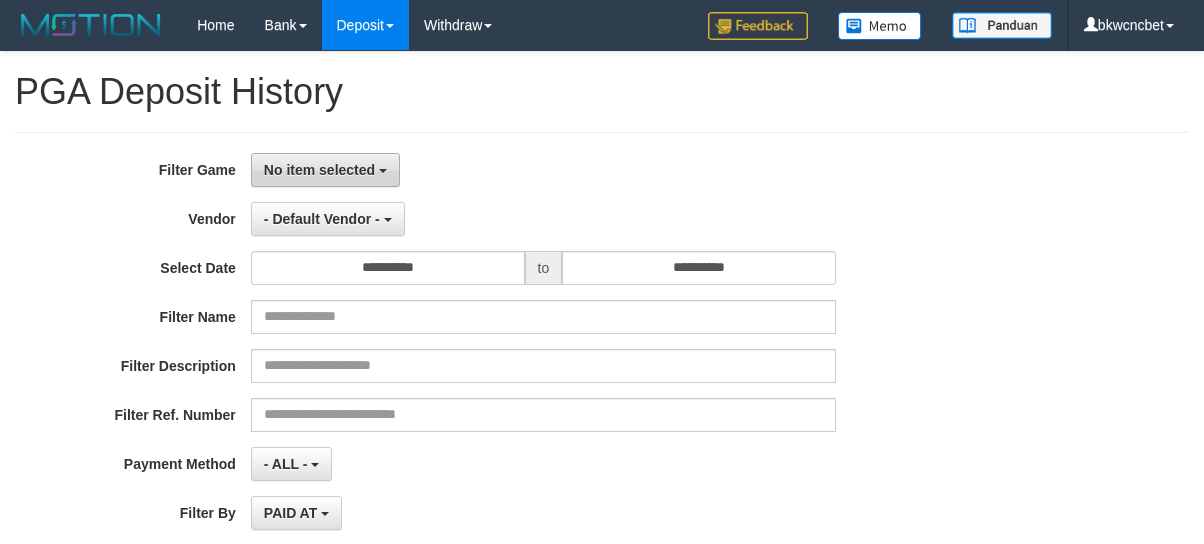 click on "No item selected" at bounding box center [325, 170] 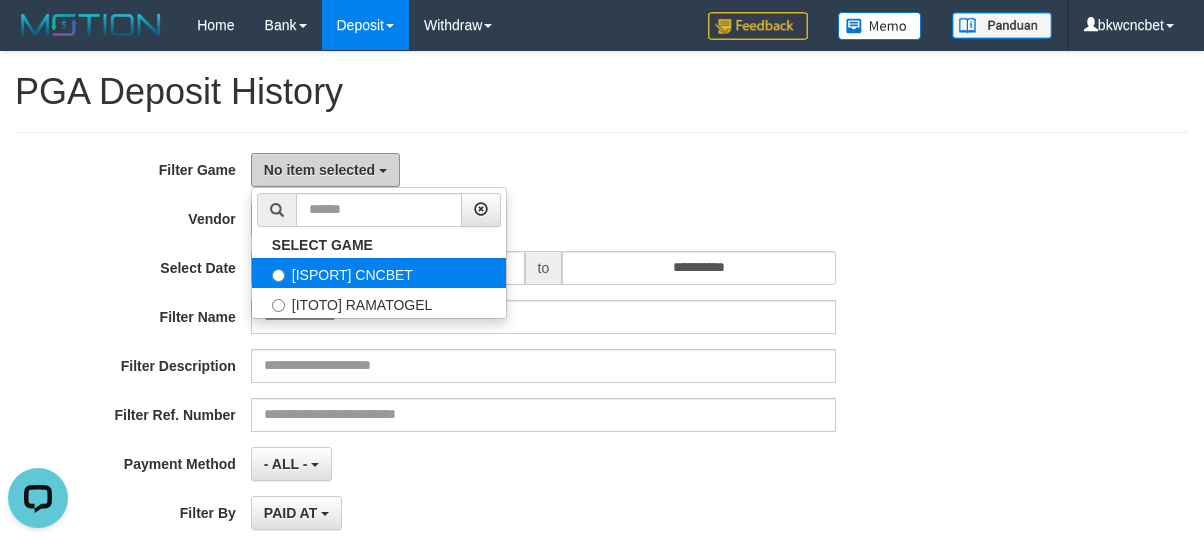 scroll, scrollTop: 0, scrollLeft: 0, axis: both 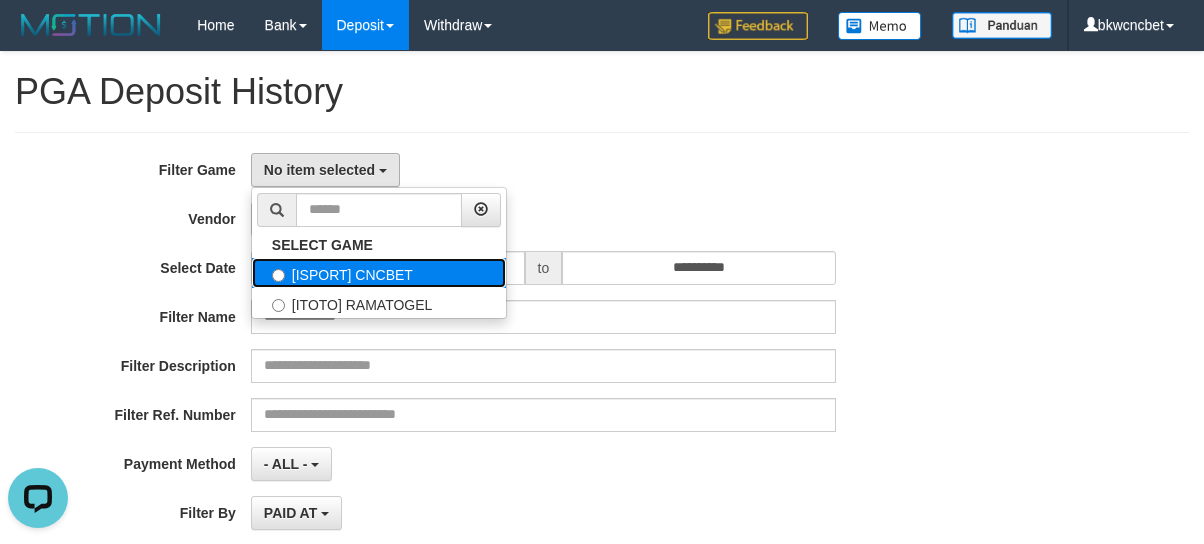 click on "[ISPORT] CNCBET" at bounding box center (379, 273) 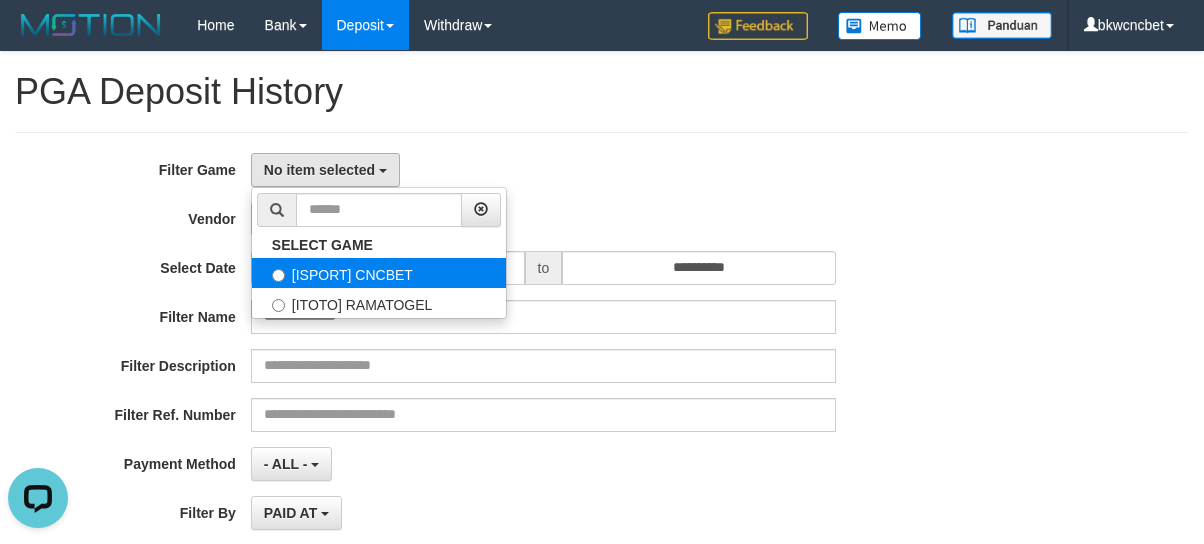 select on "****" 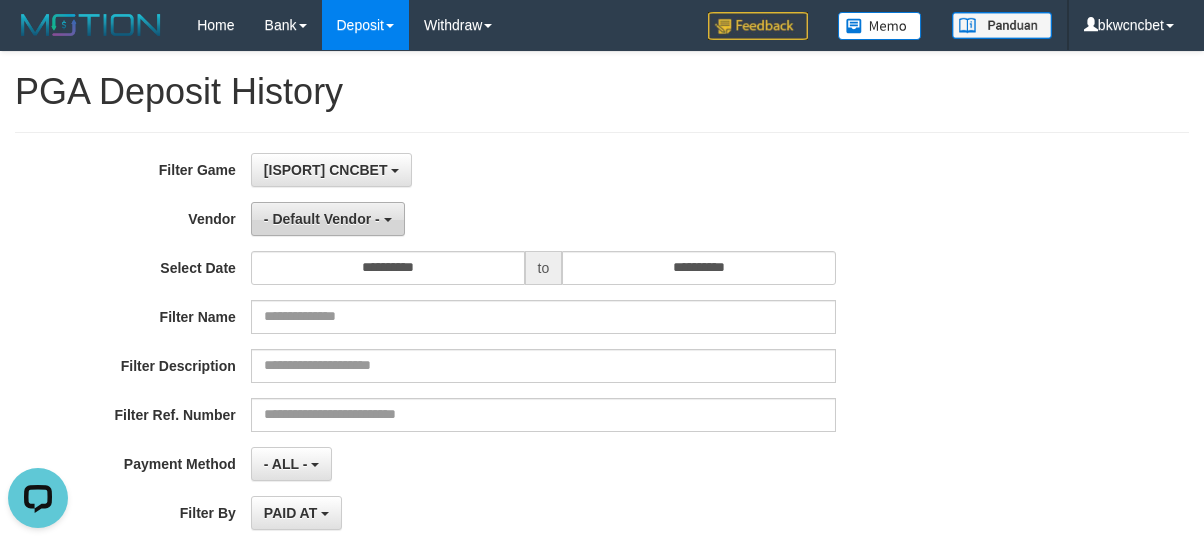 scroll, scrollTop: 17, scrollLeft: 0, axis: vertical 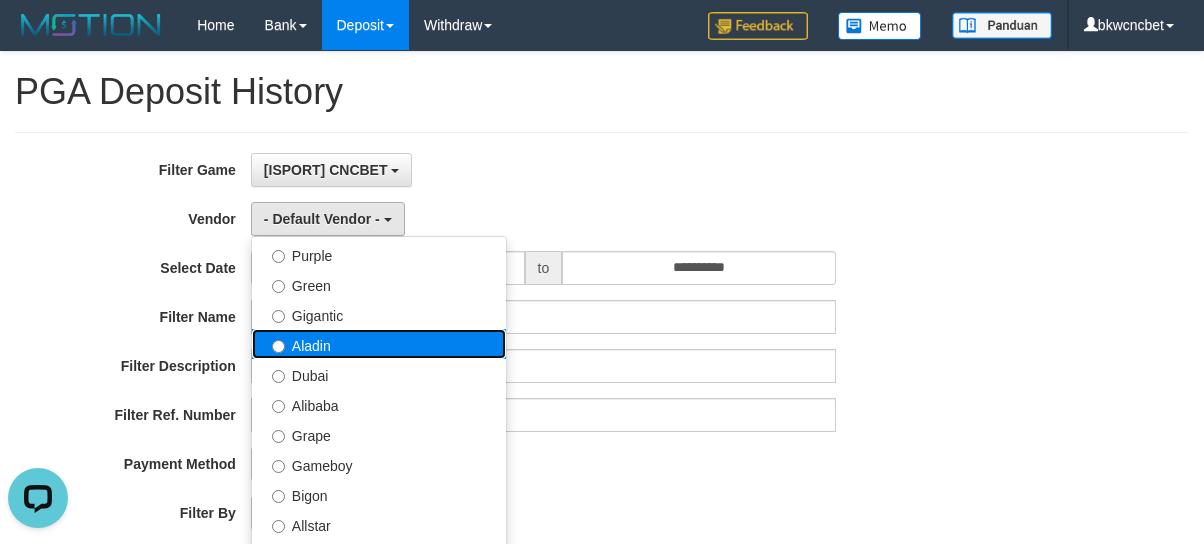 click on "Aladin" at bounding box center (379, 344) 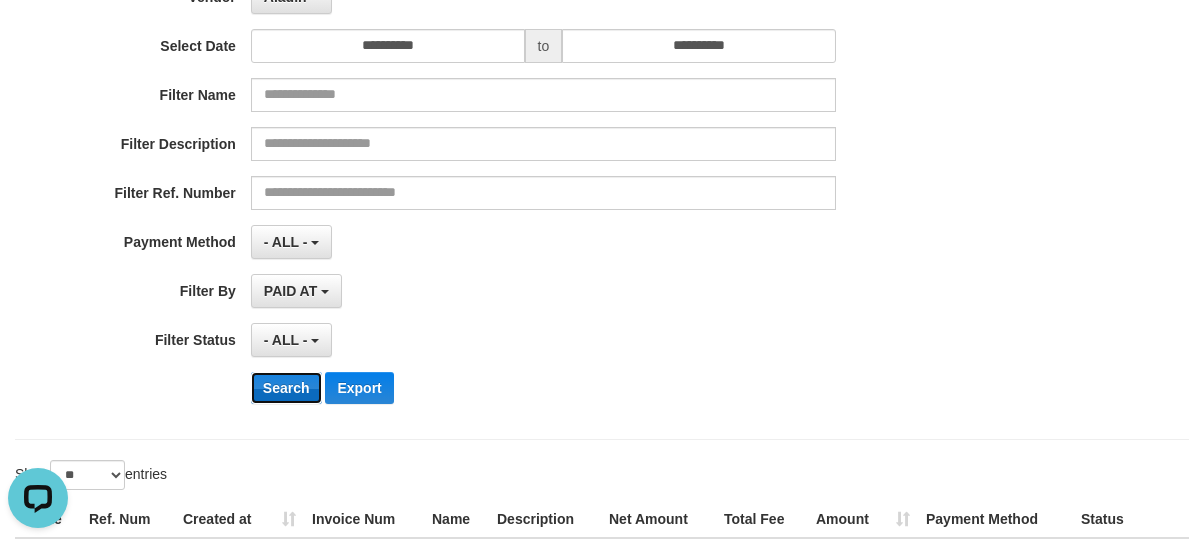 click on "Search" at bounding box center (286, 388) 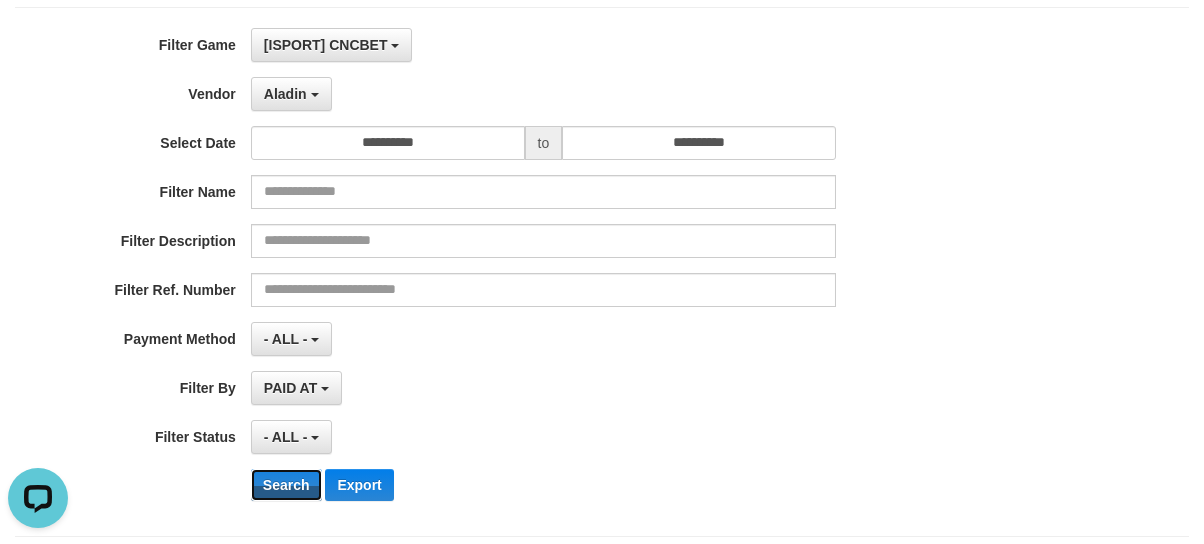 scroll, scrollTop: 0, scrollLeft: 0, axis: both 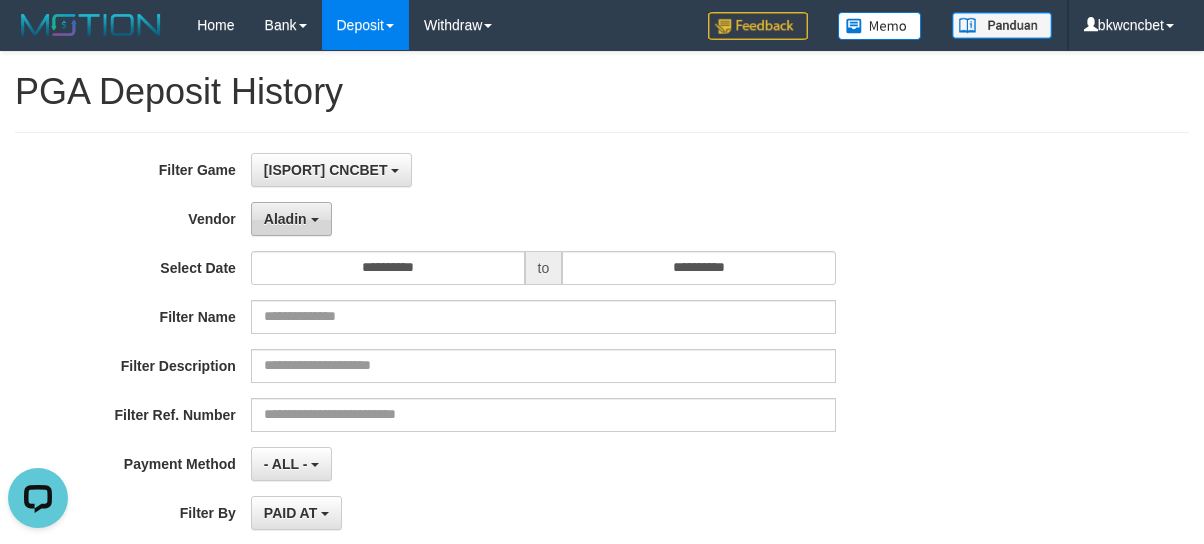 click on "Aladin" at bounding box center (285, 219) 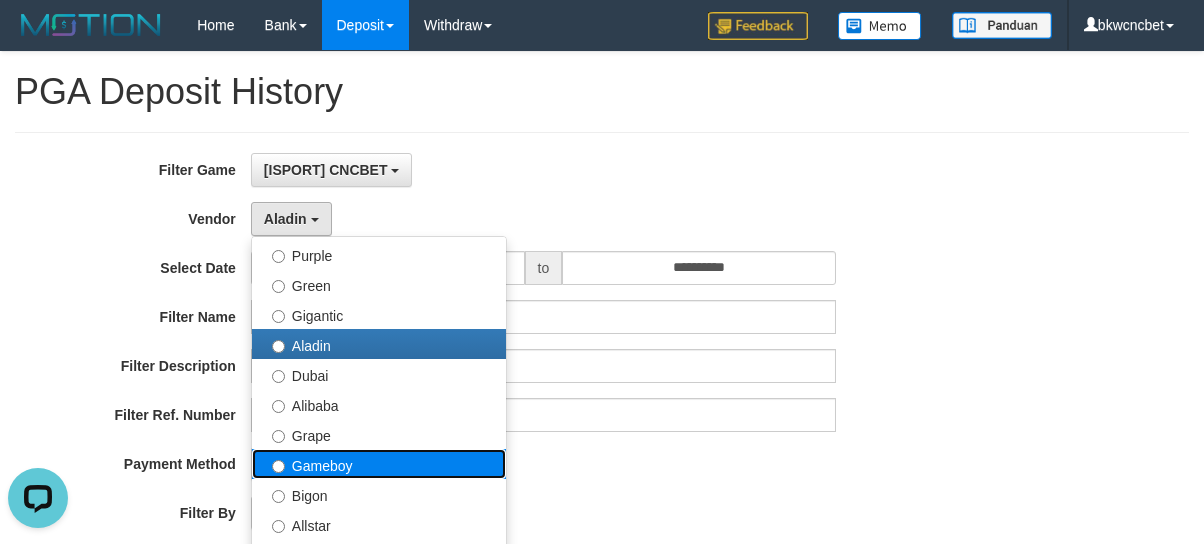 click on "Gameboy" at bounding box center [379, 464] 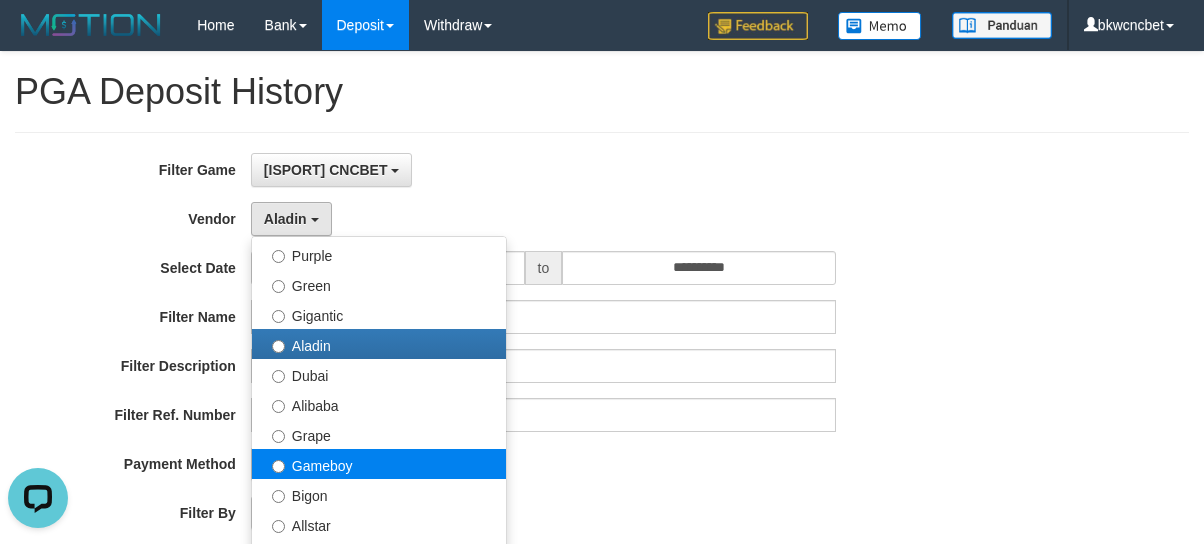 select on "**********" 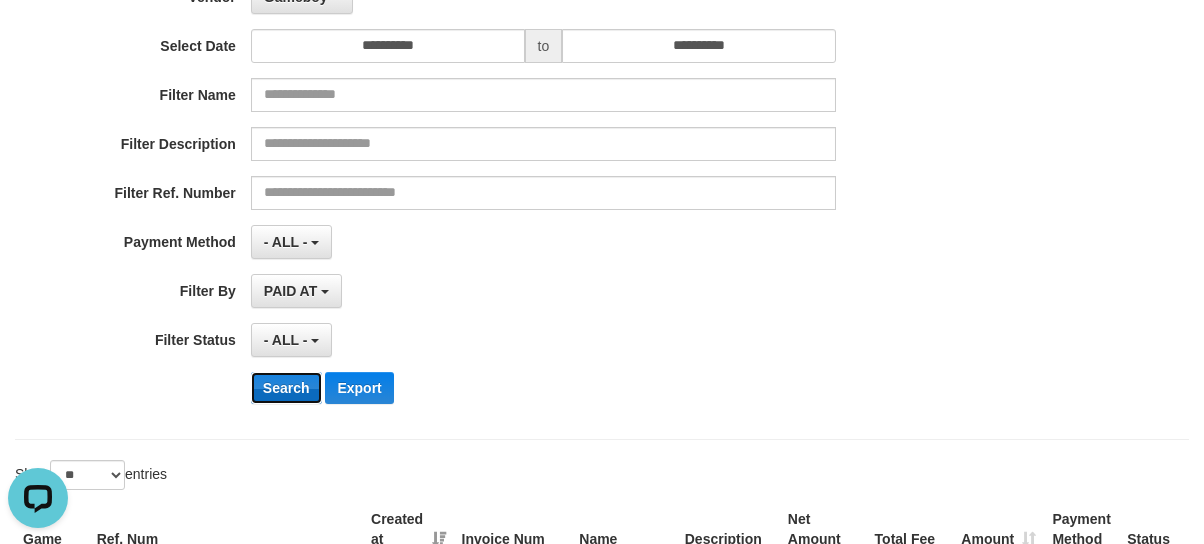 click on "Search" at bounding box center (286, 388) 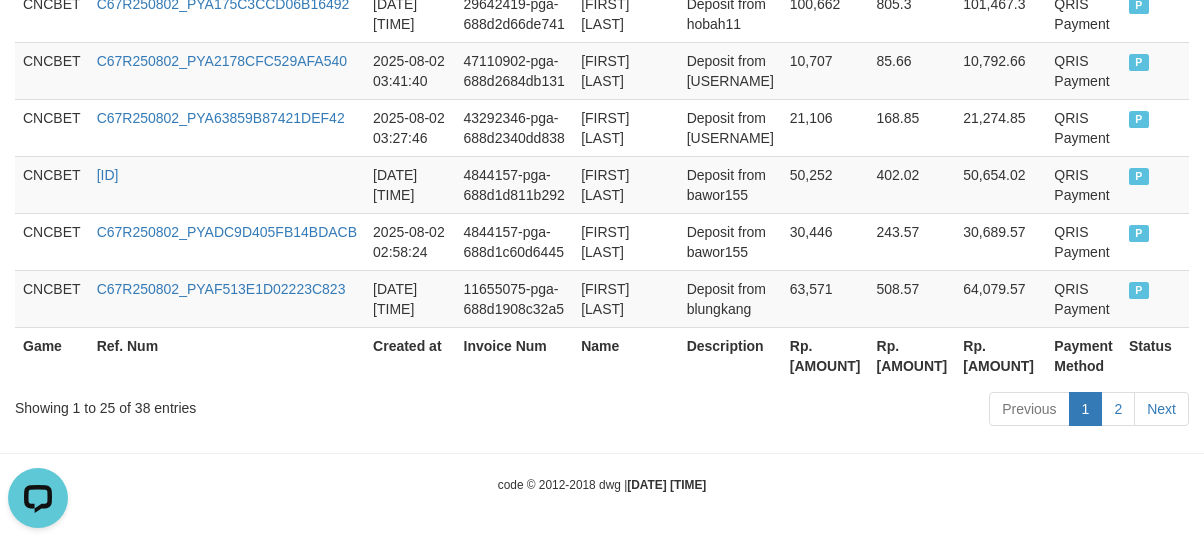 scroll, scrollTop: 2330, scrollLeft: 0, axis: vertical 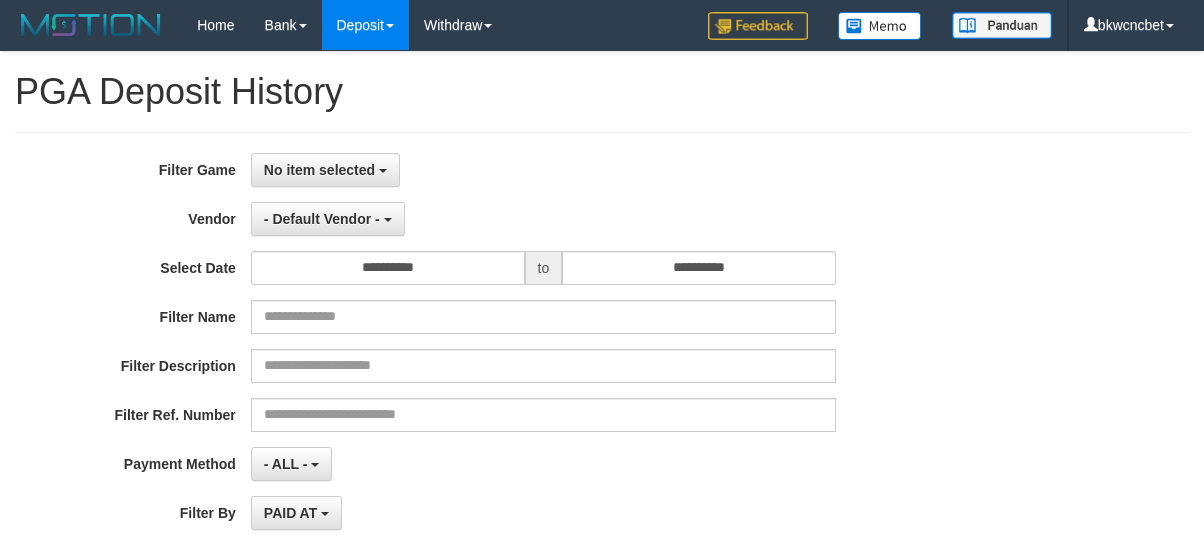 select 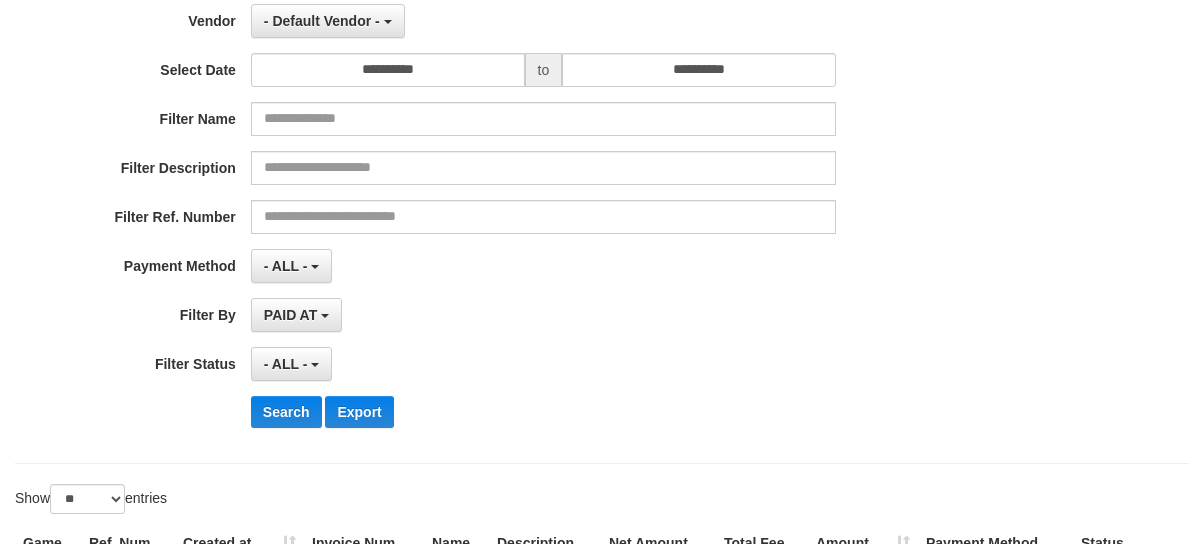 scroll, scrollTop: 0, scrollLeft: 0, axis: both 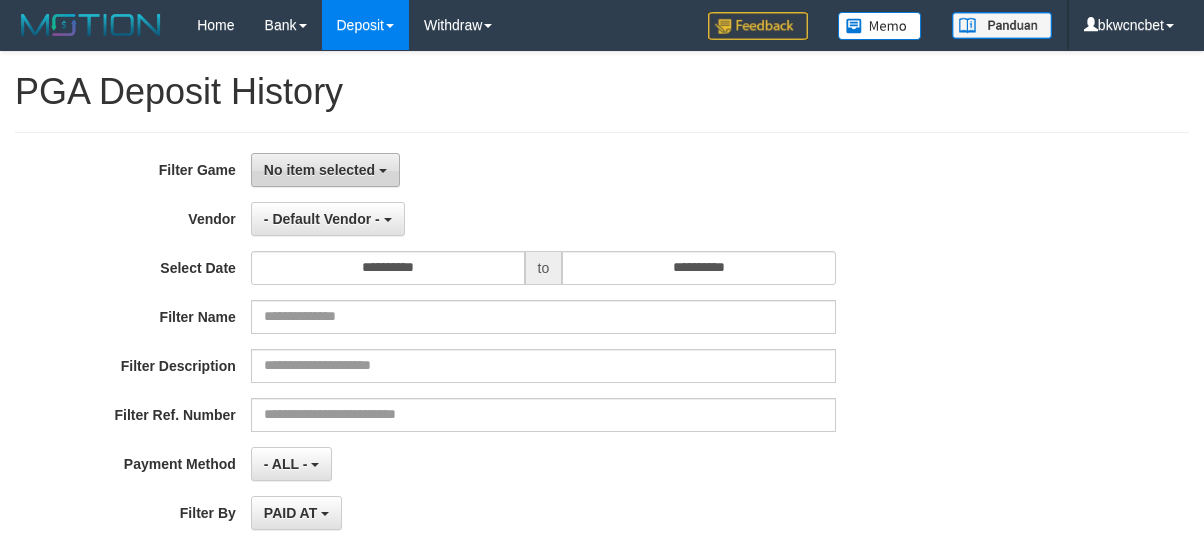 click on "No item selected" at bounding box center (319, 170) 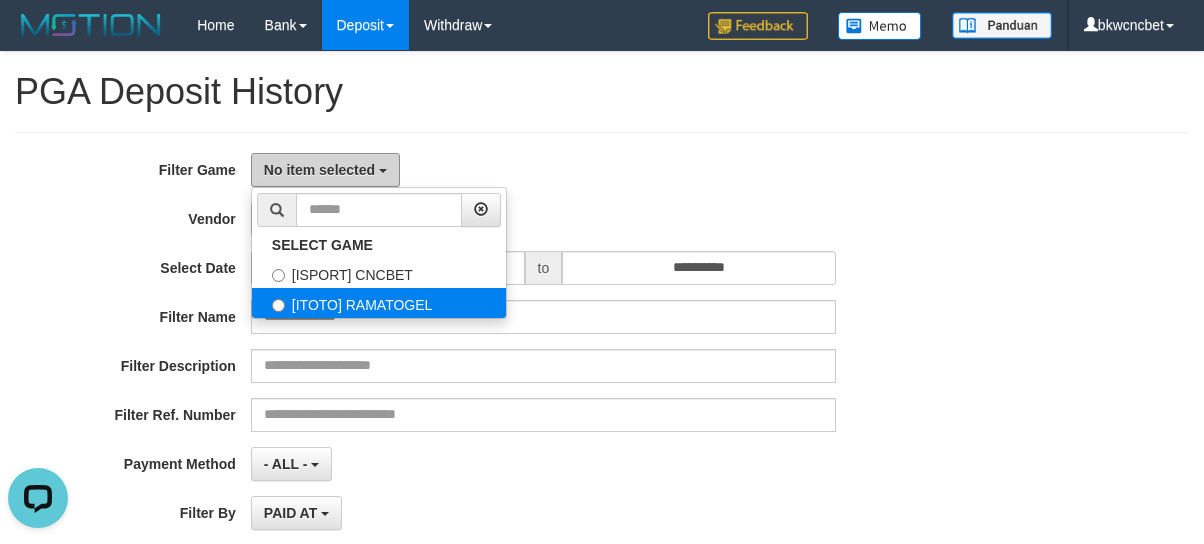 scroll, scrollTop: 0, scrollLeft: 0, axis: both 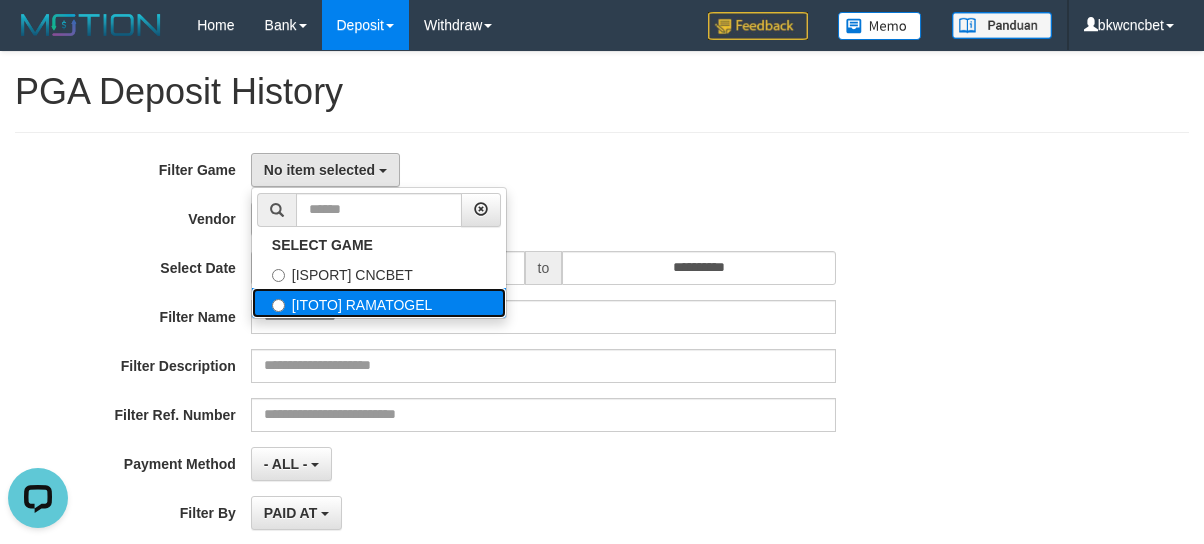 click on "[ITOTO] RAMATOGEL" at bounding box center (379, 303) 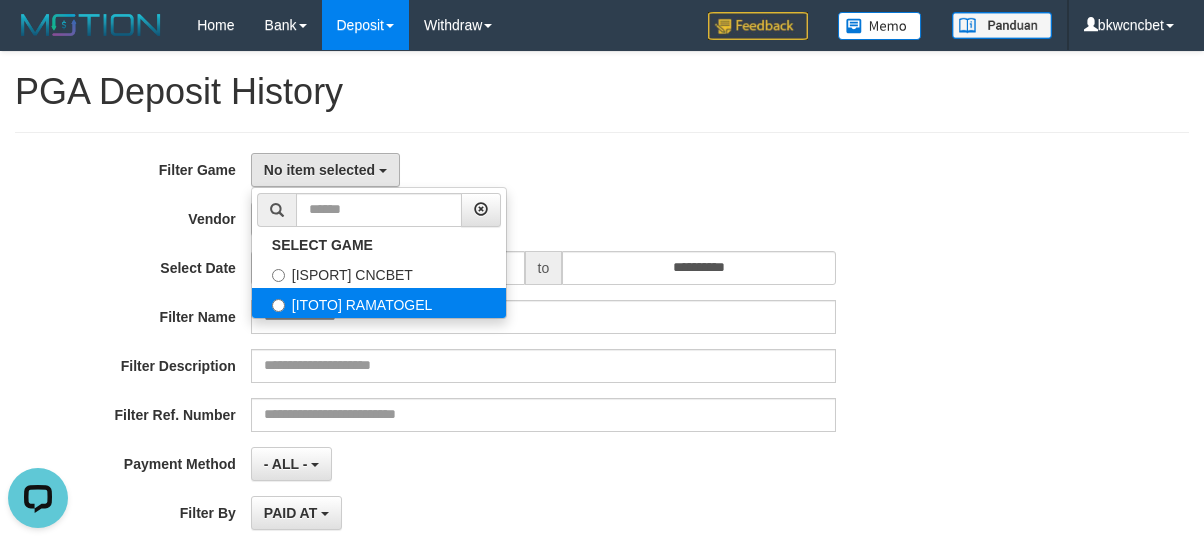 select on "****" 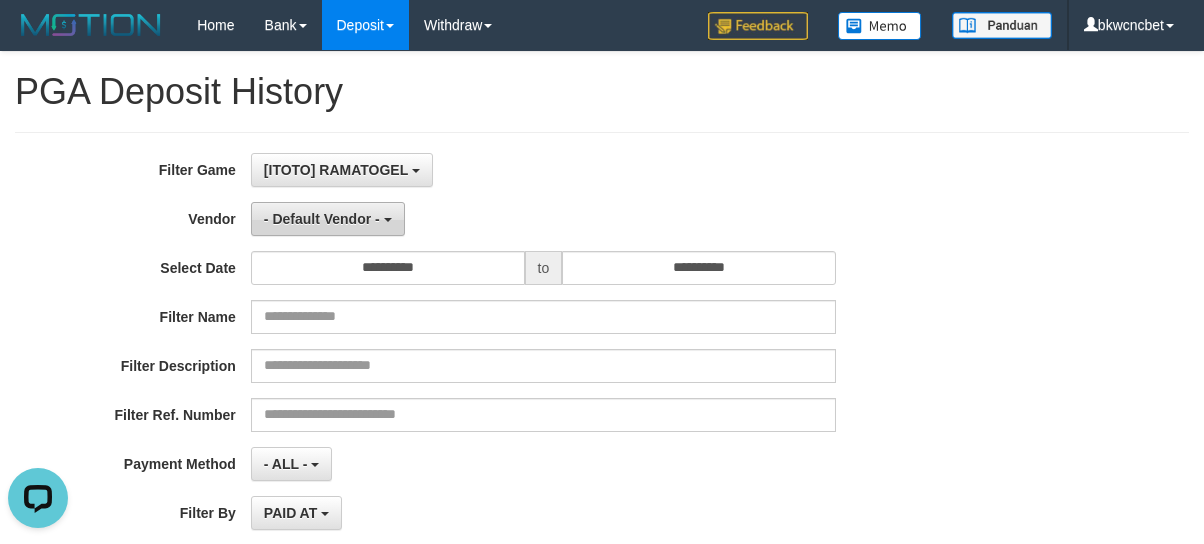 scroll, scrollTop: 34, scrollLeft: 0, axis: vertical 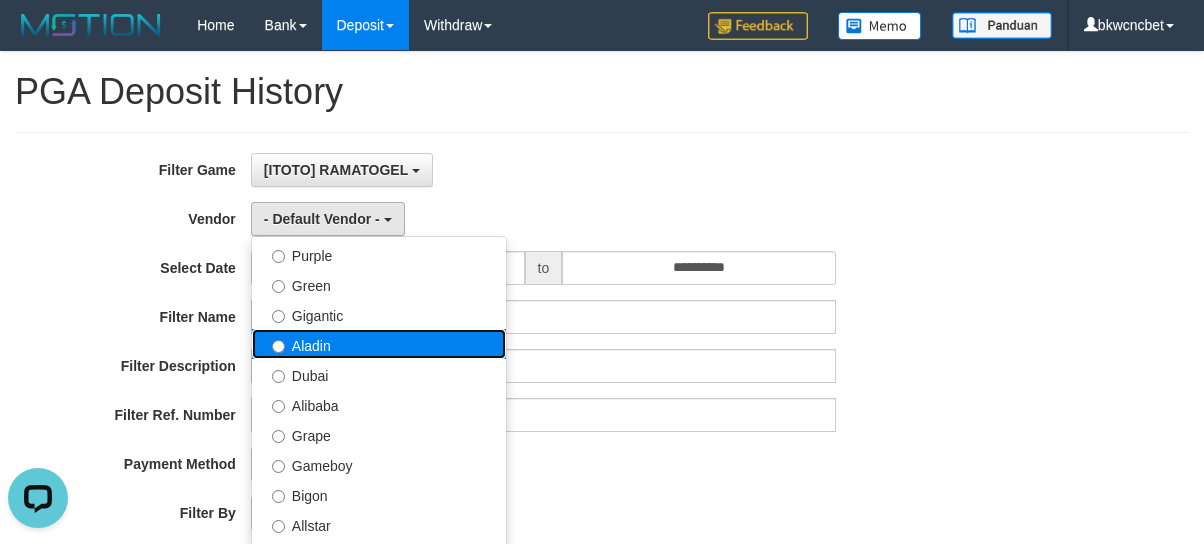 click on "Aladin" at bounding box center (379, 344) 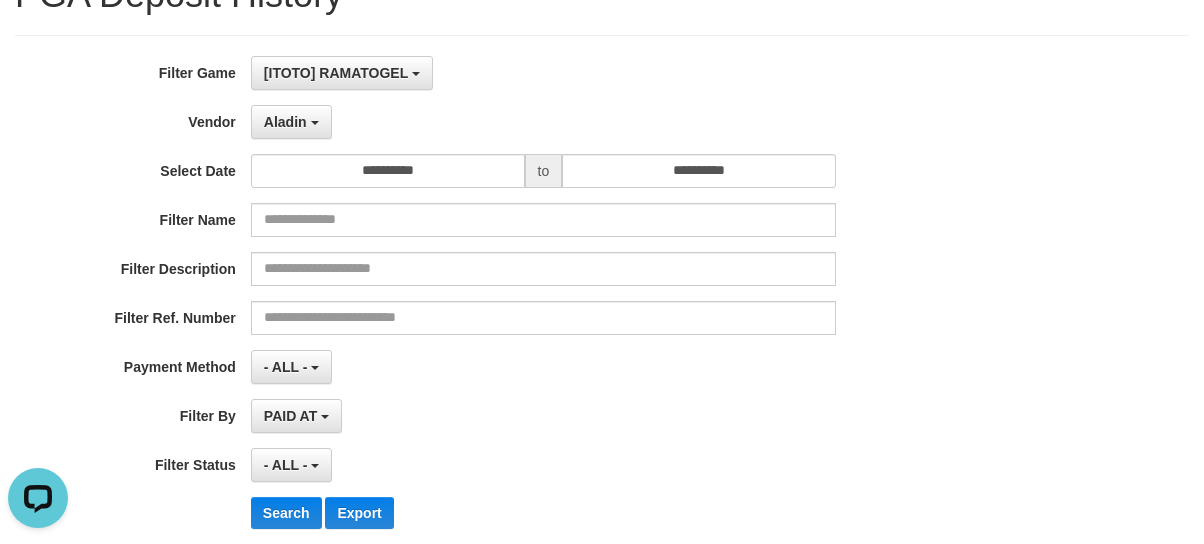 scroll, scrollTop: 222, scrollLeft: 0, axis: vertical 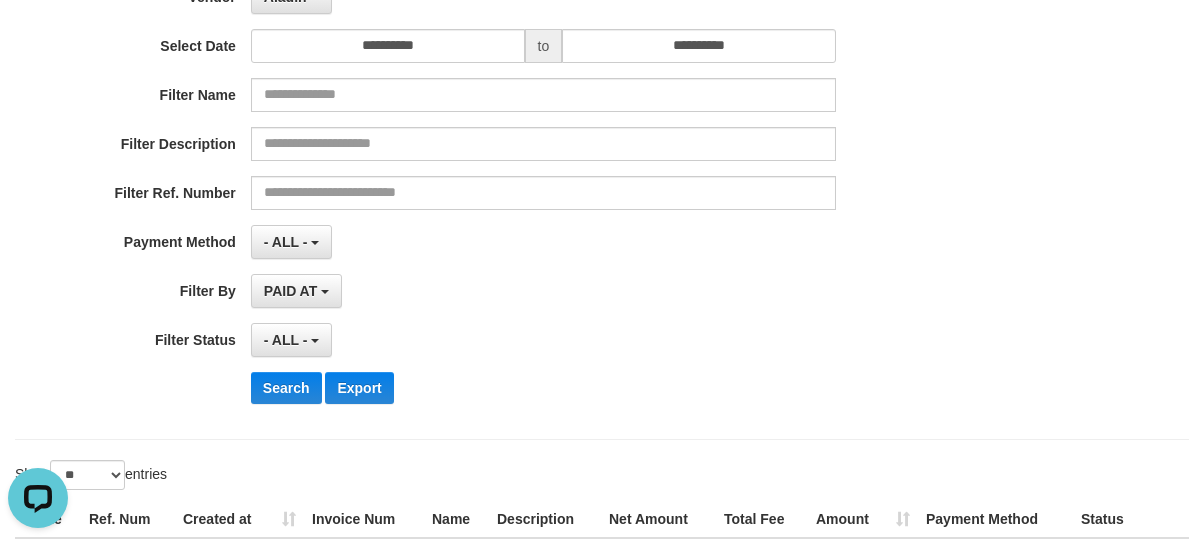click on "**********" at bounding box center (501, 175) 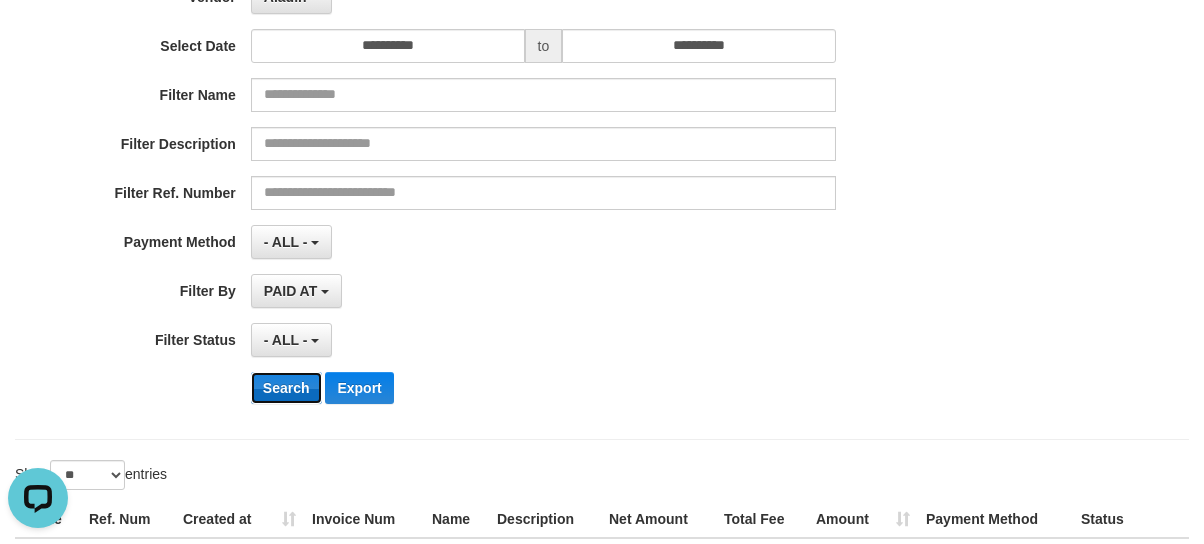 click on "Search" at bounding box center (286, 388) 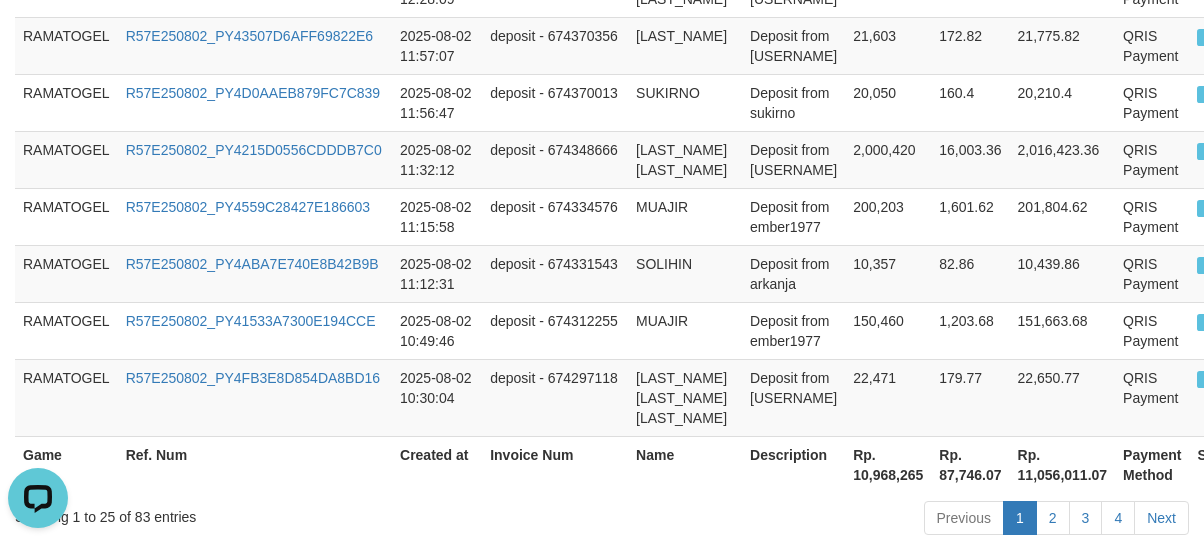 scroll, scrollTop: 1910, scrollLeft: 0, axis: vertical 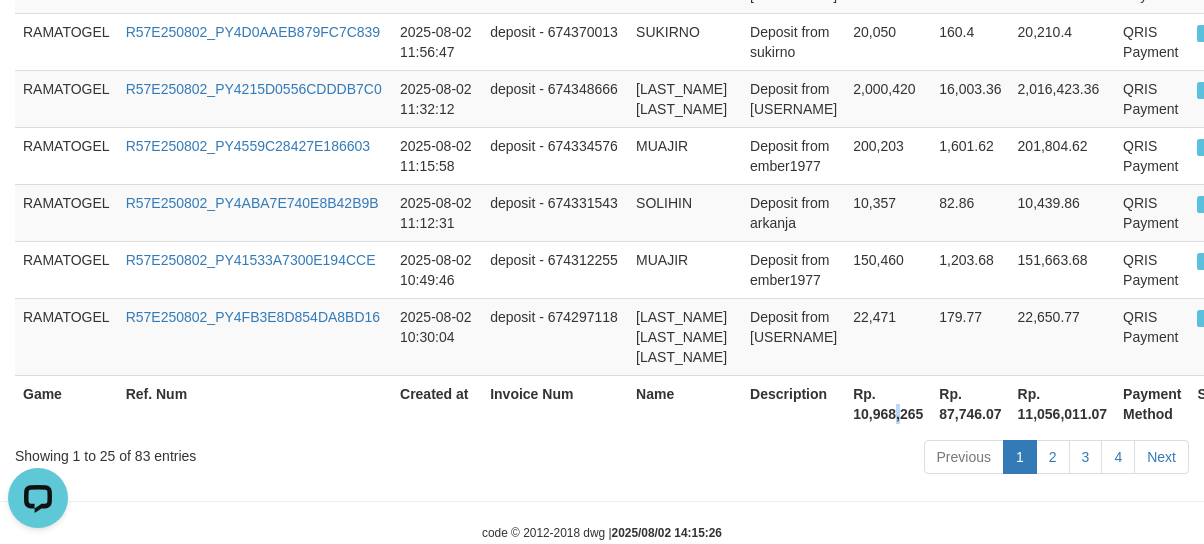 click on "Rp. 10,968,265" at bounding box center (888, 403) 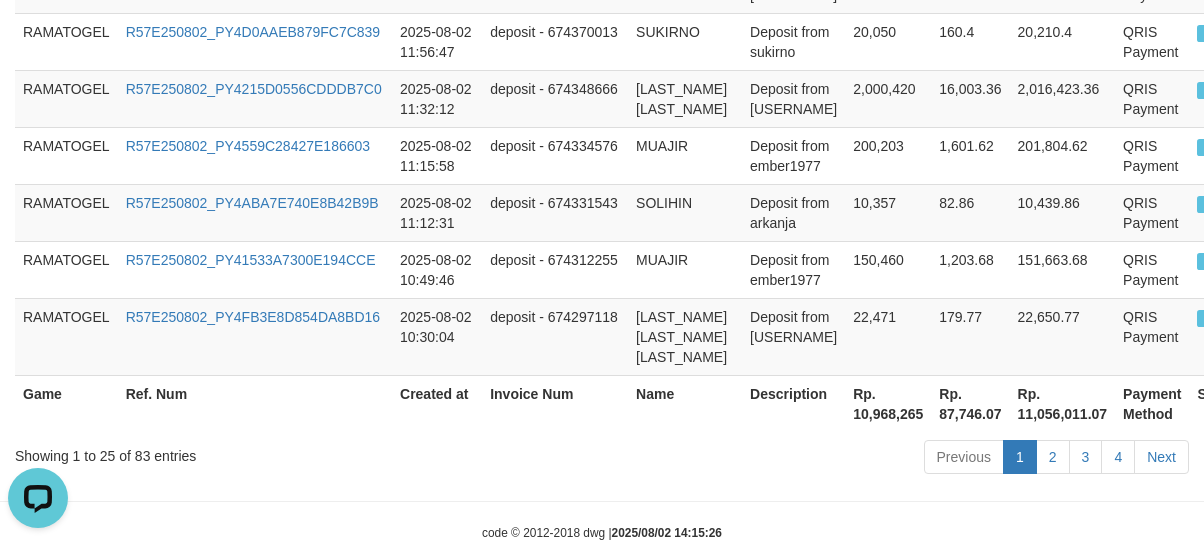 click on "Rp. 10,968,265" at bounding box center [888, 403] 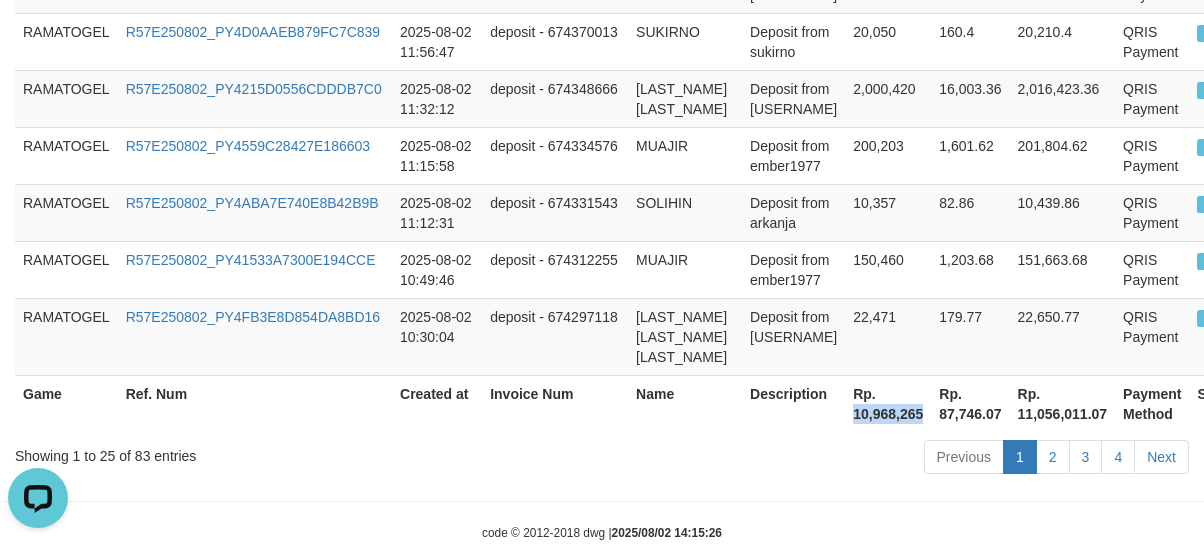 click on "Rp. 10,968,265" at bounding box center [888, 403] 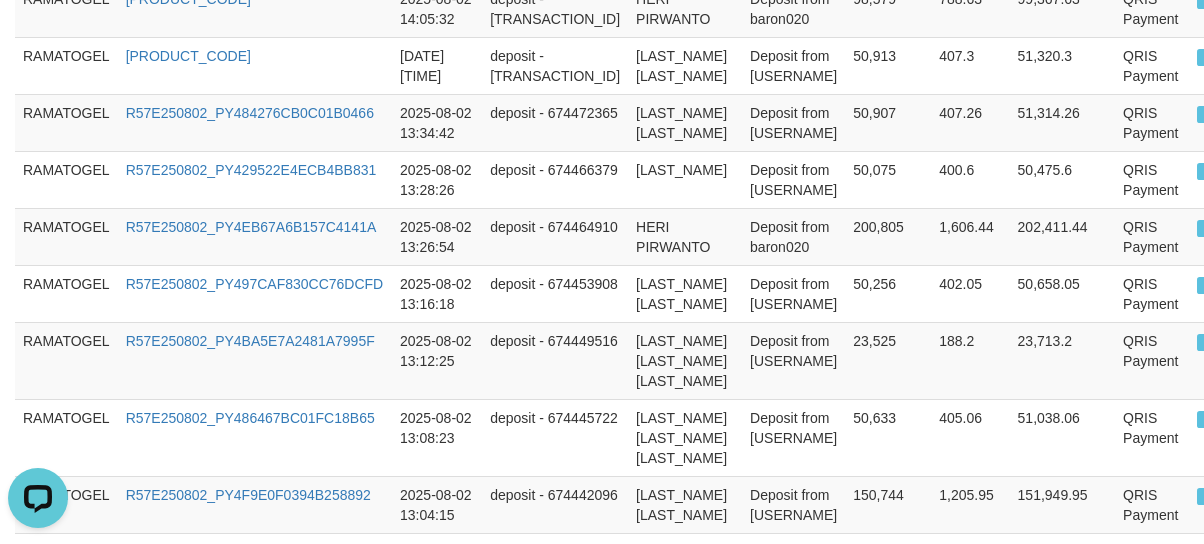 scroll, scrollTop: 0, scrollLeft: 0, axis: both 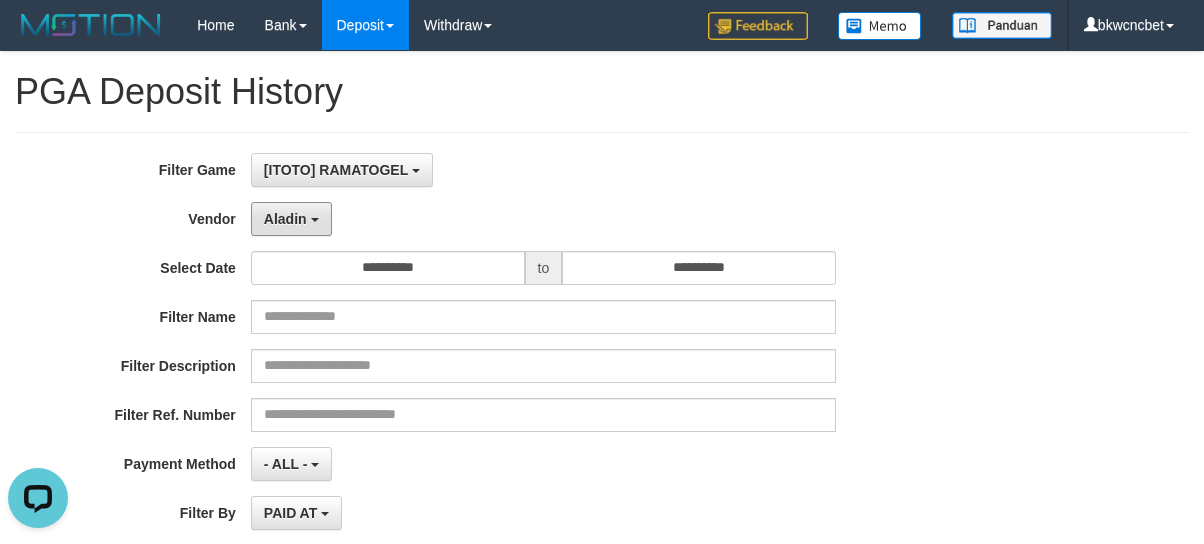 drag, startPoint x: 301, startPoint y: 206, endPoint x: 321, endPoint y: 348, distance: 143.40154 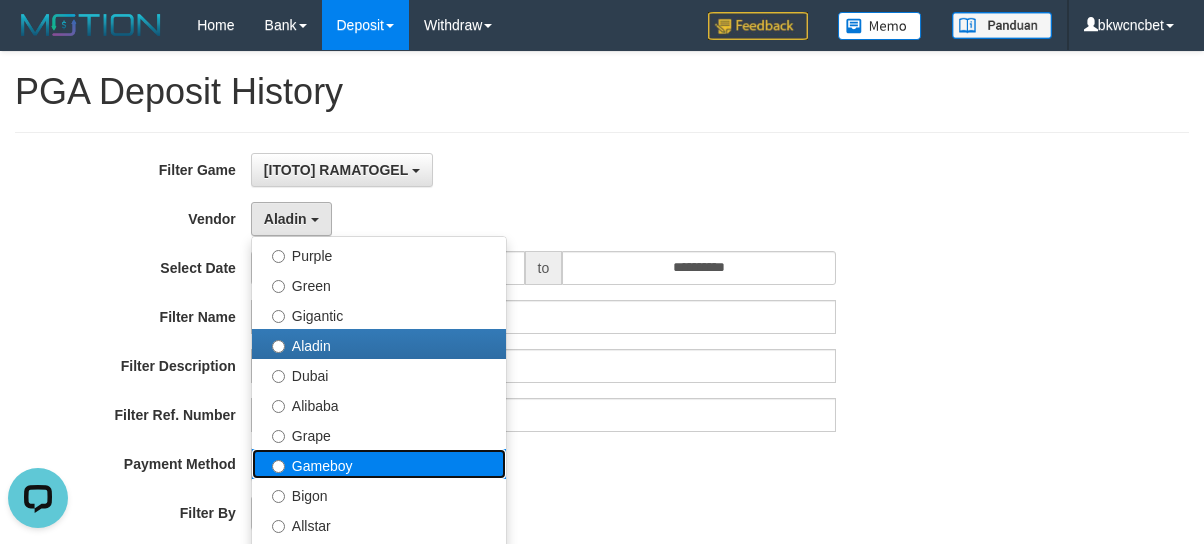 click on "Gameboy" at bounding box center [379, 464] 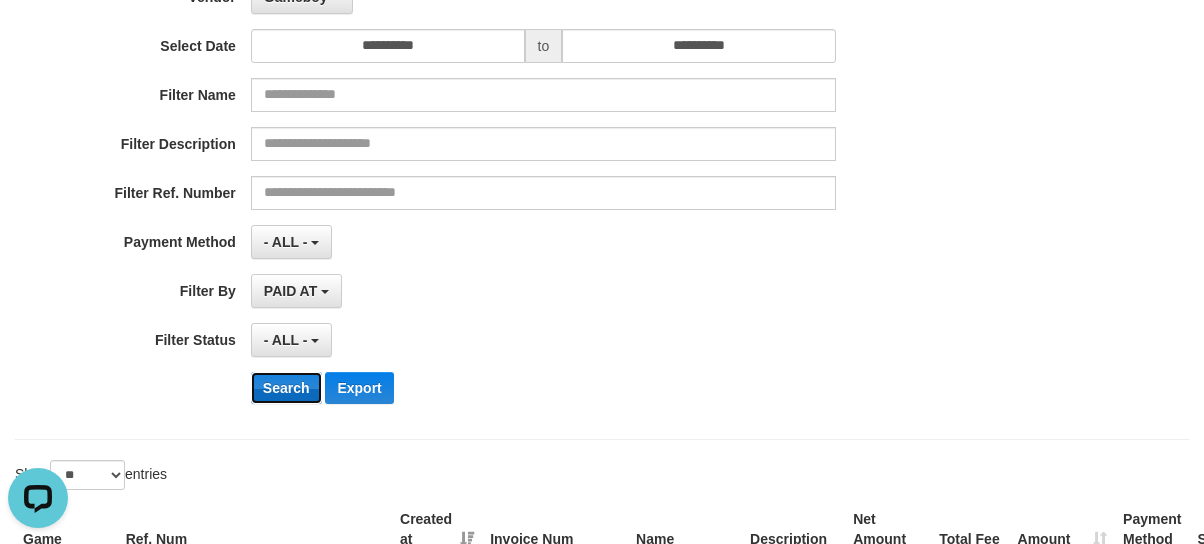 click on "Search" at bounding box center [286, 388] 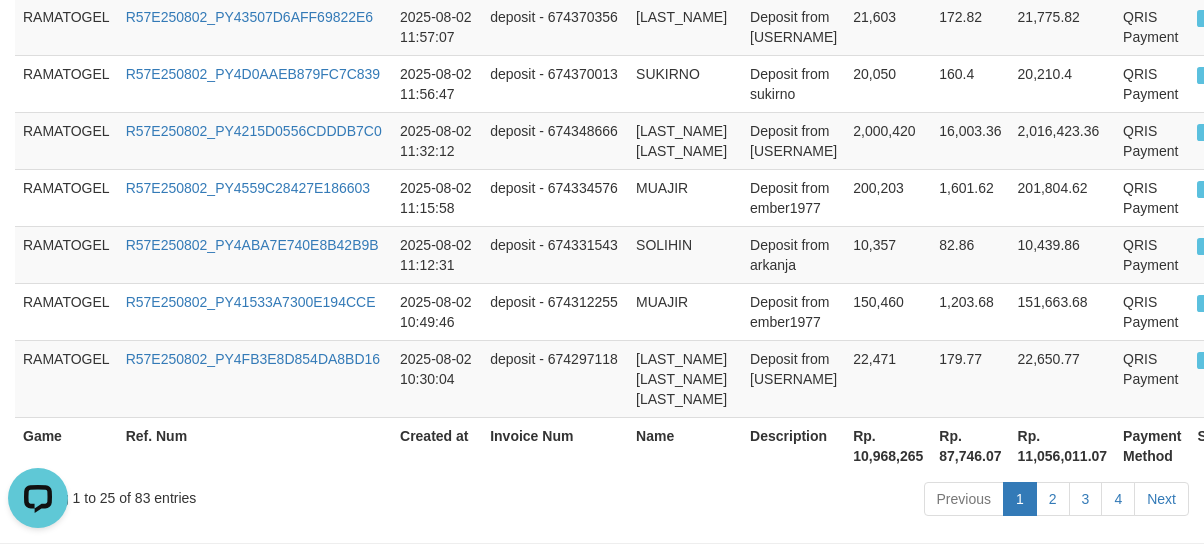 scroll, scrollTop: 1910, scrollLeft: 0, axis: vertical 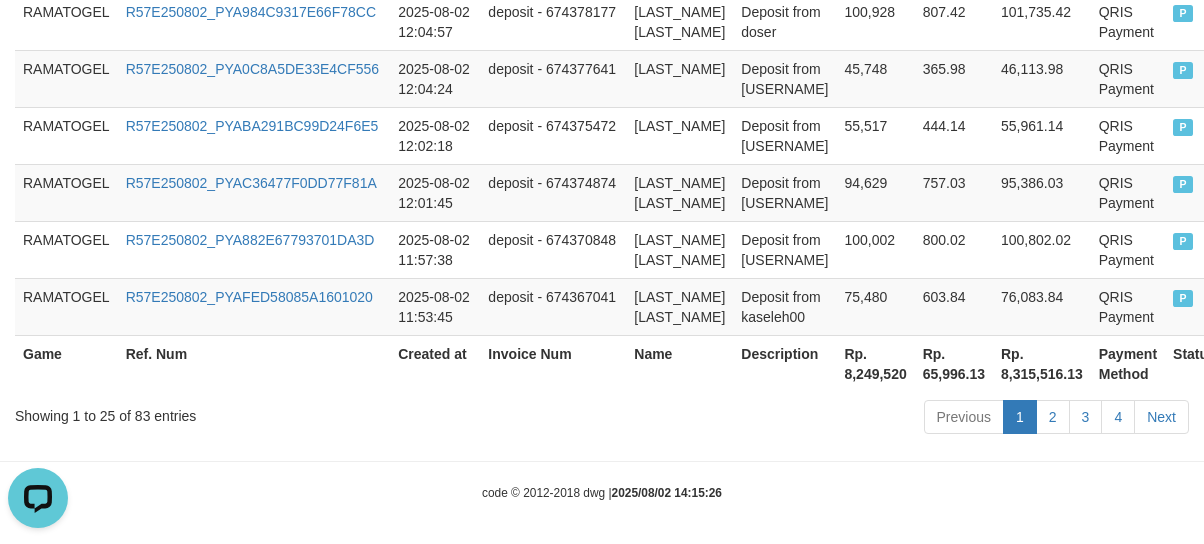 click on "Rp. 8,249,520" at bounding box center (875, 363) 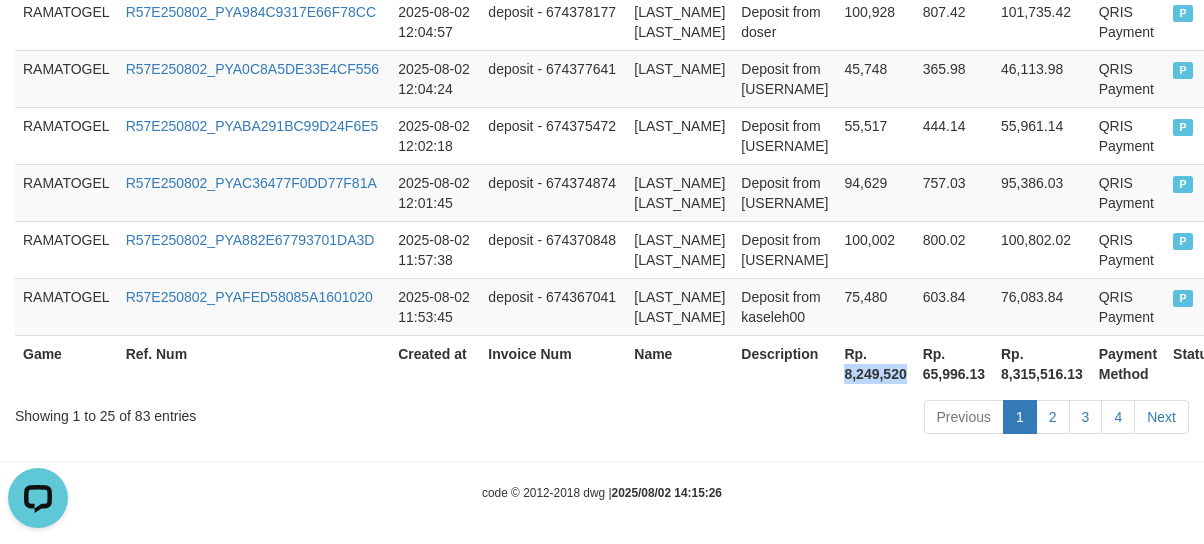 click on "Rp. 8,249,520" at bounding box center [875, 363] 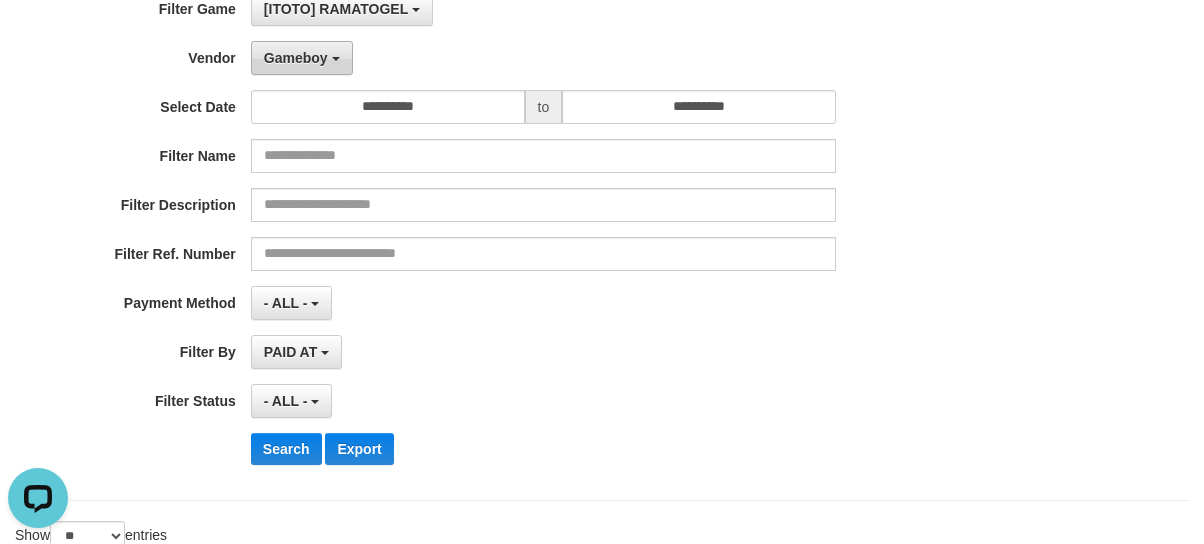 scroll, scrollTop: 0, scrollLeft: 0, axis: both 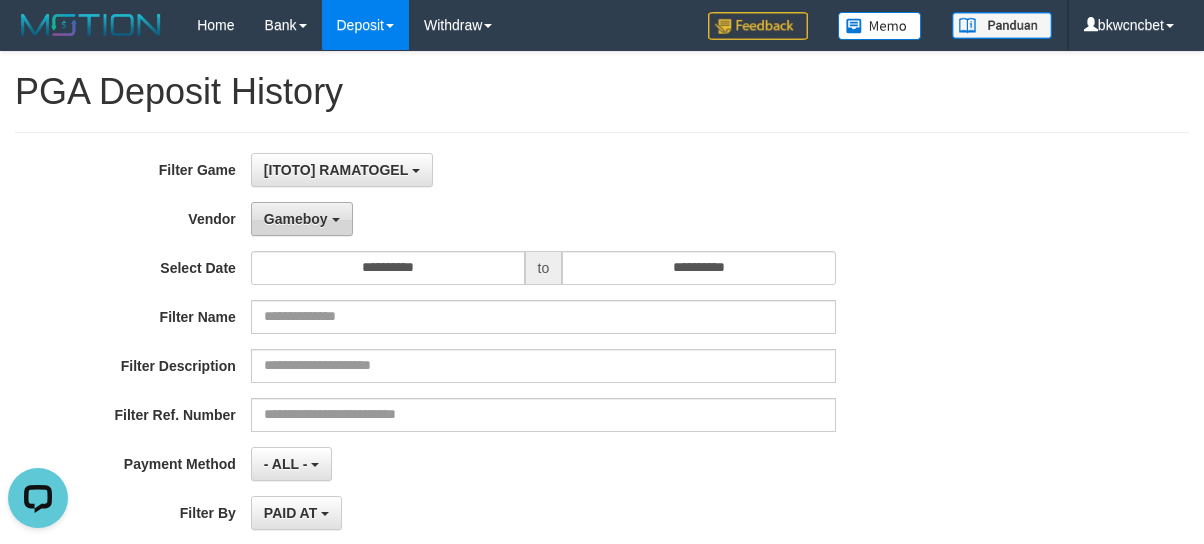 click on "Gameboy" at bounding box center (296, 219) 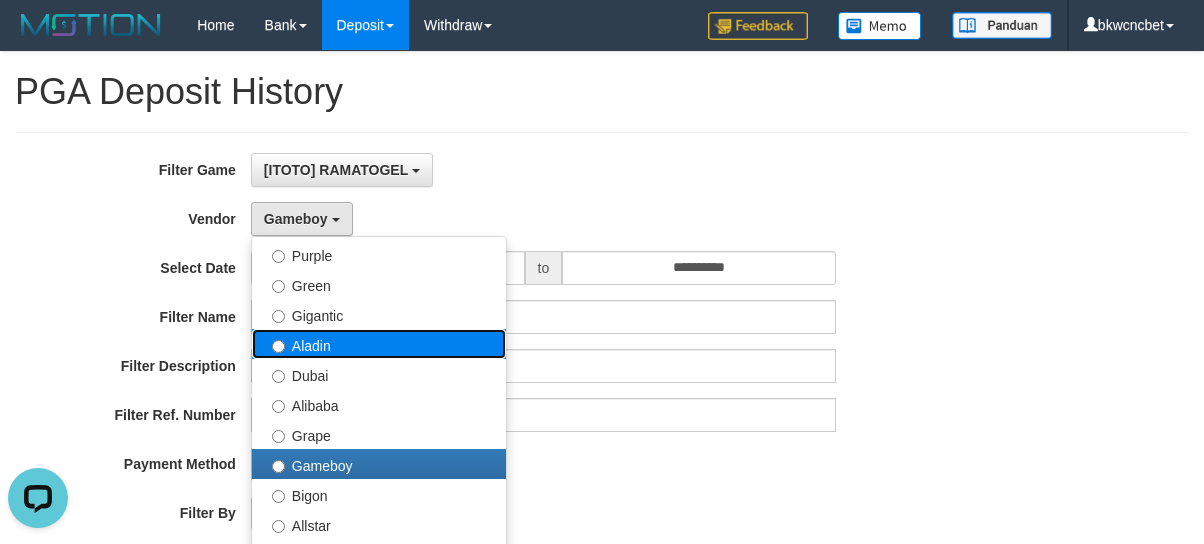 click on "Aladin" at bounding box center (379, 344) 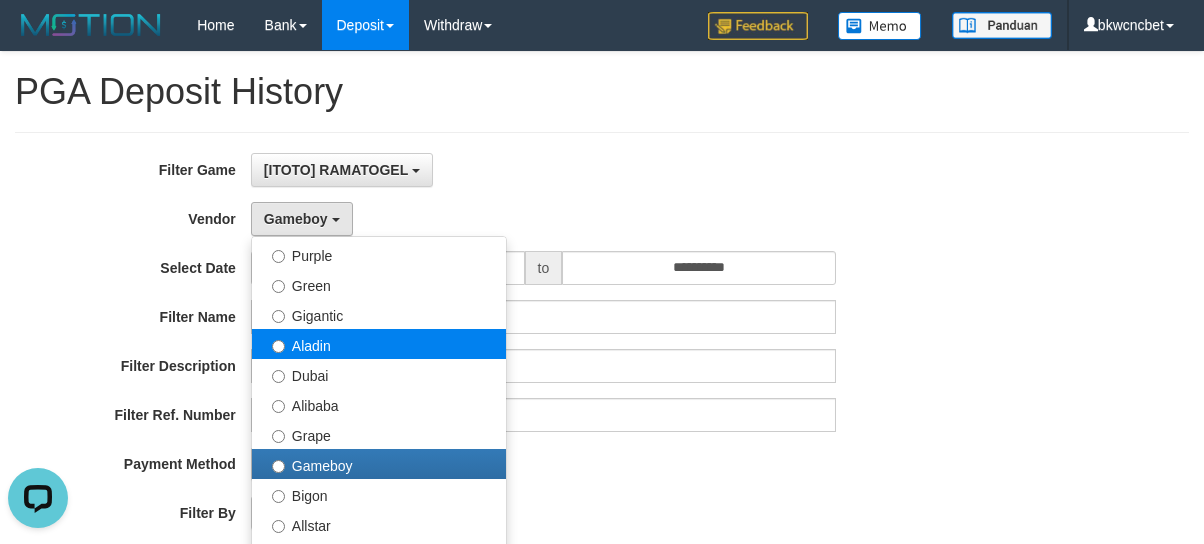 select on "**********" 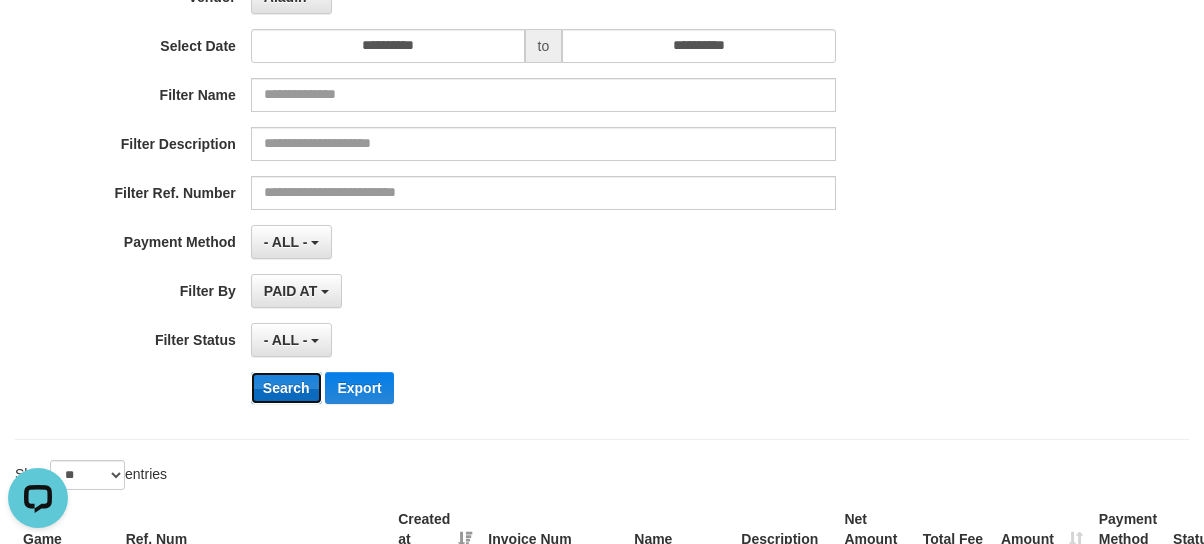 click on "Search" at bounding box center (286, 388) 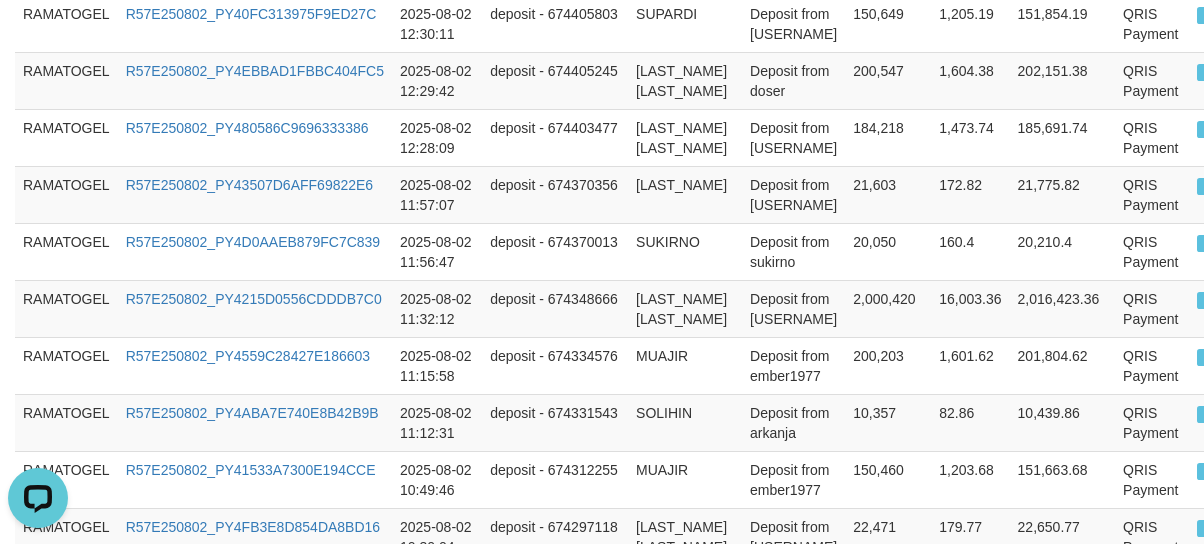 scroll, scrollTop: 1910, scrollLeft: 0, axis: vertical 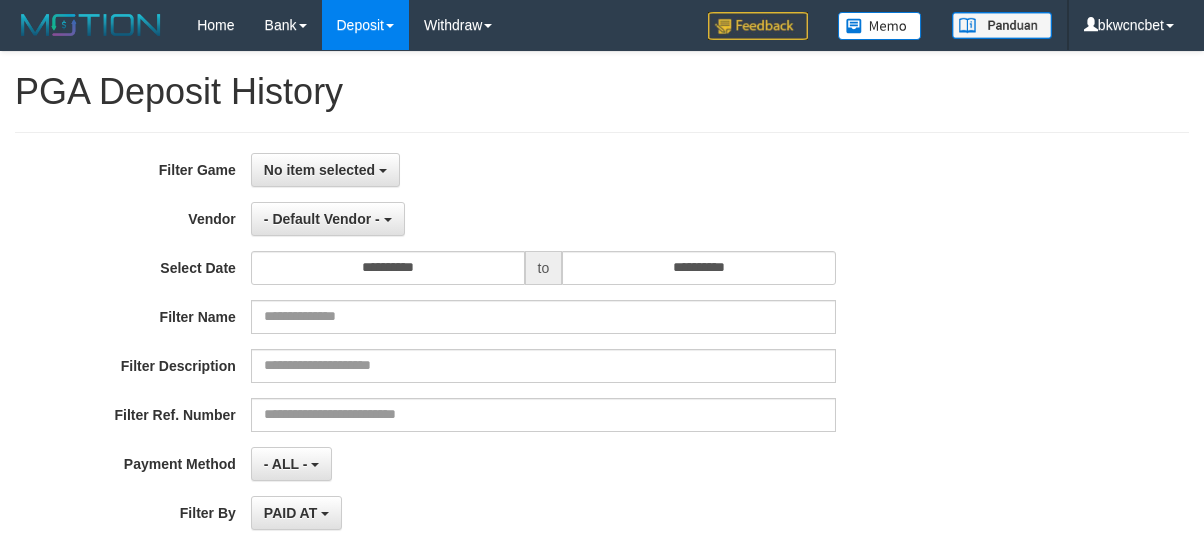 select 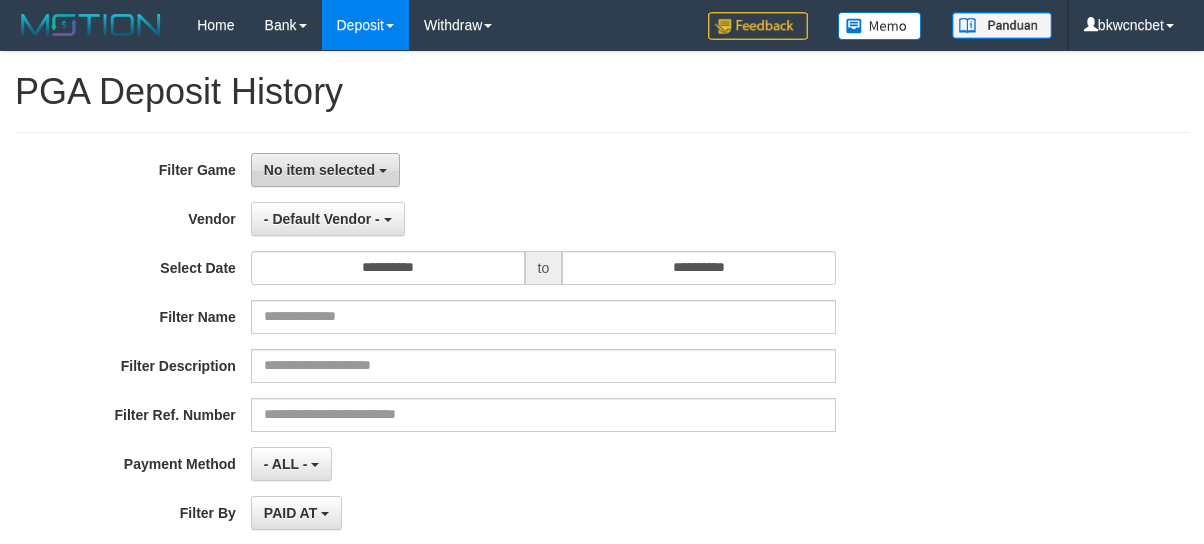 click on "No item selected" at bounding box center [319, 170] 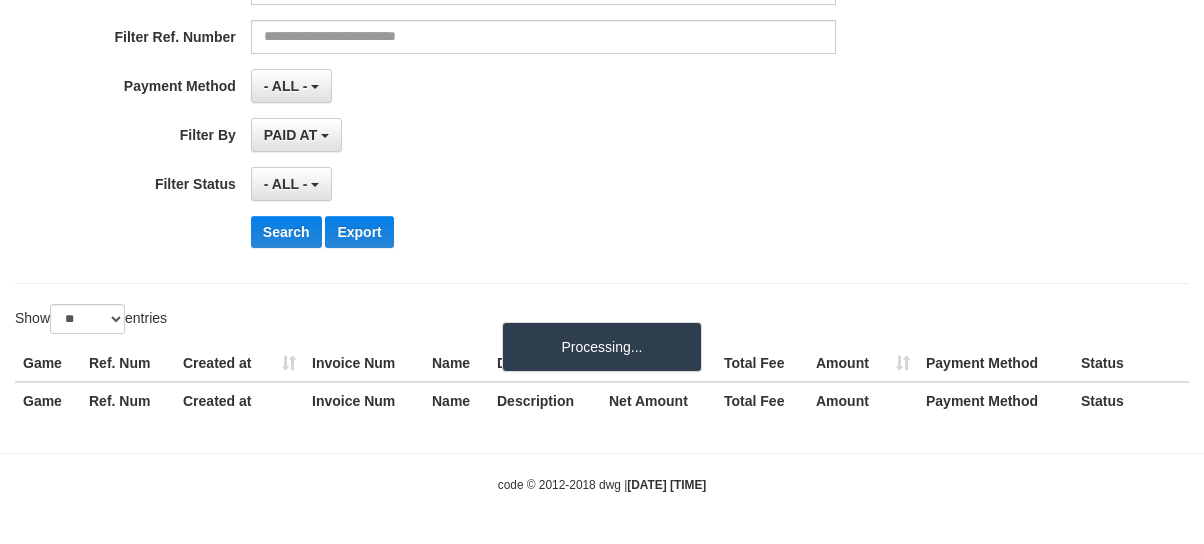 click on "**********" at bounding box center [602, 53] 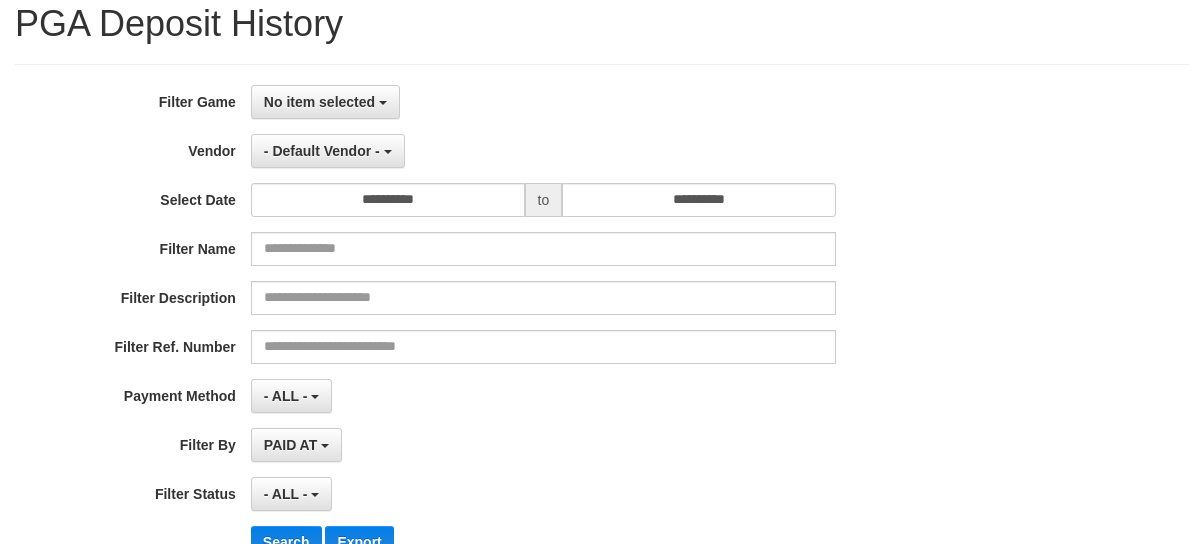 scroll, scrollTop: 0, scrollLeft: 0, axis: both 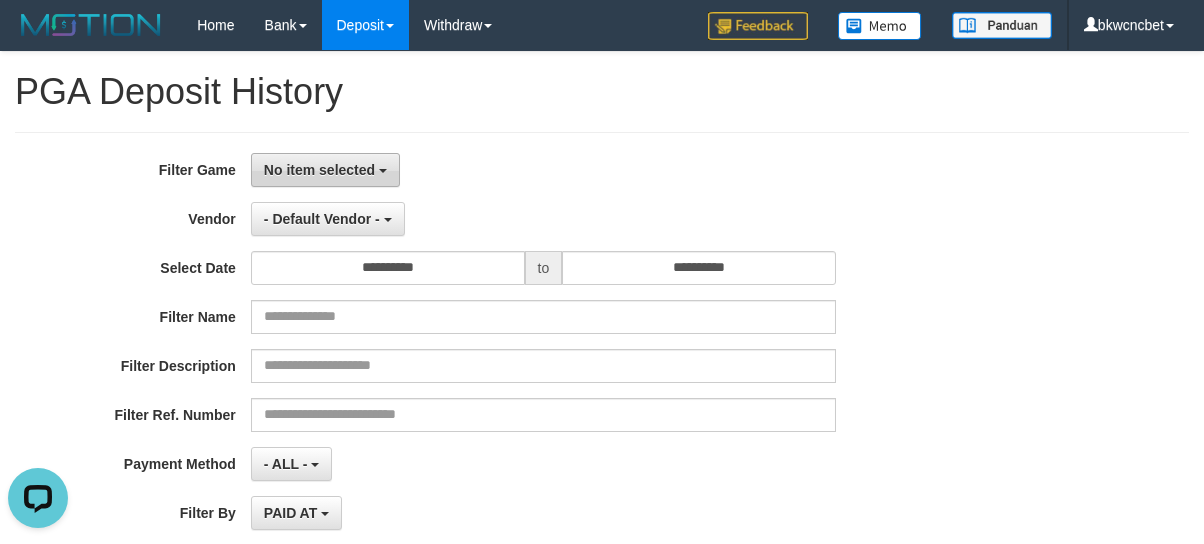 click on "No item selected" at bounding box center (319, 170) 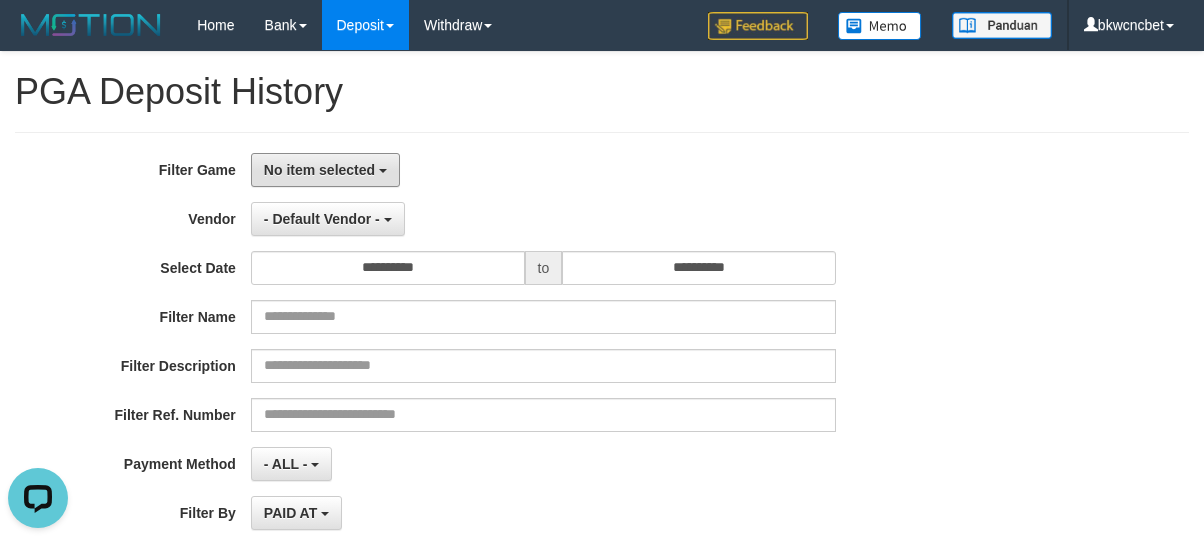 scroll, scrollTop: 0, scrollLeft: 0, axis: both 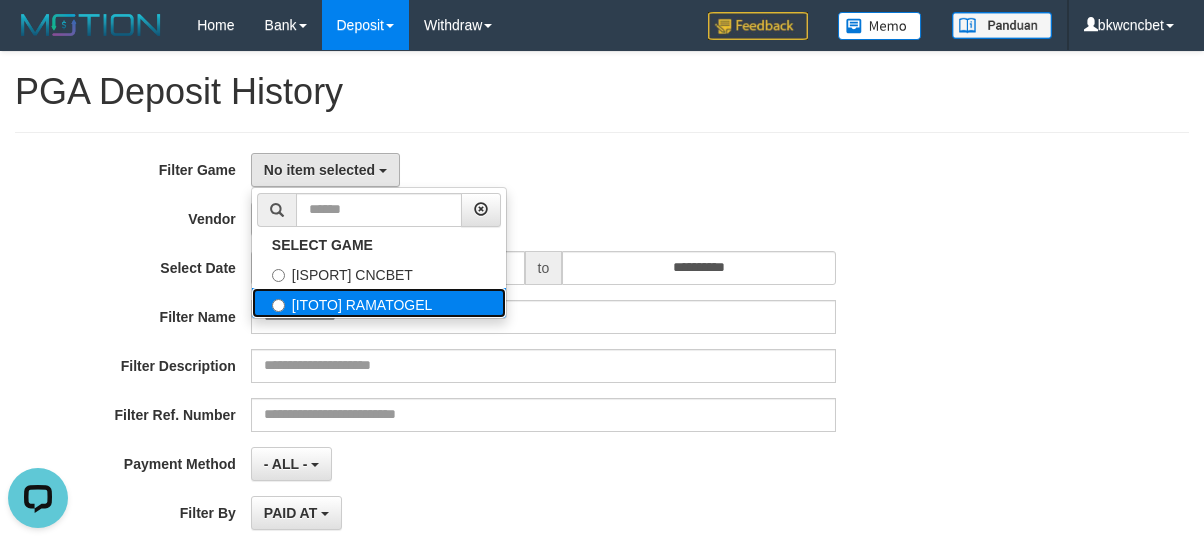 click on "[ITOTO] RAMATOGEL" at bounding box center [379, 303] 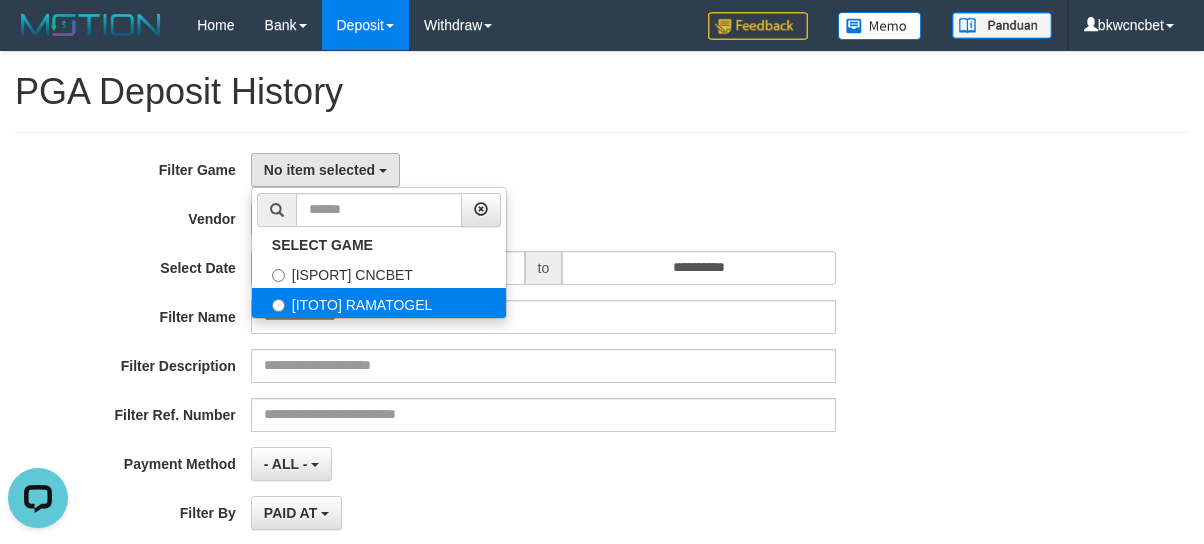 select on "****" 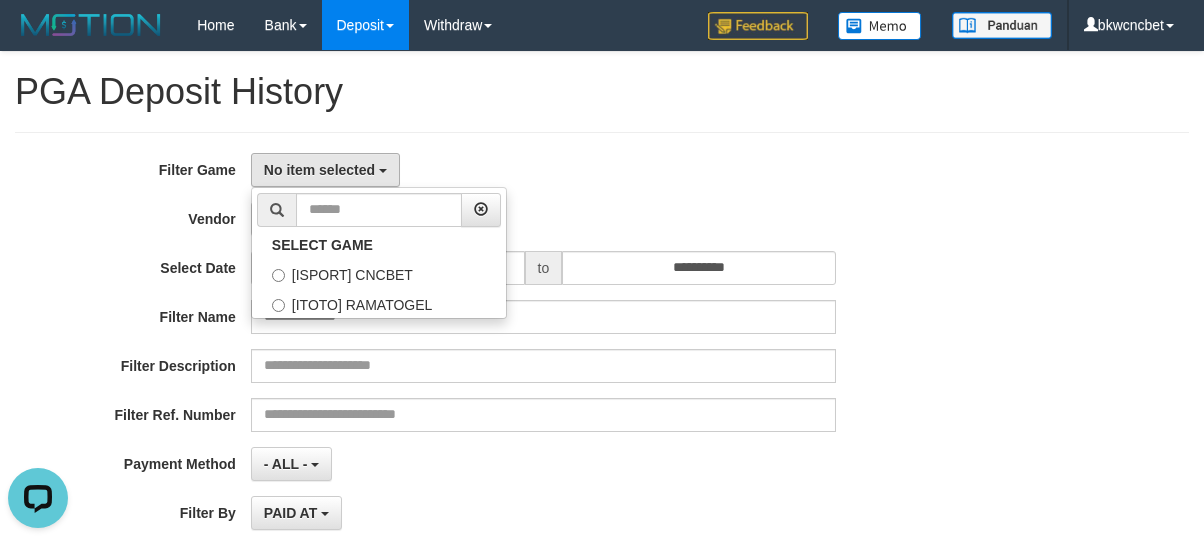 scroll, scrollTop: 34, scrollLeft: 0, axis: vertical 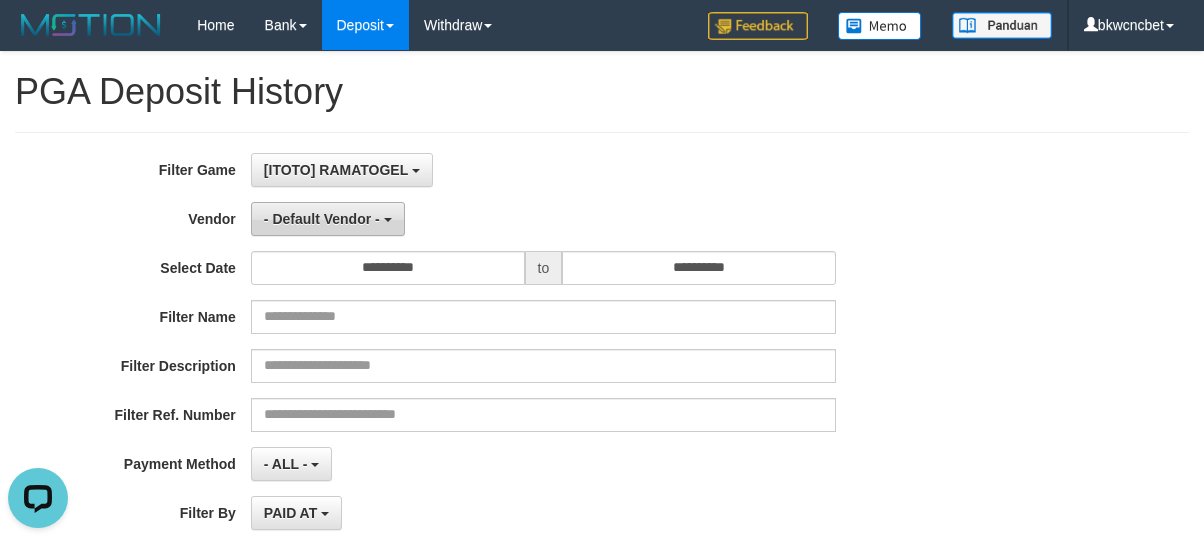 click on "- Default Vendor -" at bounding box center (322, 219) 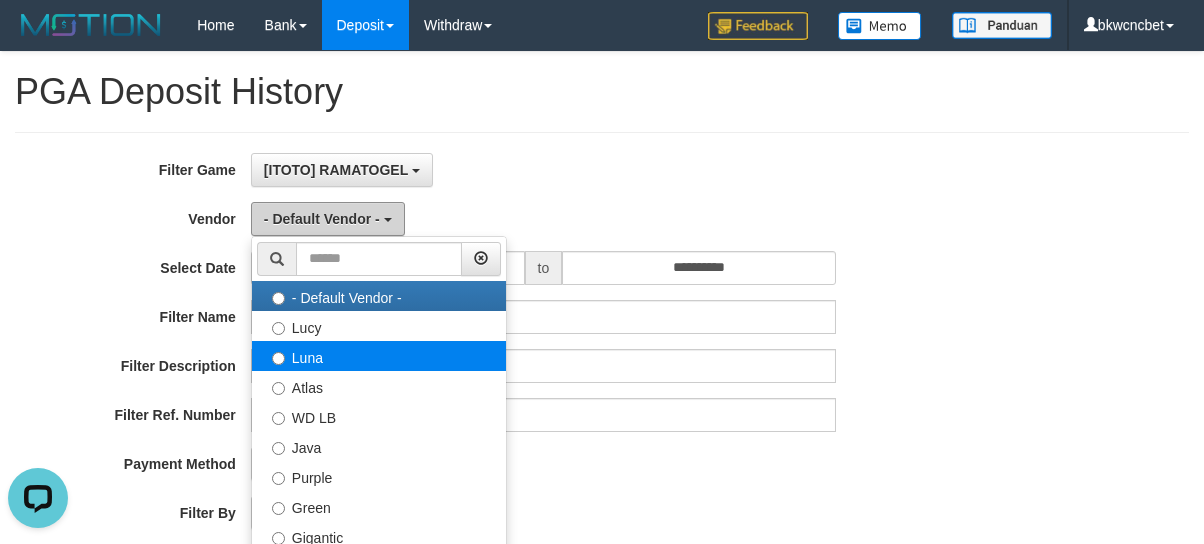 scroll, scrollTop: 222, scrollLeft: 0, axis: vertical 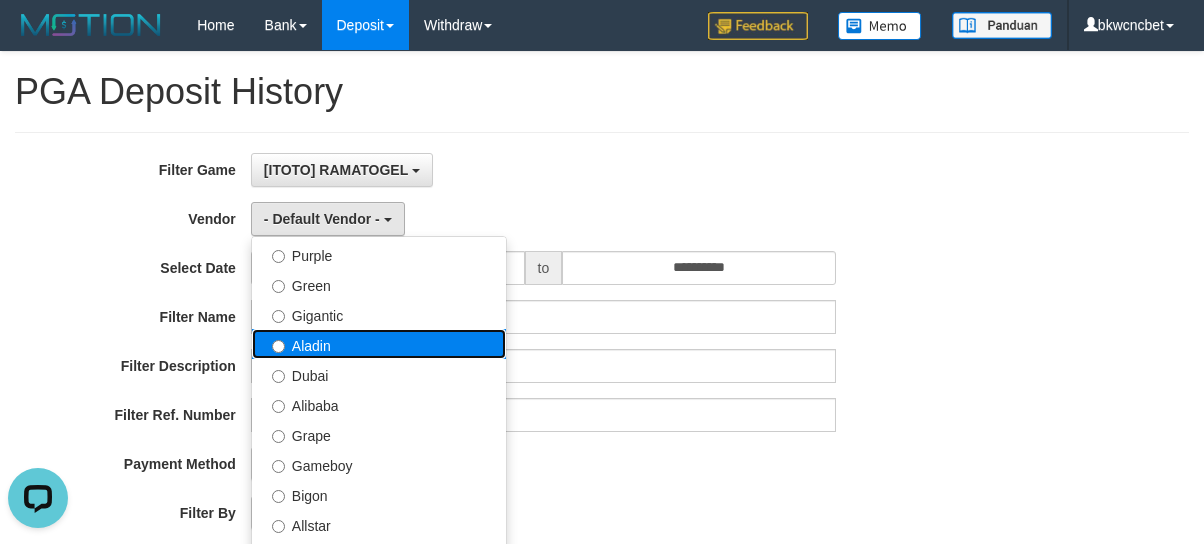 click on "Aladin" at bounding box center (379, 344) 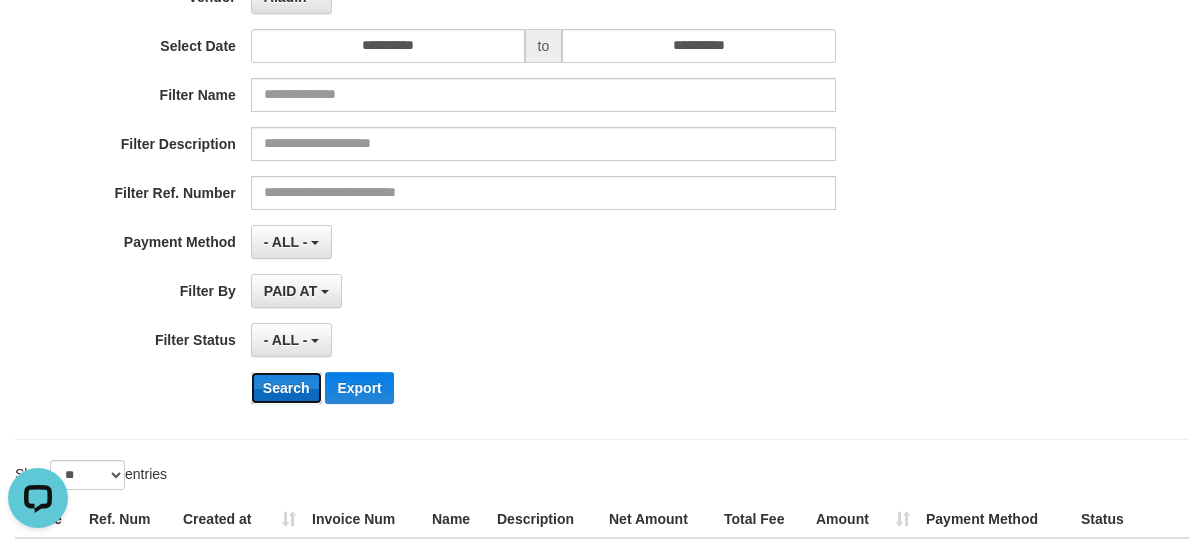 click on "Search" at bounding box center (286, 388) 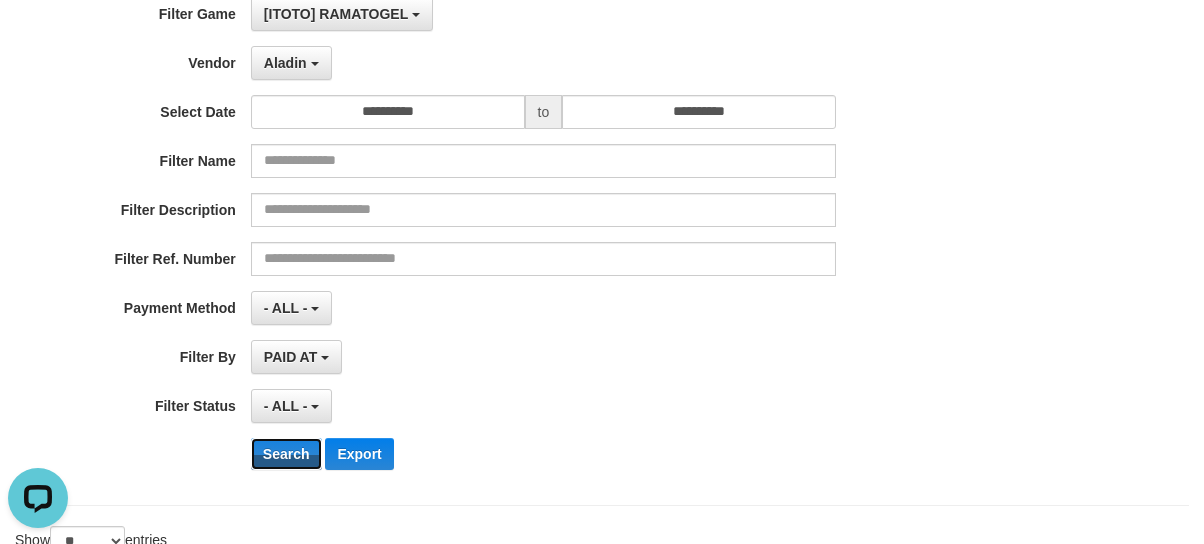 scroll, scrollTop: 0, scrollLeft: 0, axis: both 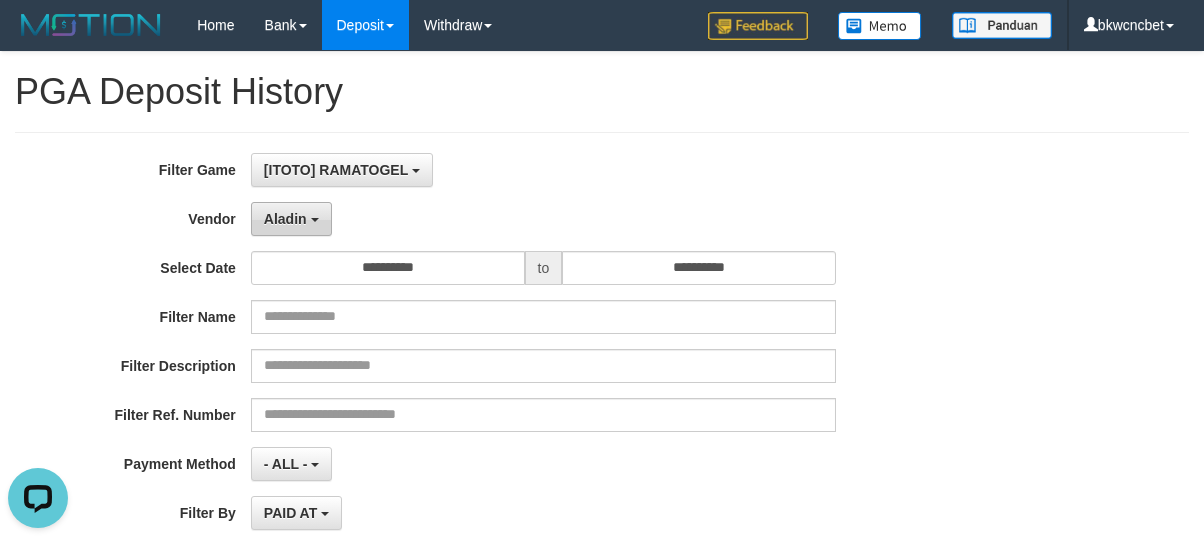 click on "Aladin" at bounding box center [291, 219] 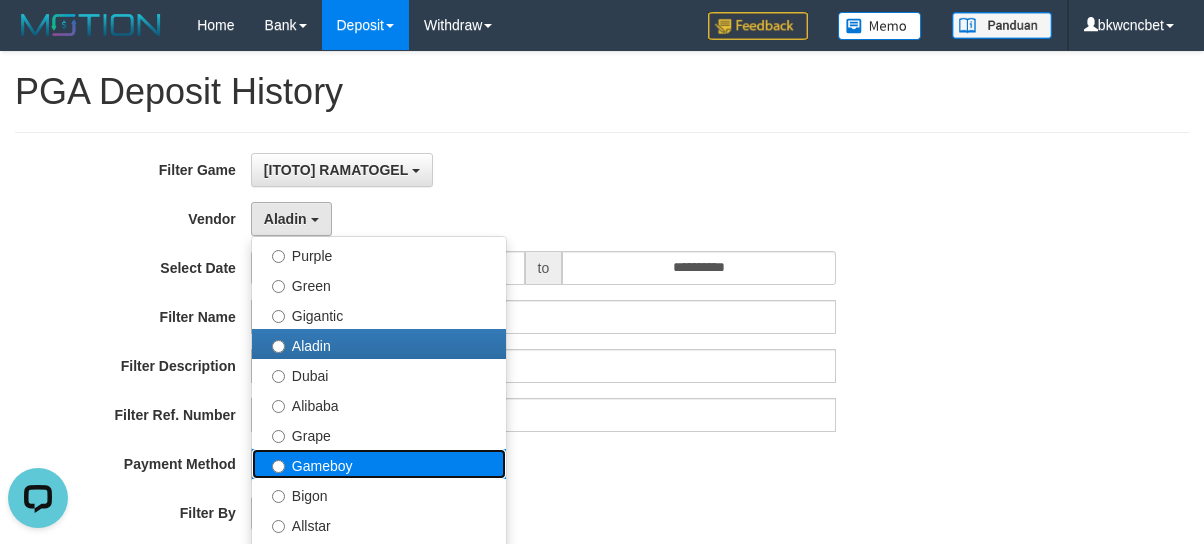 click on "Gameboy" at bounding box center (379, 464) 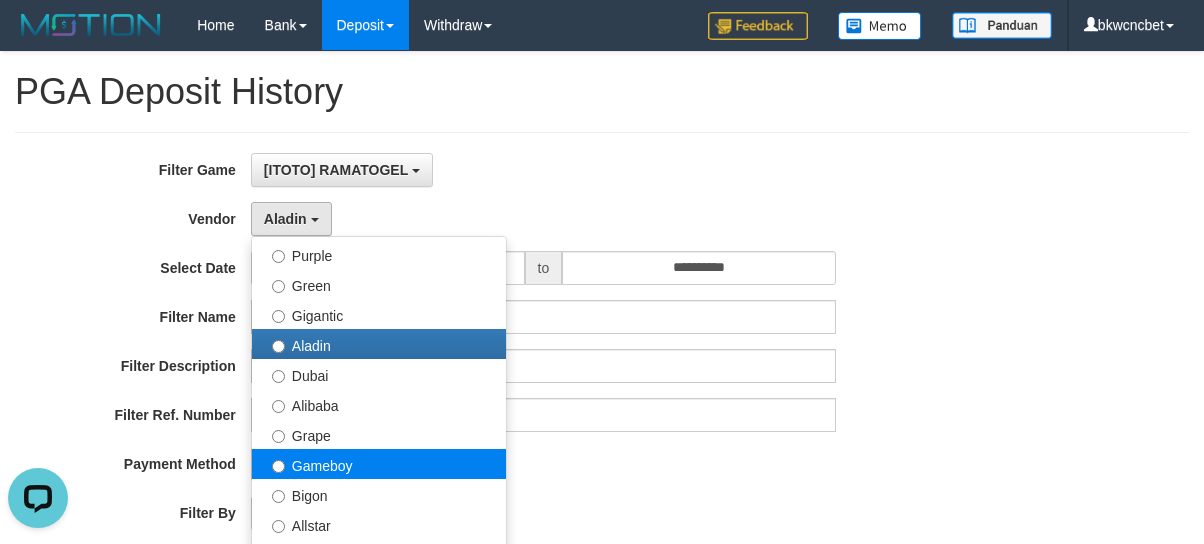 select on "**********" 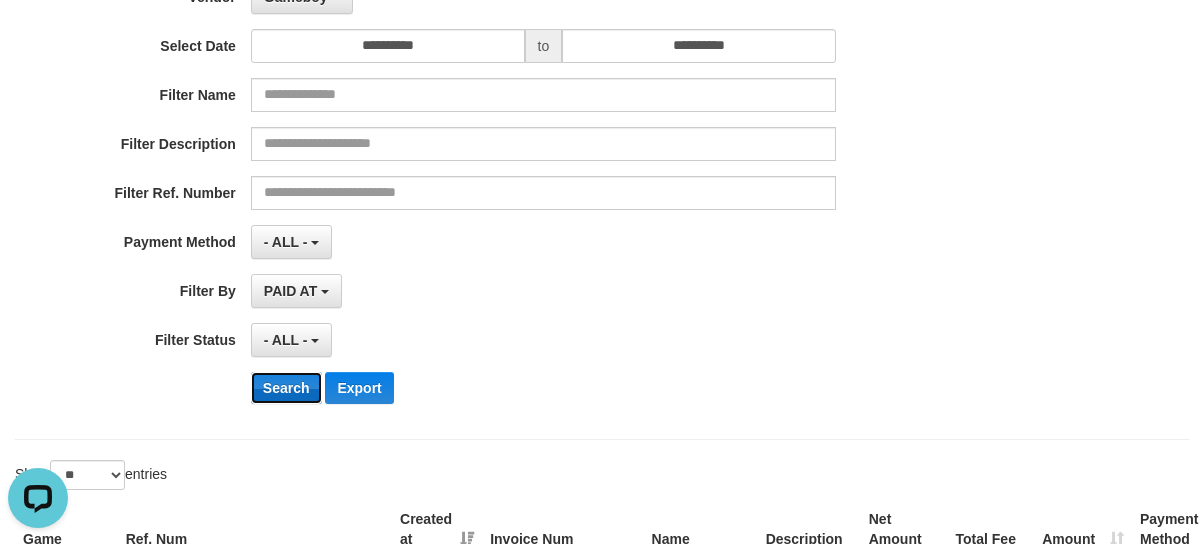 click on "Search" at bounding box center [286, 388] 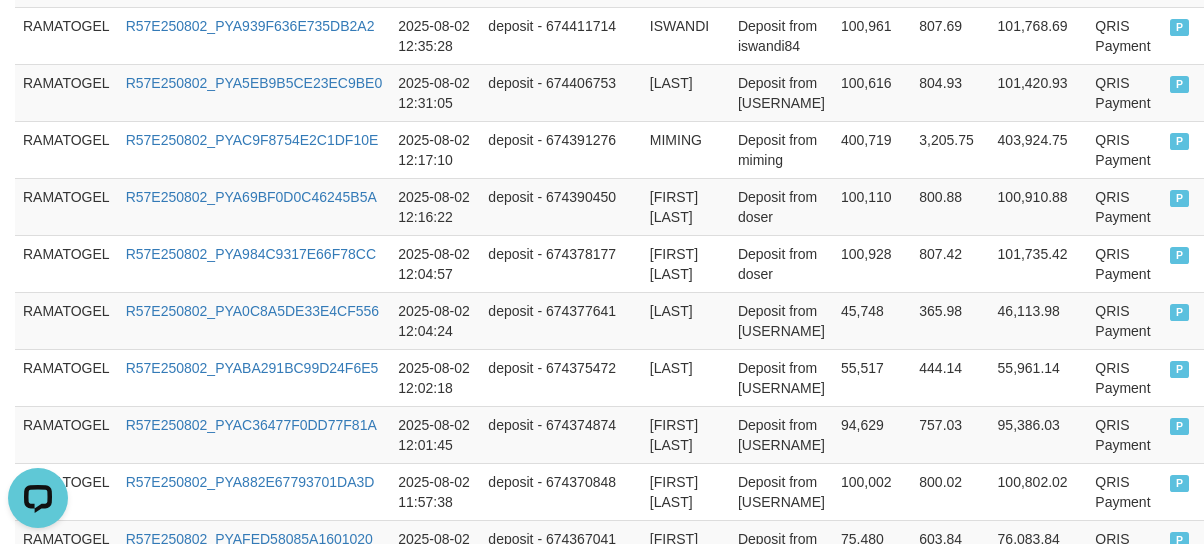 scroll, scrollTop: 1910, scrollLeft: 0, axis: vertical 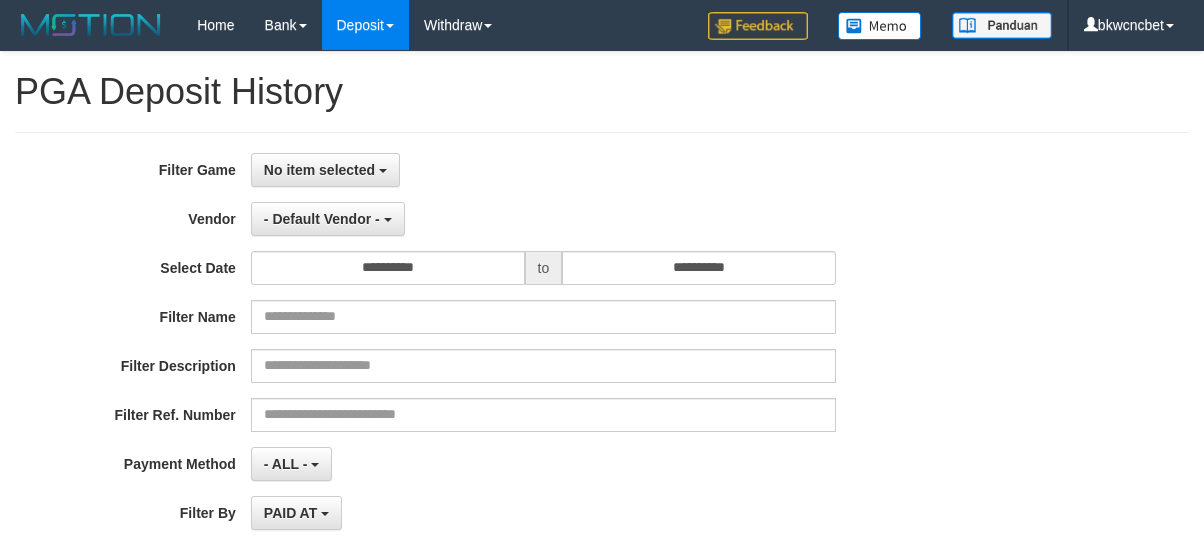 select 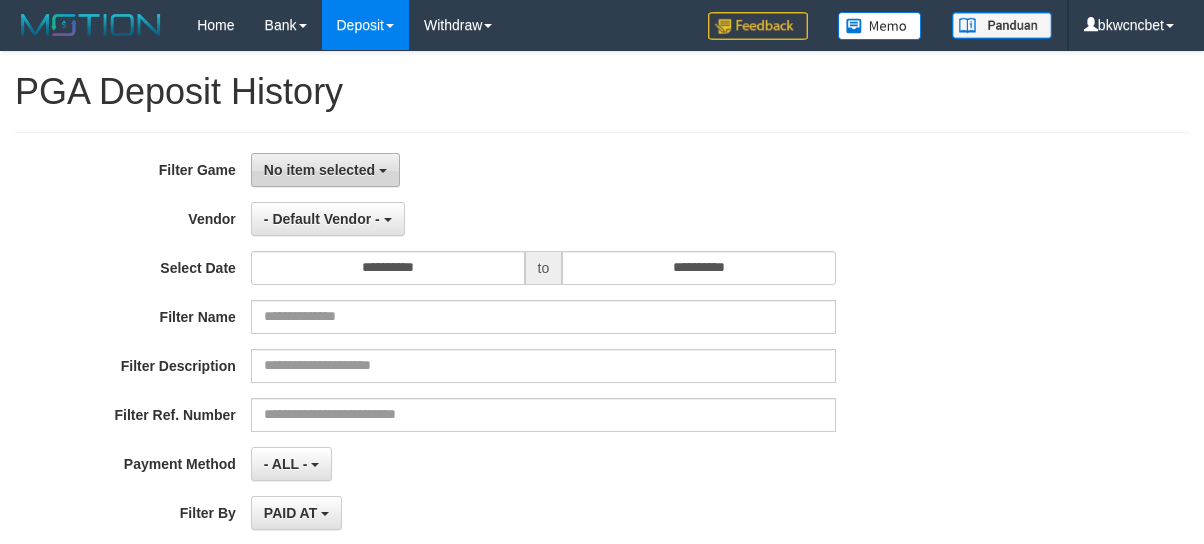 click on "No item selected" at bounding box center (319, 170) 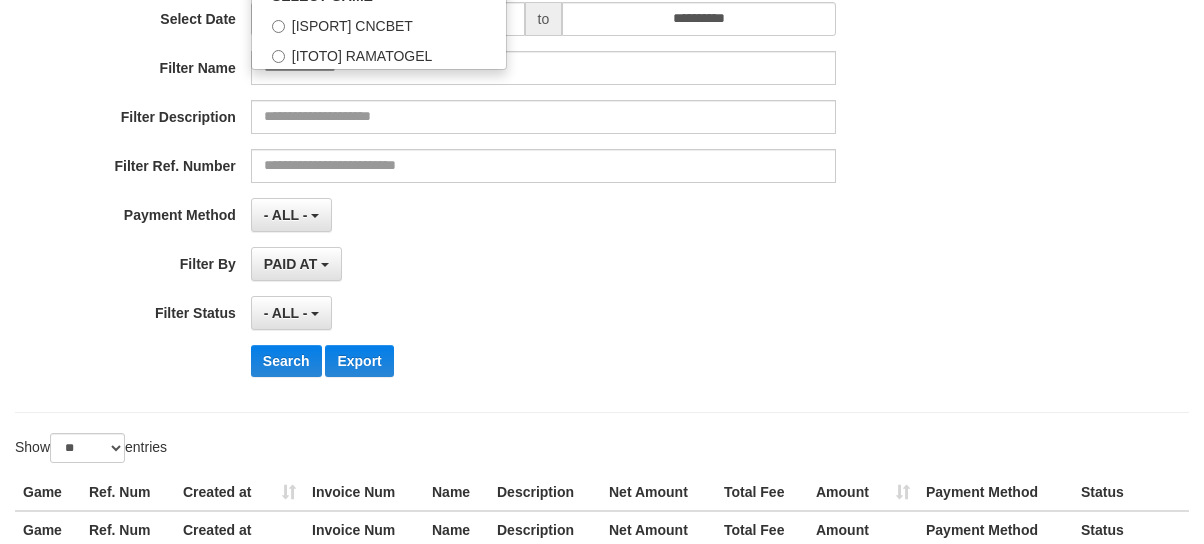 scroll, scrollTop: 158, scrollLeft: 0, axis: vertical 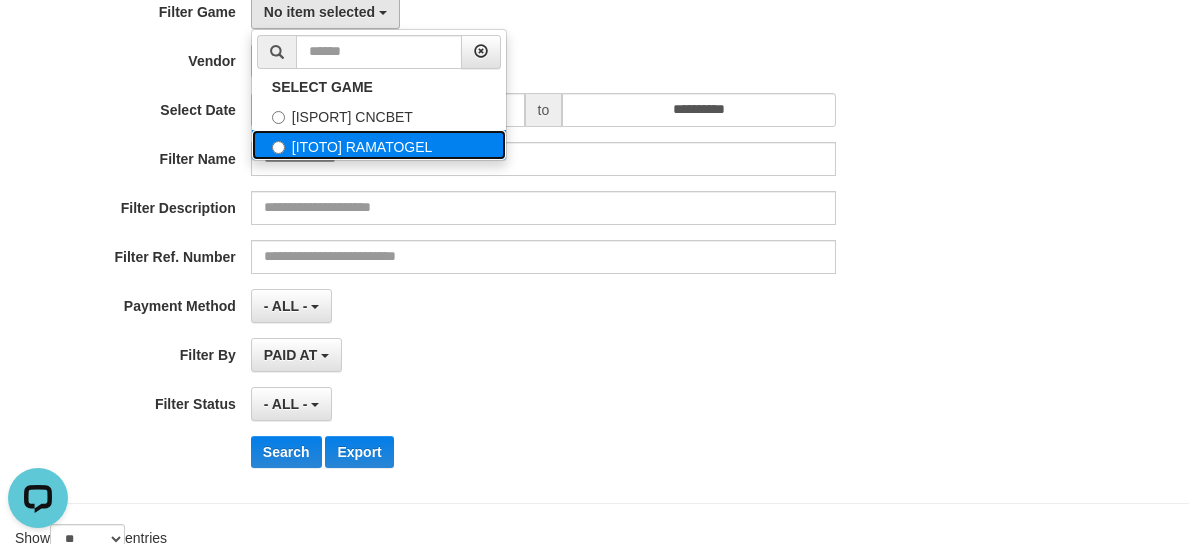 click on "[ITOTO] RAMATOGEL" at bounding box center [379, 145] 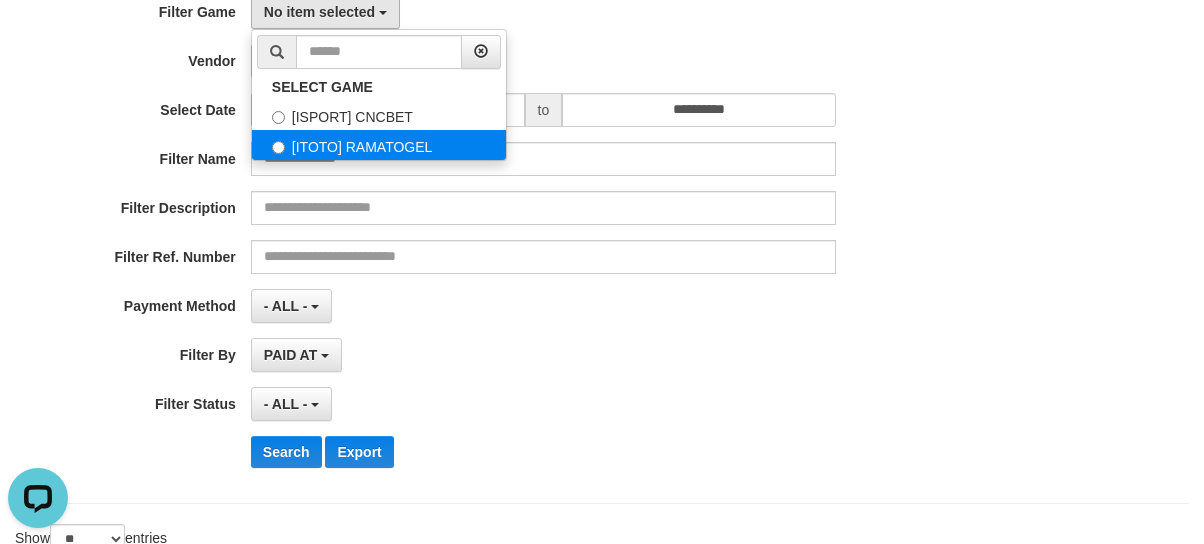 select on "****" 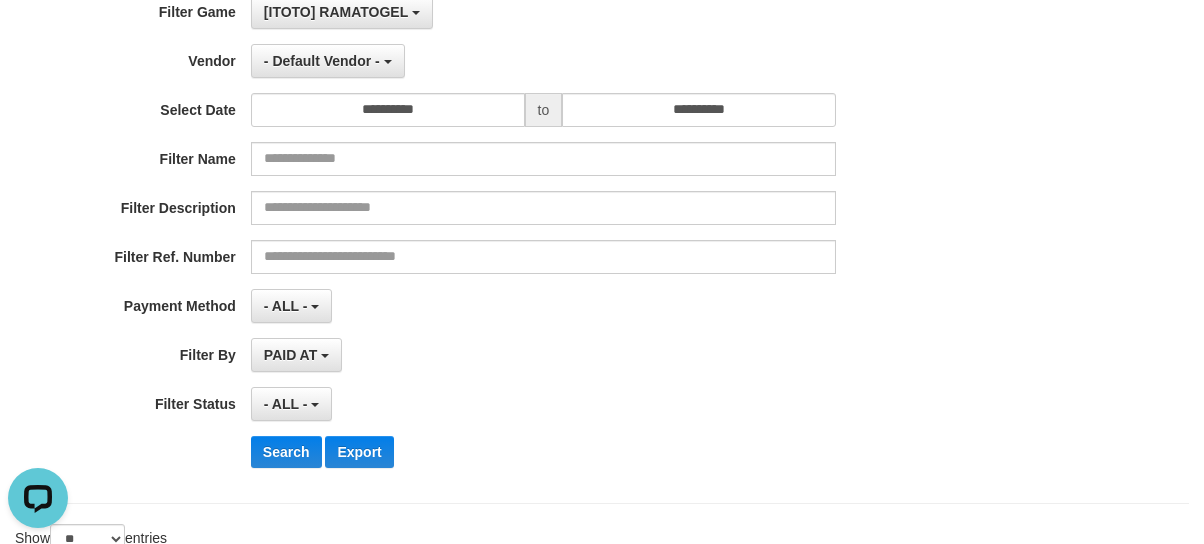 scroll, scrollTop: 34, scrollLeft: 0, axis: vertical 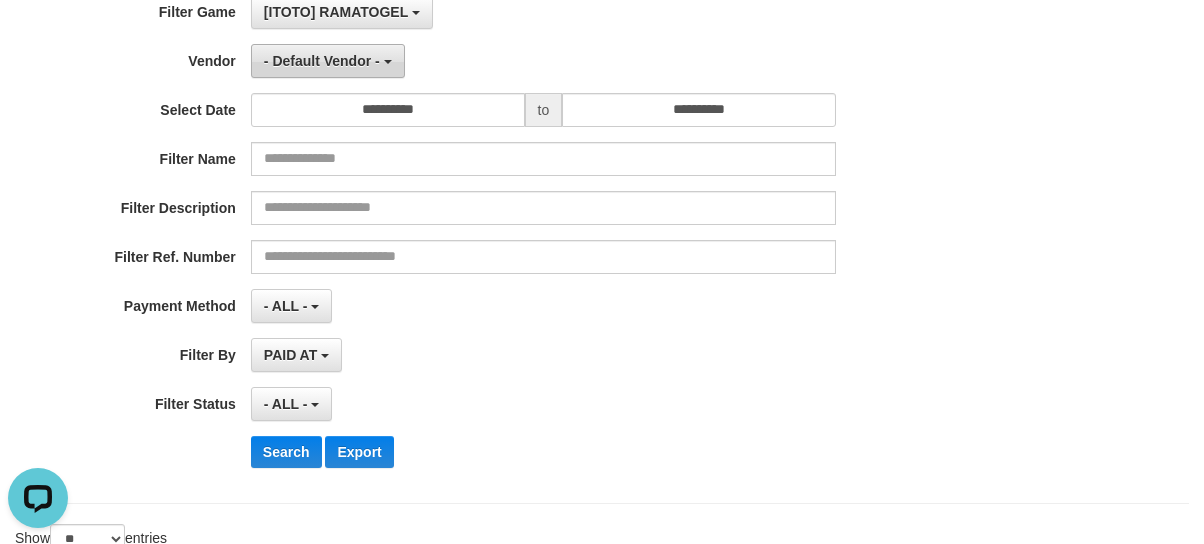 click on "- Default Vendor -" at bounding box center (322, 61) 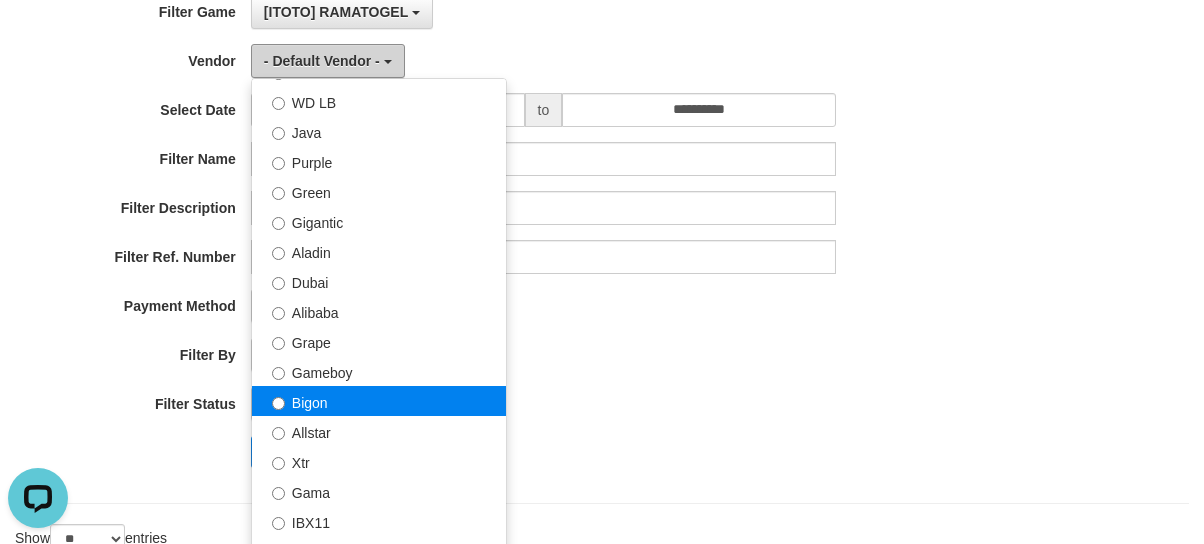 scroll, scrollTop: 222, scrollLeft: 0, axis: vertical 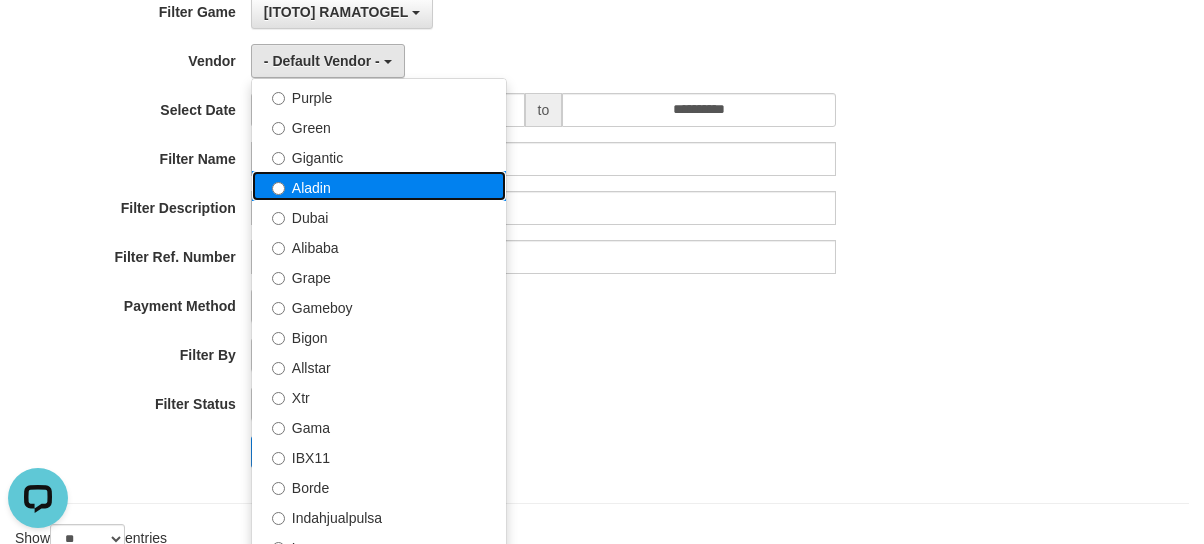 click on "Aladin" at bounding box center [379, 186] 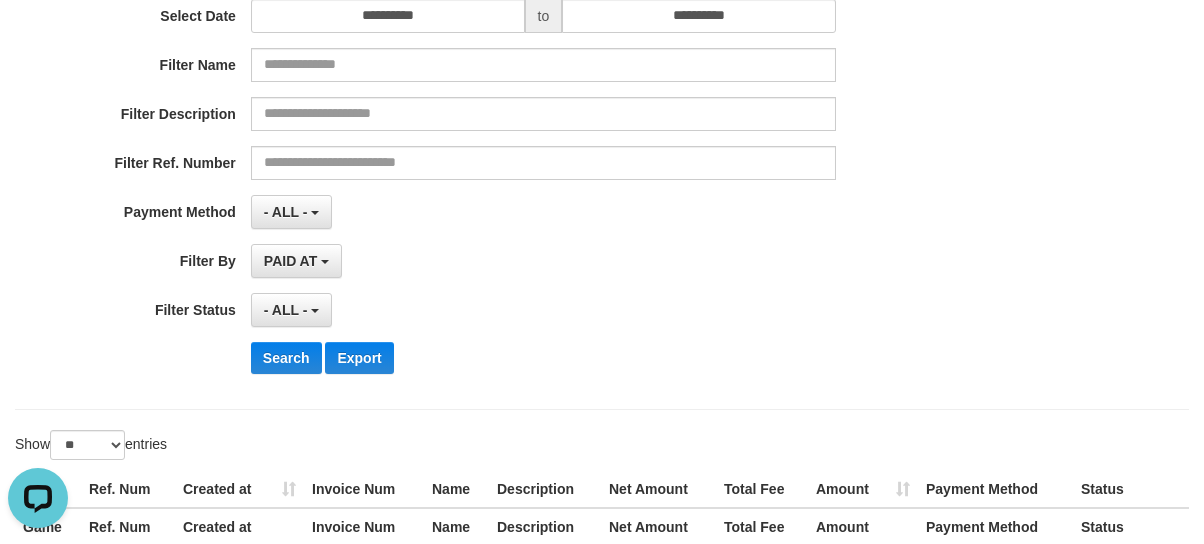 scroll, scrollTop: 381, scrollLeft: 0, axis: vertical 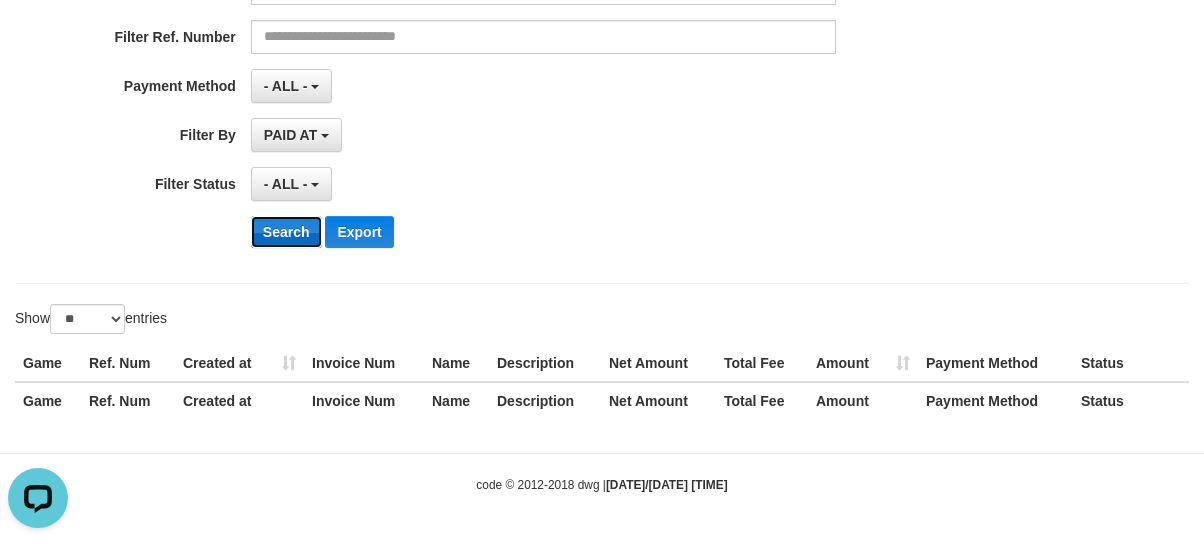 click on "Search" at bounding box center (286, 232) 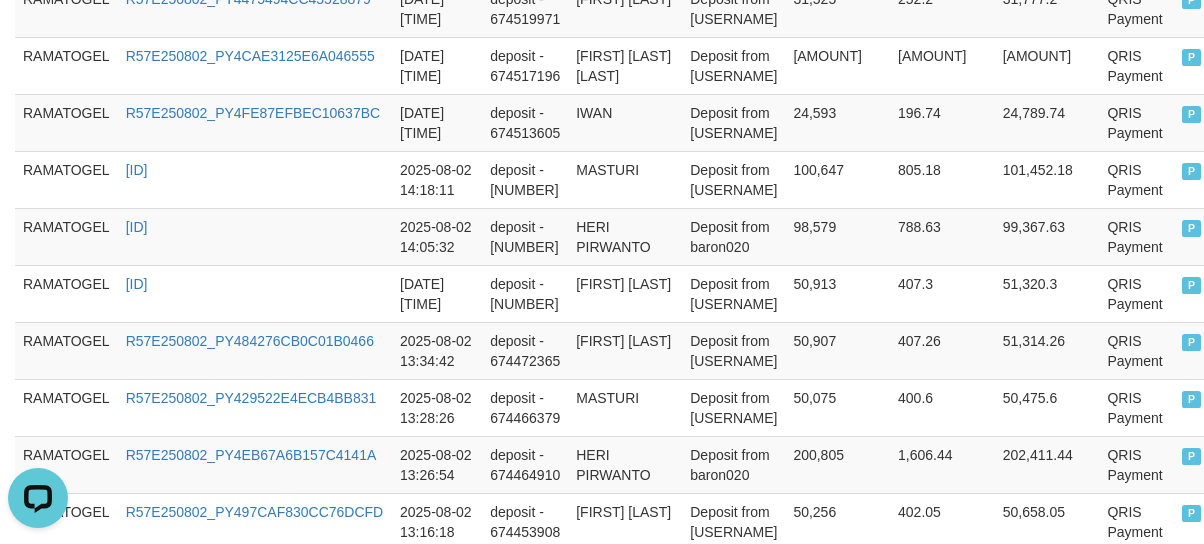 scroll, scrollTop: 0, scrollLeft: 0, axis: both 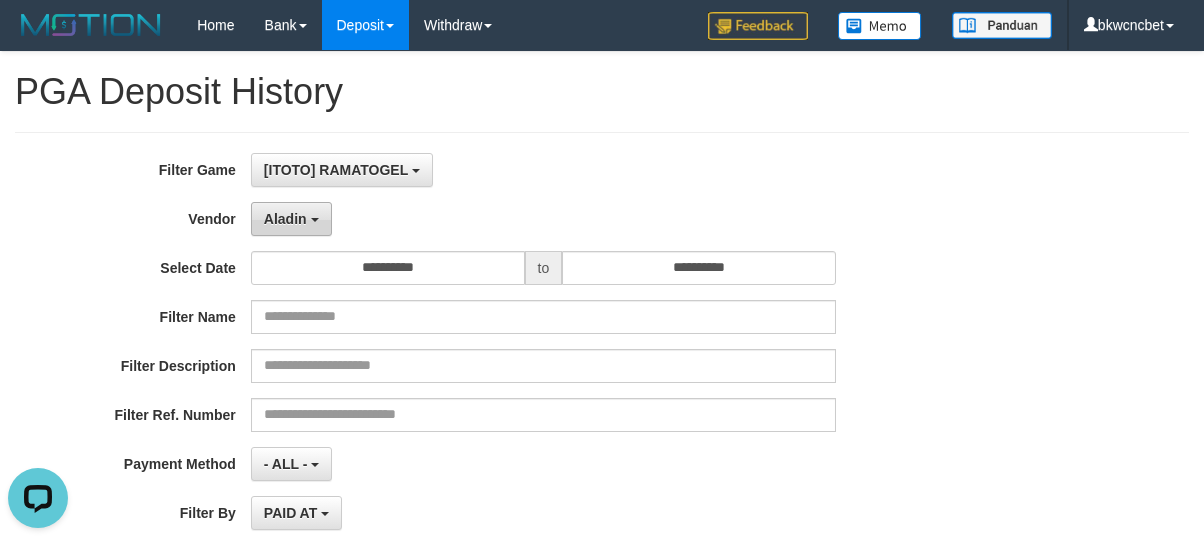 click on "Aladin" at bounding box center (291, 219) 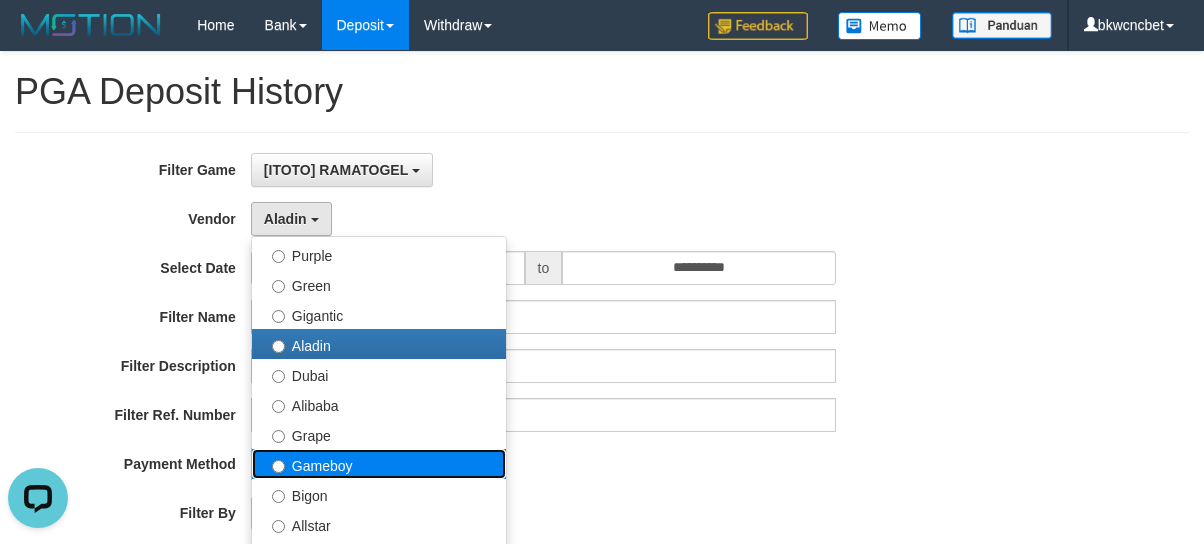 click on "Gameboy" at bounding box center [379, 464] 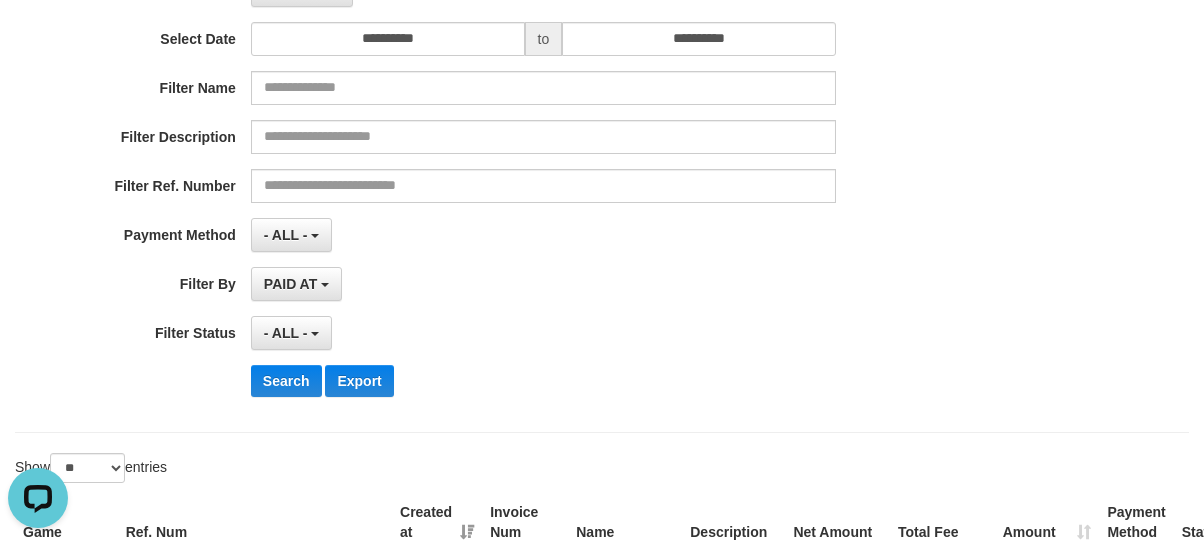 scroll, scrollTop: 444, scrollLeft: 0, axis: vertical 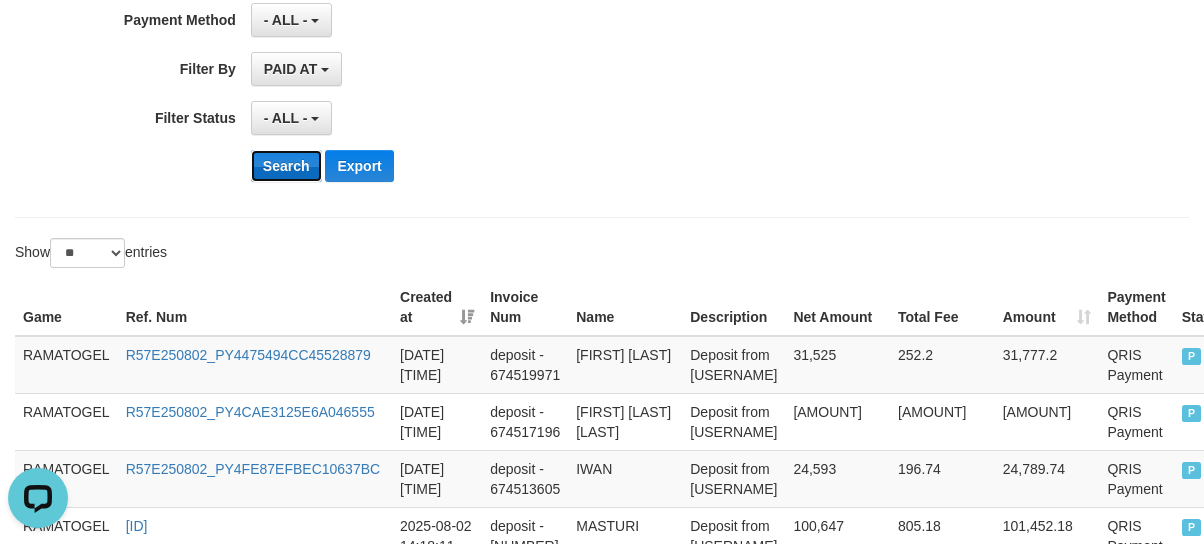 click on "Search" at bounding box center (286, 166) 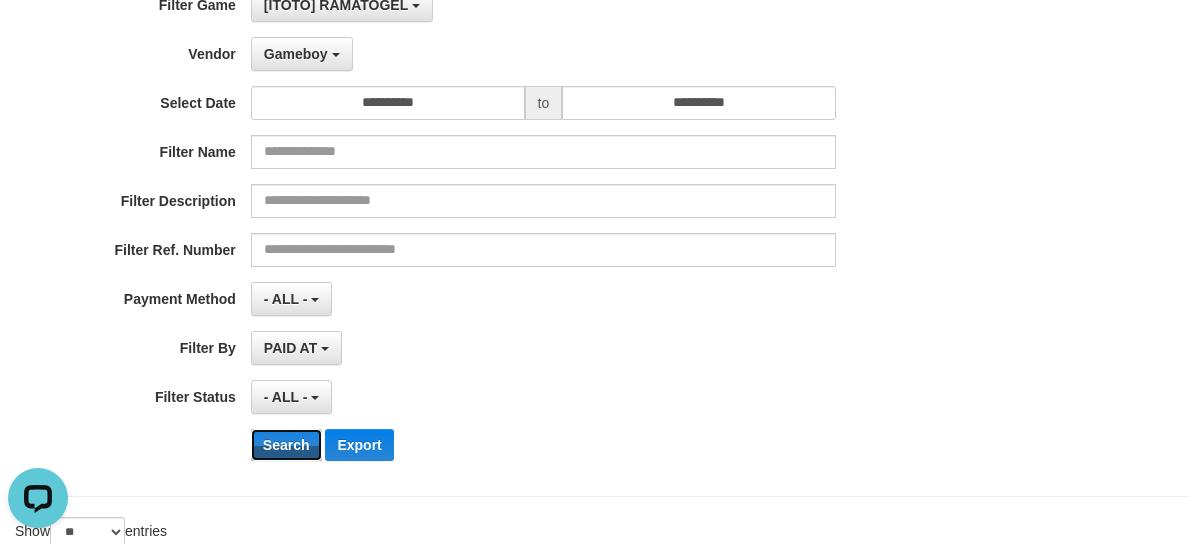 scroll, scrollTop: 0, scrollLeft: 0, axis: both 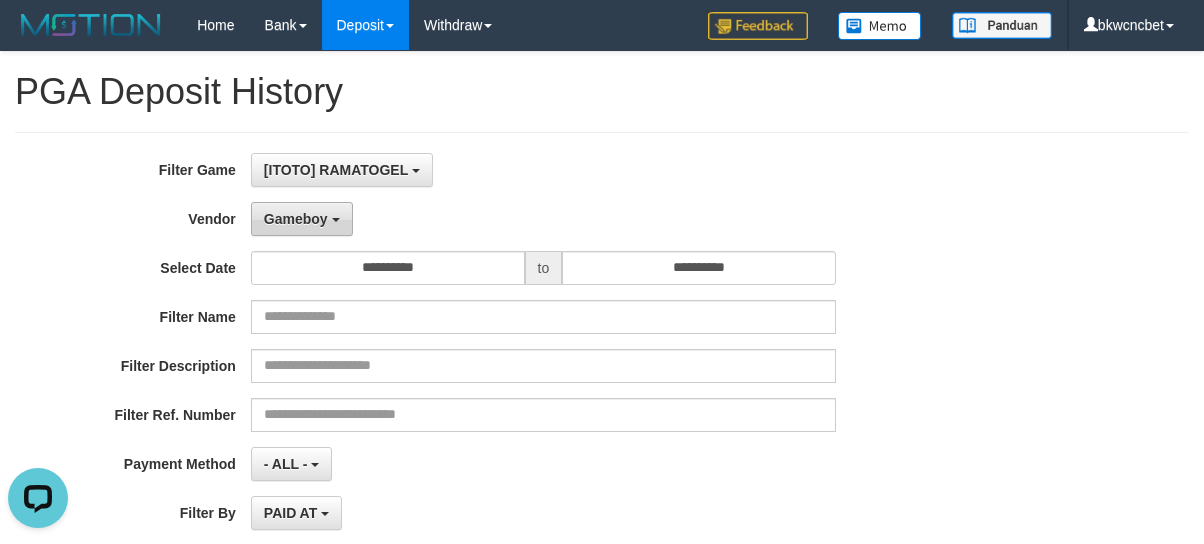 click on "Gameboy" at bounding box center (302, 219) 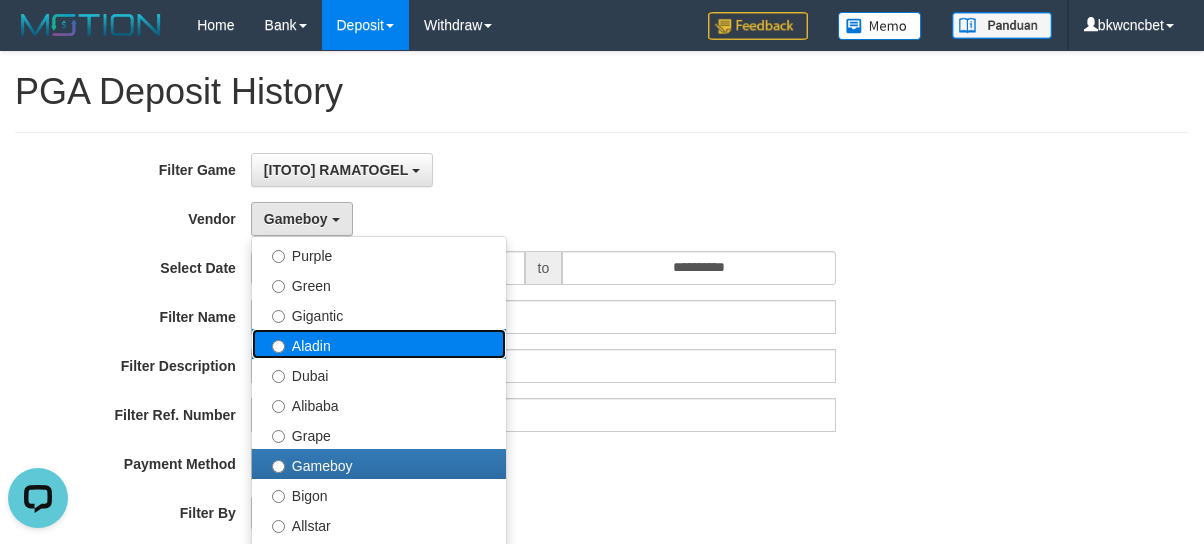 click on "Aladin" at bounding box center (379, 344) 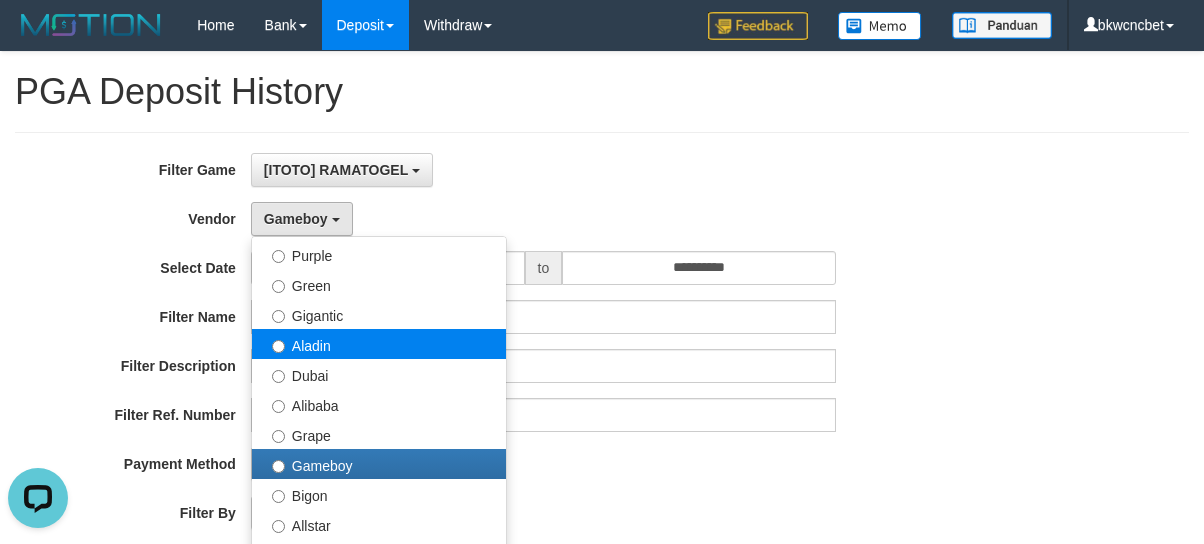 select on "**********" 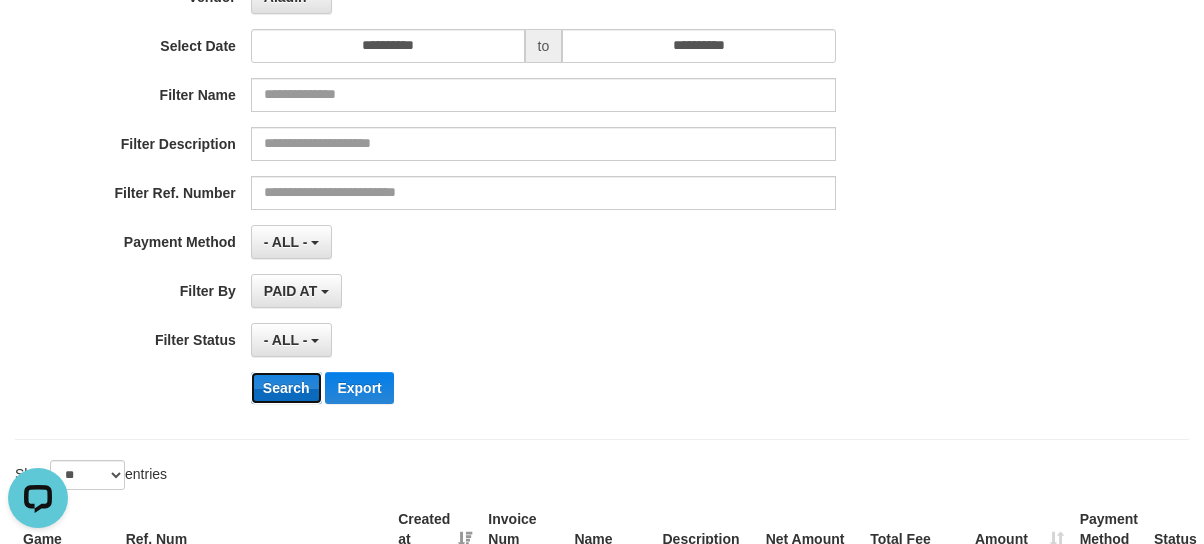 click on "Search" at bounding box center (286, 388) 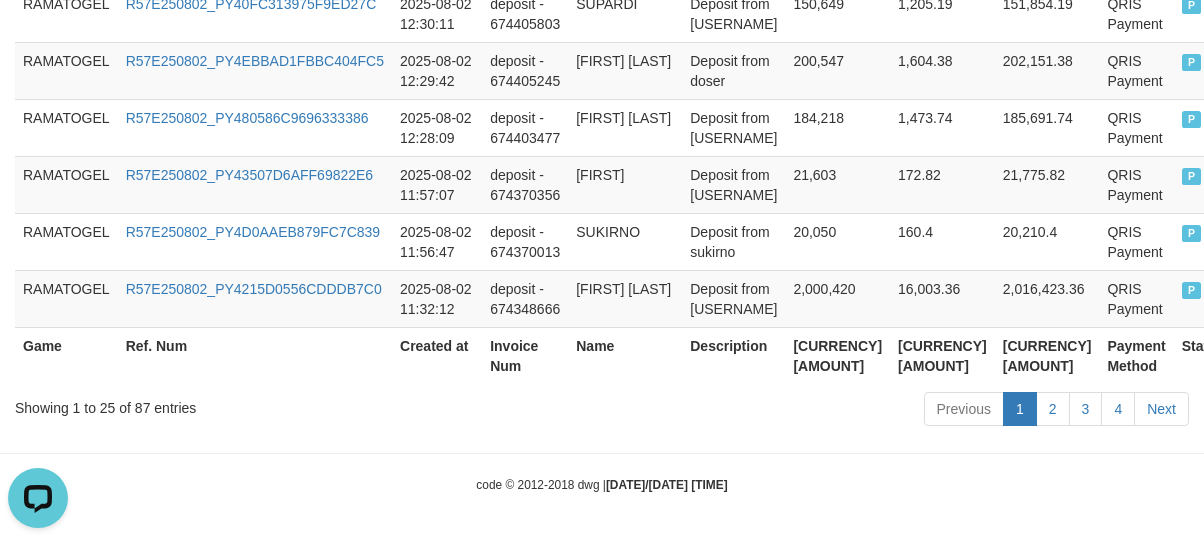 scroll, scrollTop: 1910, scrollLeft: 0, axis: vertical 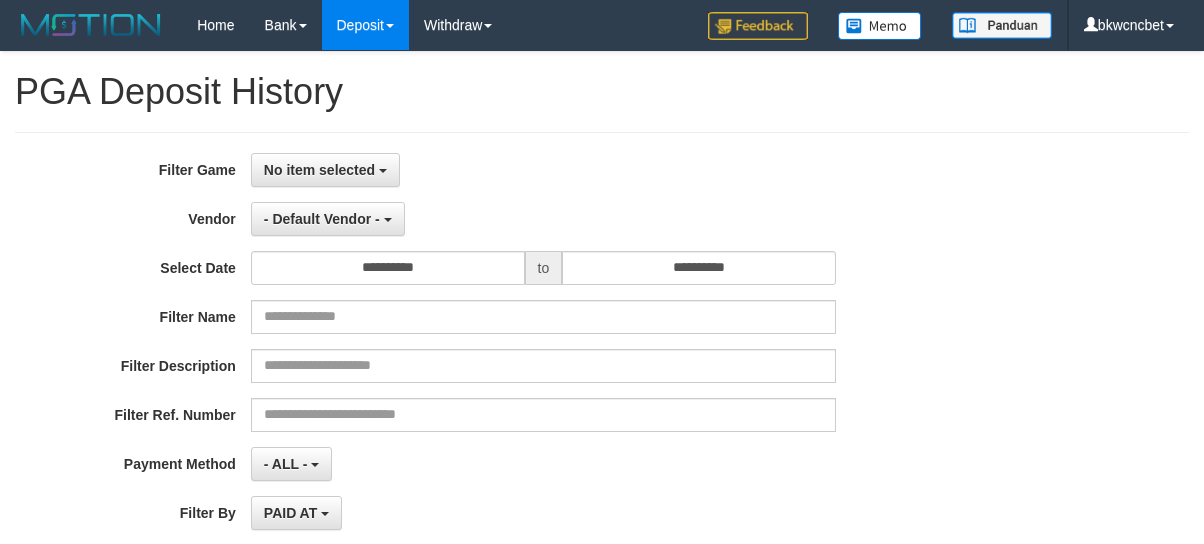 select 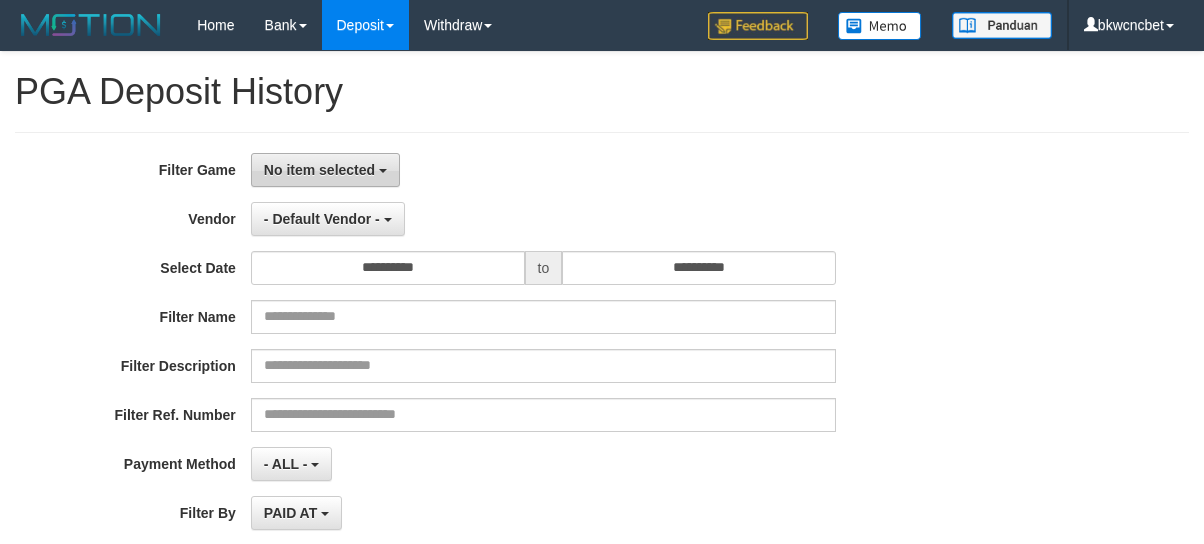 click on "No item selected" at bounding box center (319, 170) 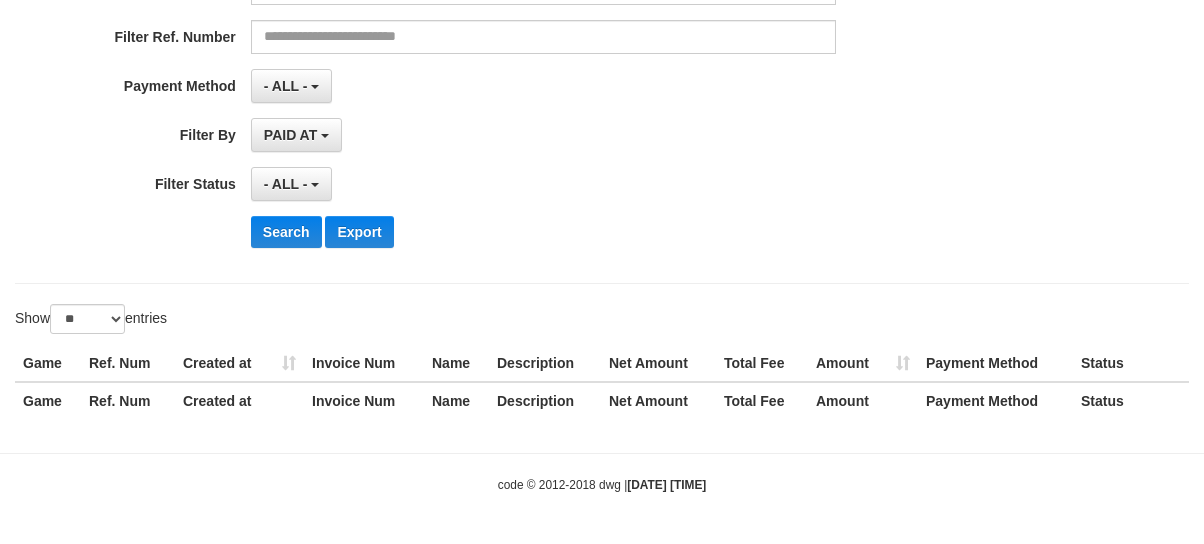 click on "**********" at bounding box center [602, 19] 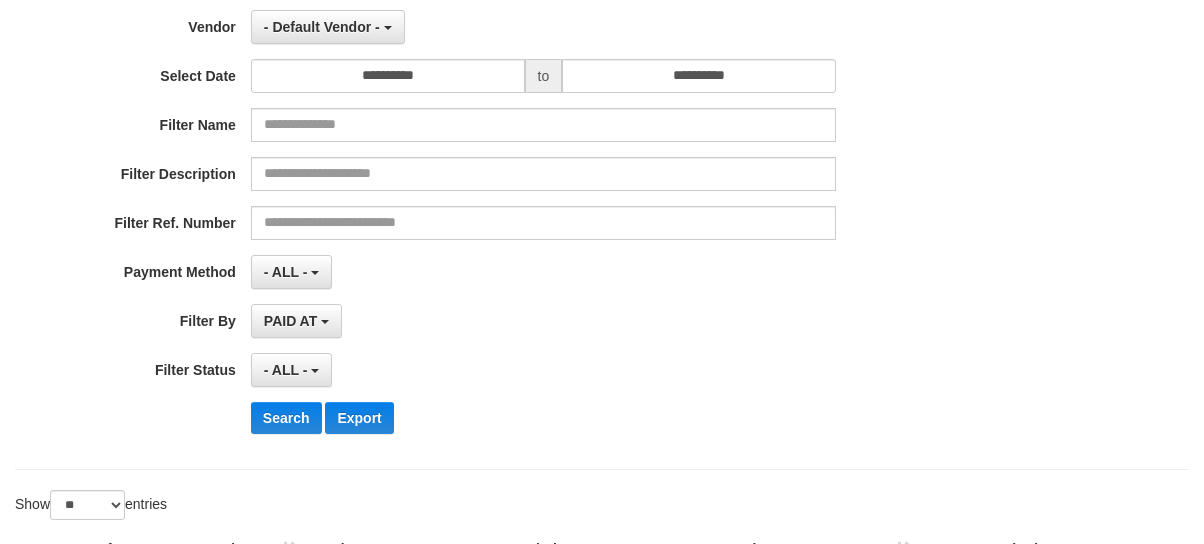 scroll, scrollTop: 0, scrollLeft: 0, axis: both 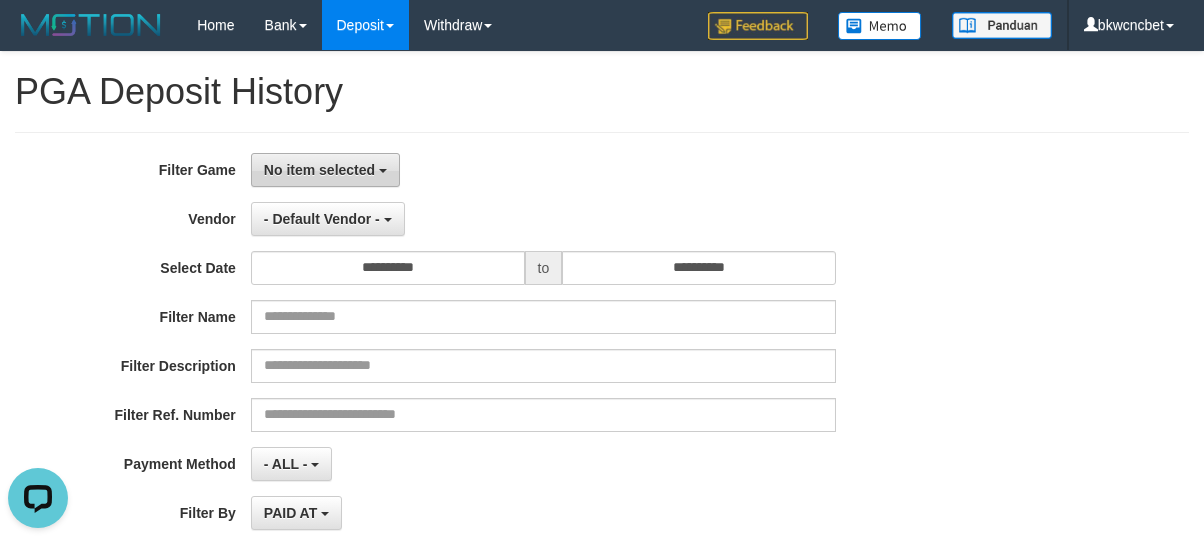 click on "No item selected" at bounding box center (319, 170) 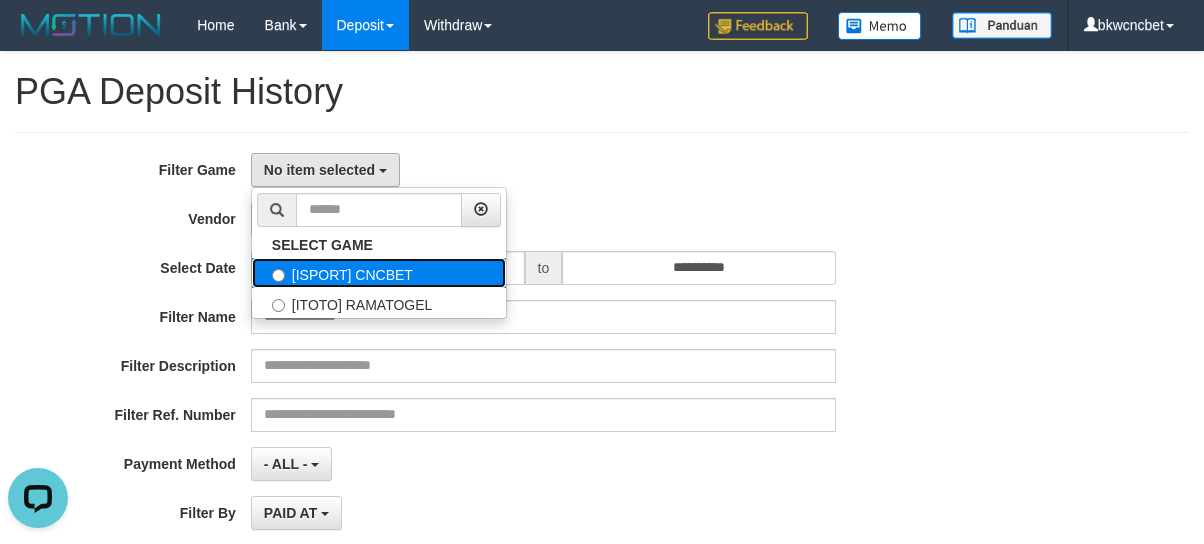 click on "[ISPORT] CNCBET" at bounding box center [379, 273] 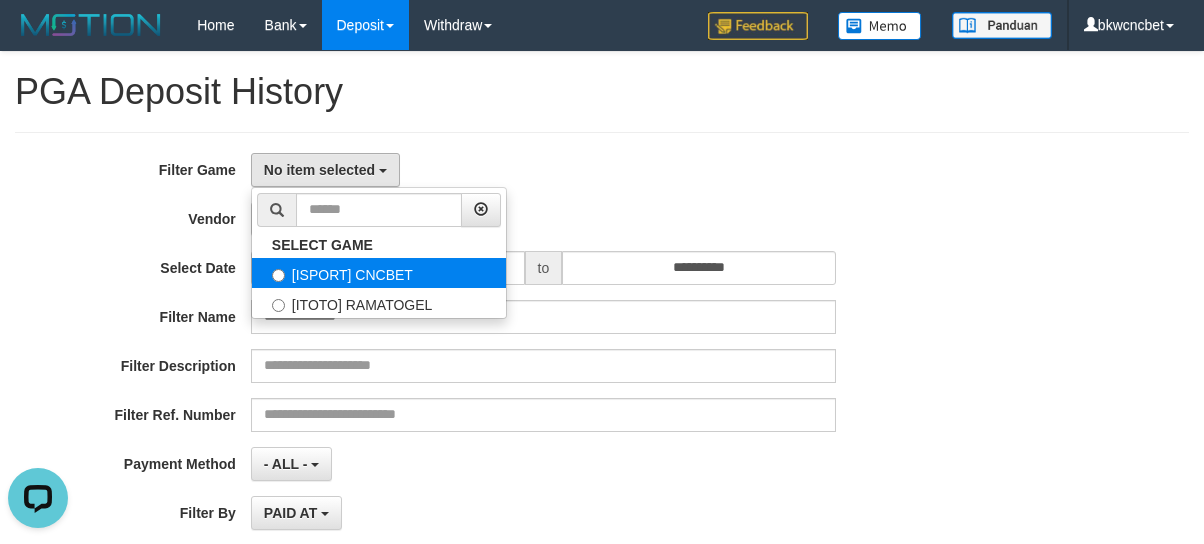 select on "****" 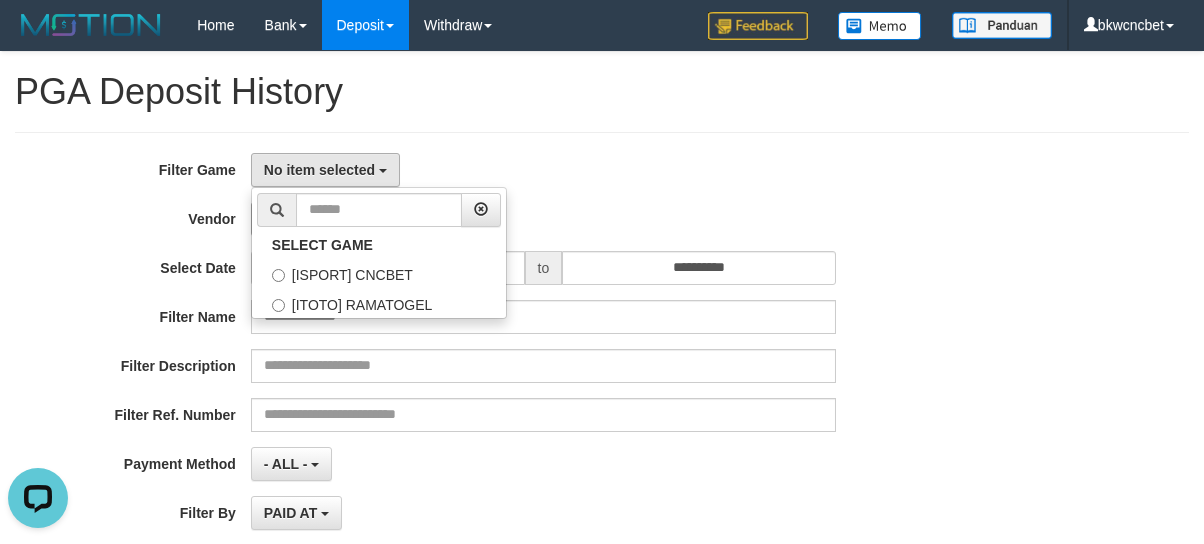scroll, scrollTop: 17, scrollLeft: 0, axis: vertical 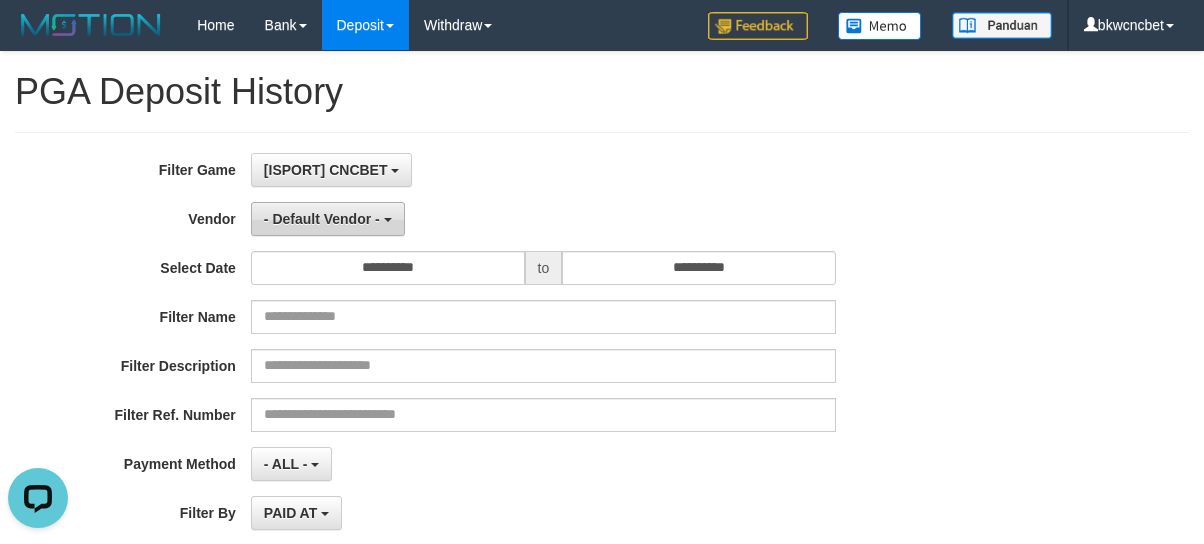 click on "- Default Vendor -" at bounding box center (322, 219) 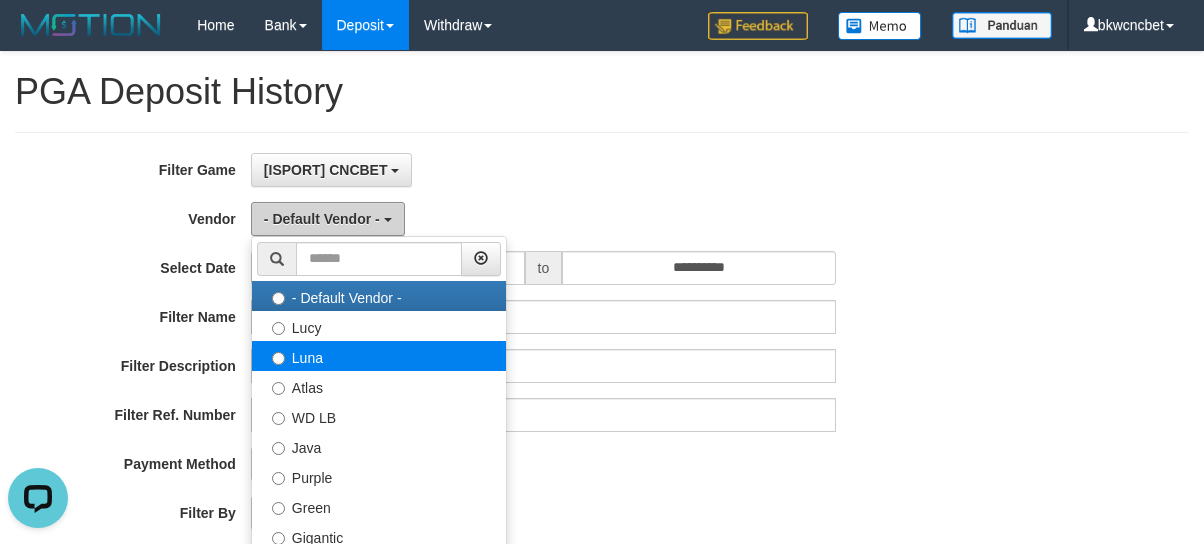 scroll, scrollTop: 222, scrollLeft: 0, axis: vertical 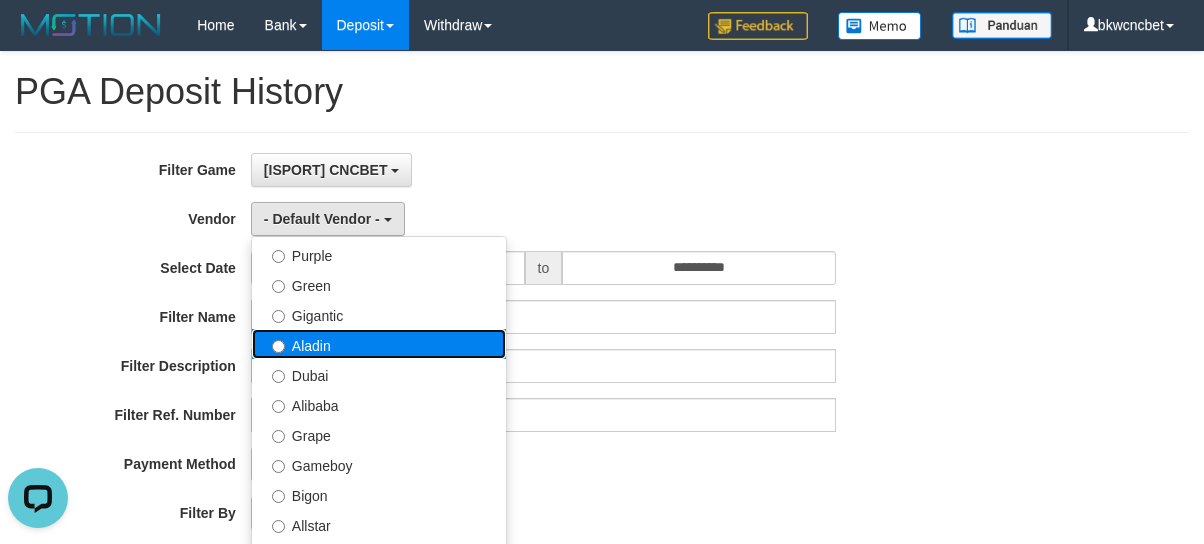 click on "Aladin" at bounding box center [379, 344] 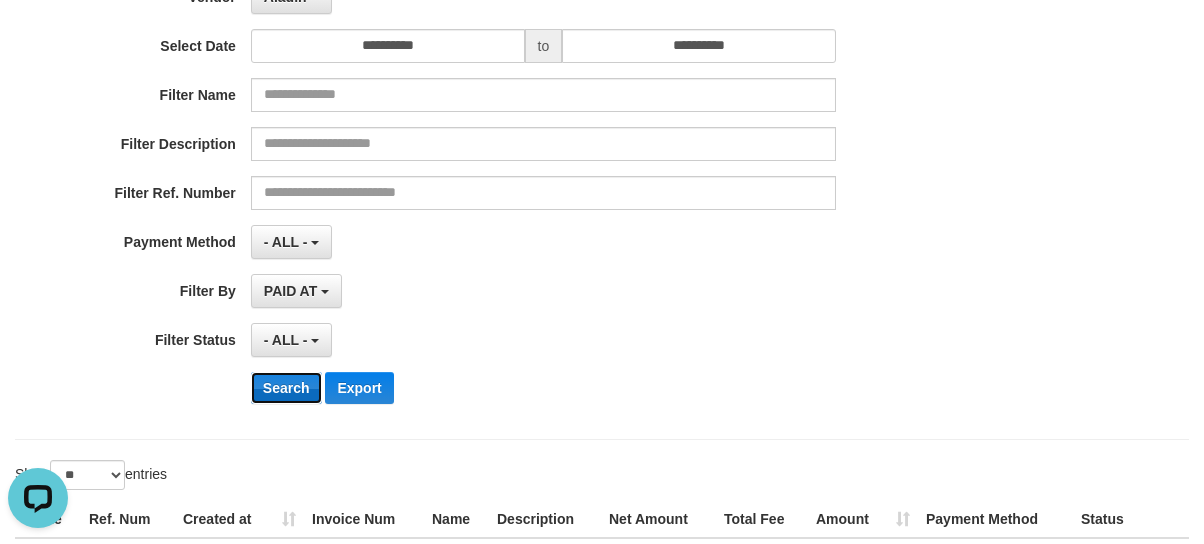 click on "Search" at bounding box center (286, 388) 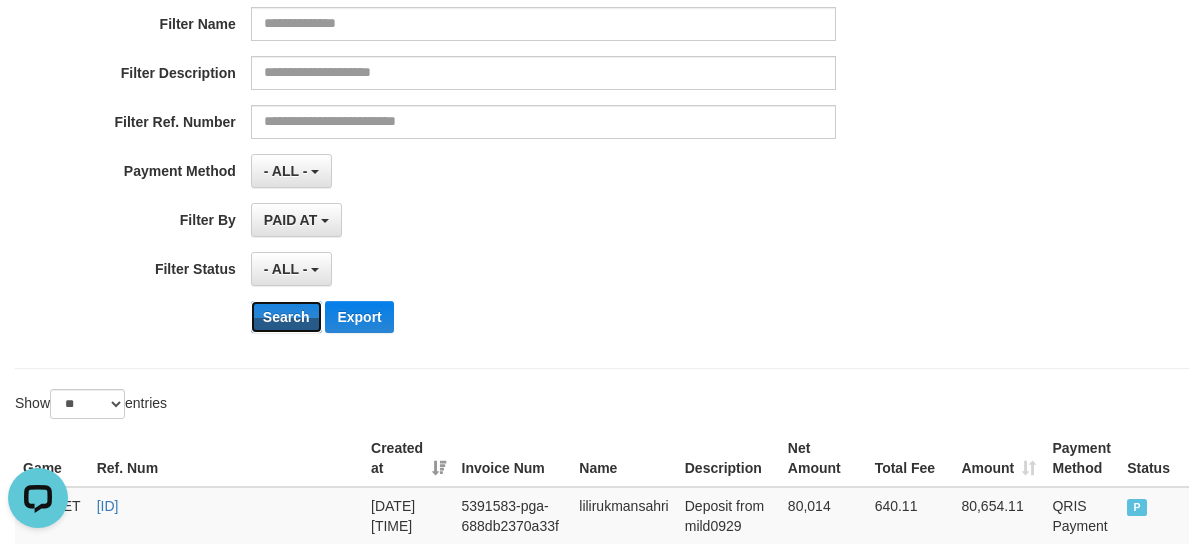 scroll, scrollTop: 0, scrollLeft: 0, axis: both 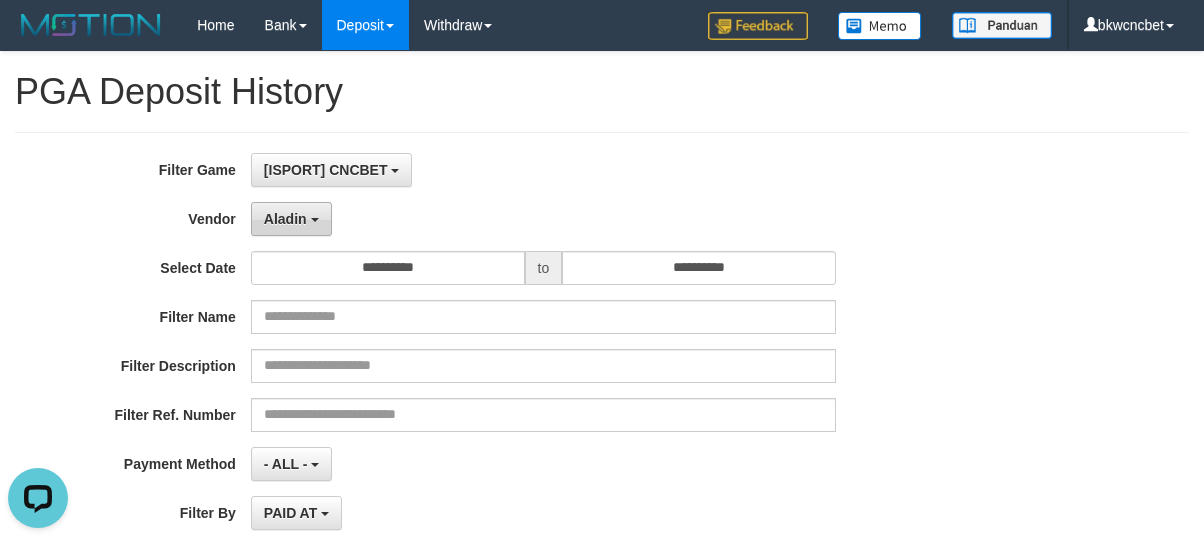 click on "Aladin" at bounding box center [285, 219] 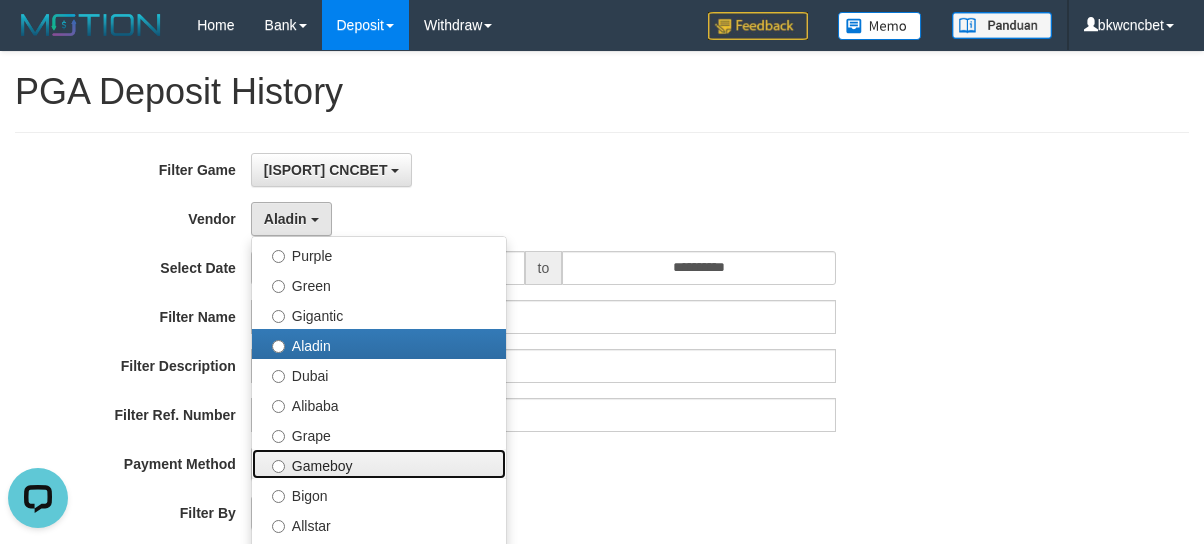 click on "Gameboy" at bounding box center [379, 464] 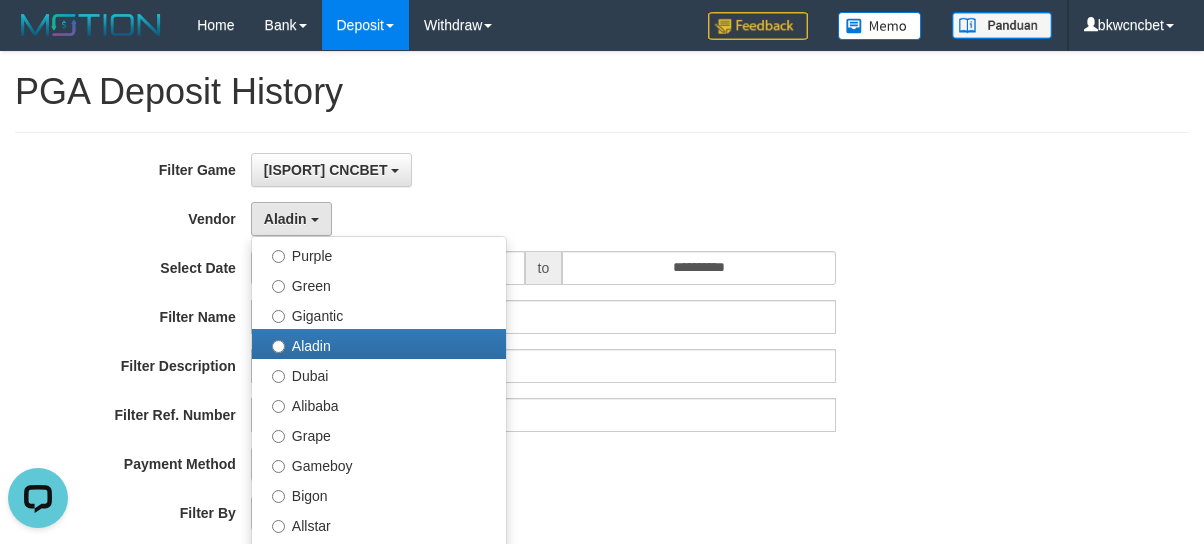 select on "**********" 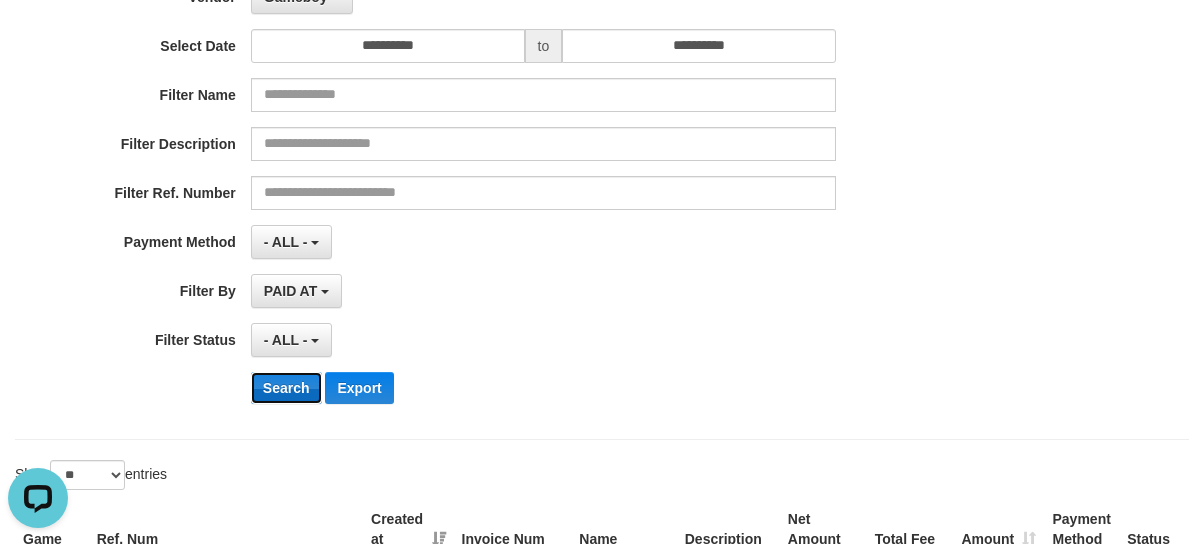 click on "Search" at bounding box center (286, 388) 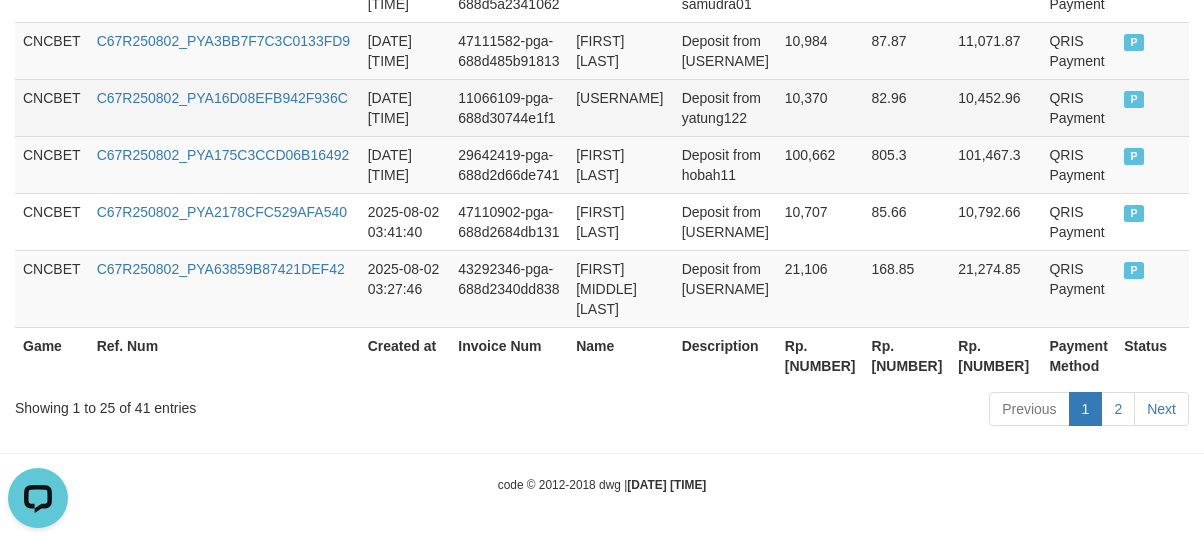 scroll, scrollTop: 2310, scrollLeft: 0, axis: vertical 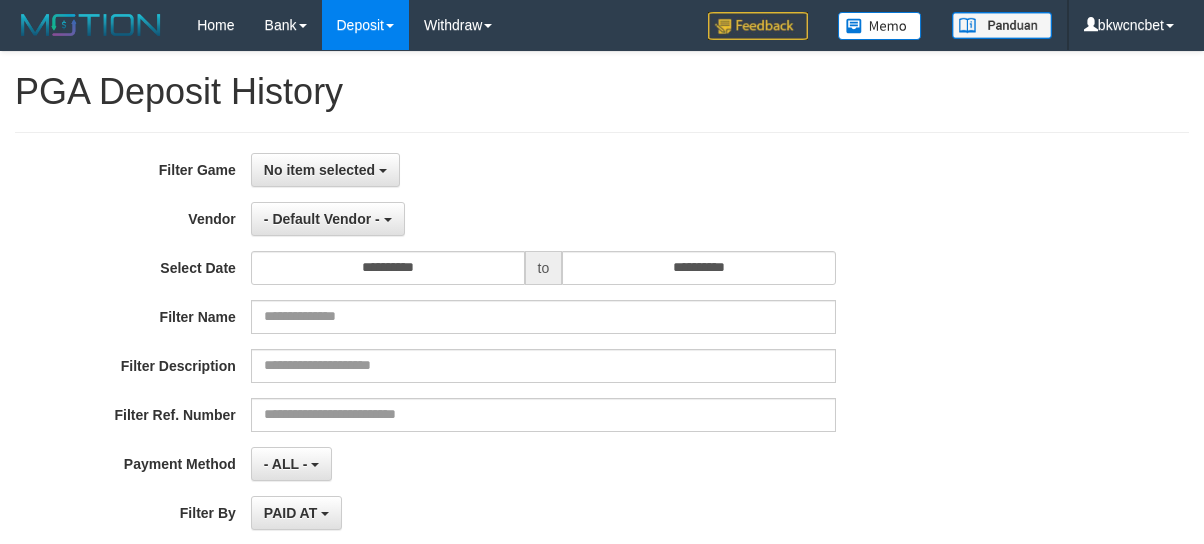 select 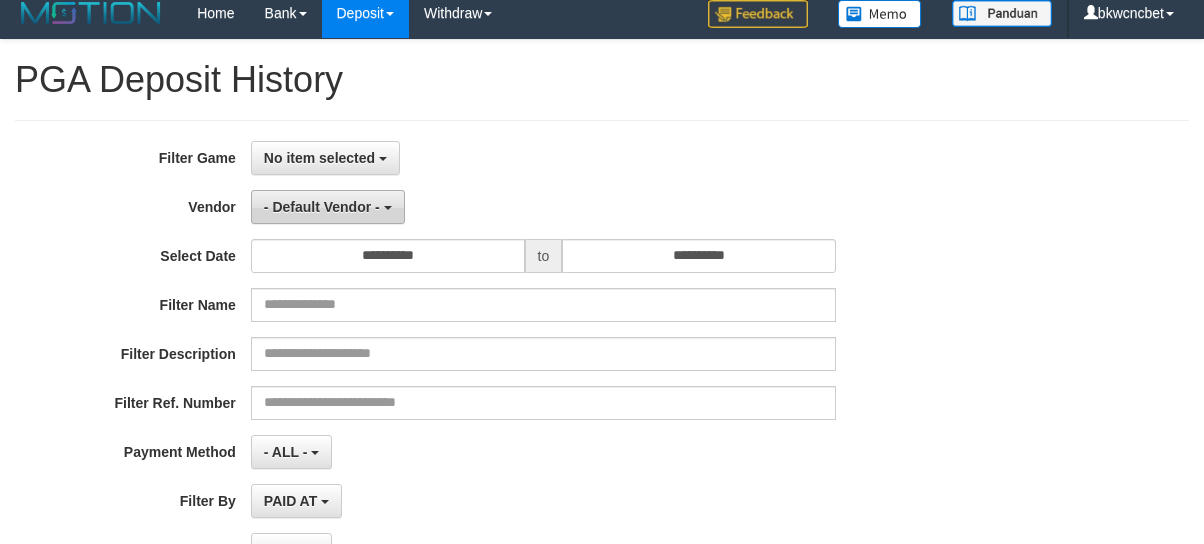 scroll, scrollTop: 0, scrollLeft: 0, axis: both 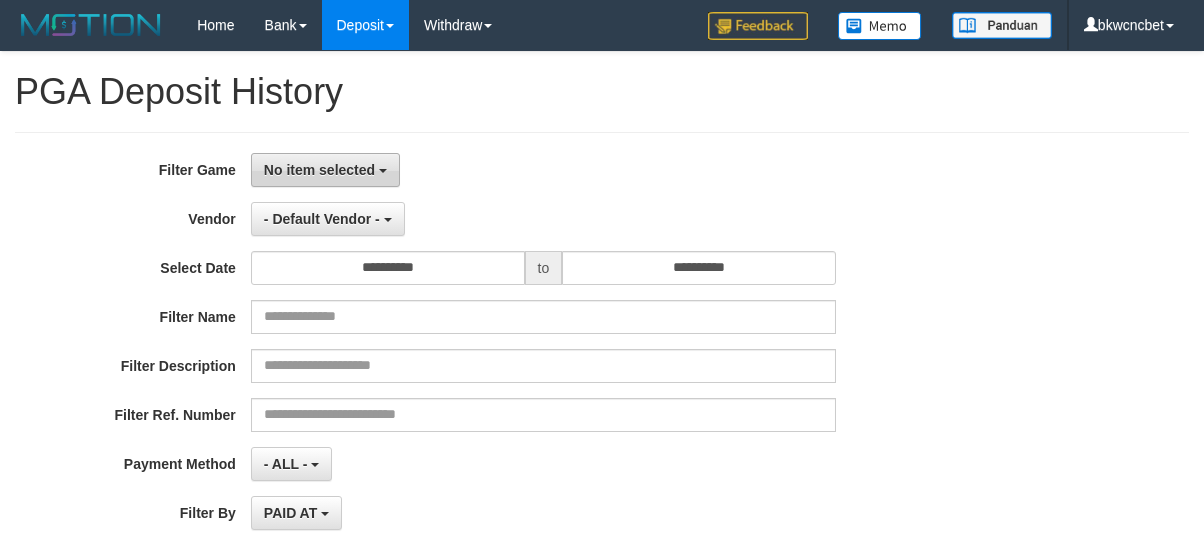 click on "No item selected" at bounding box center [319, 170] 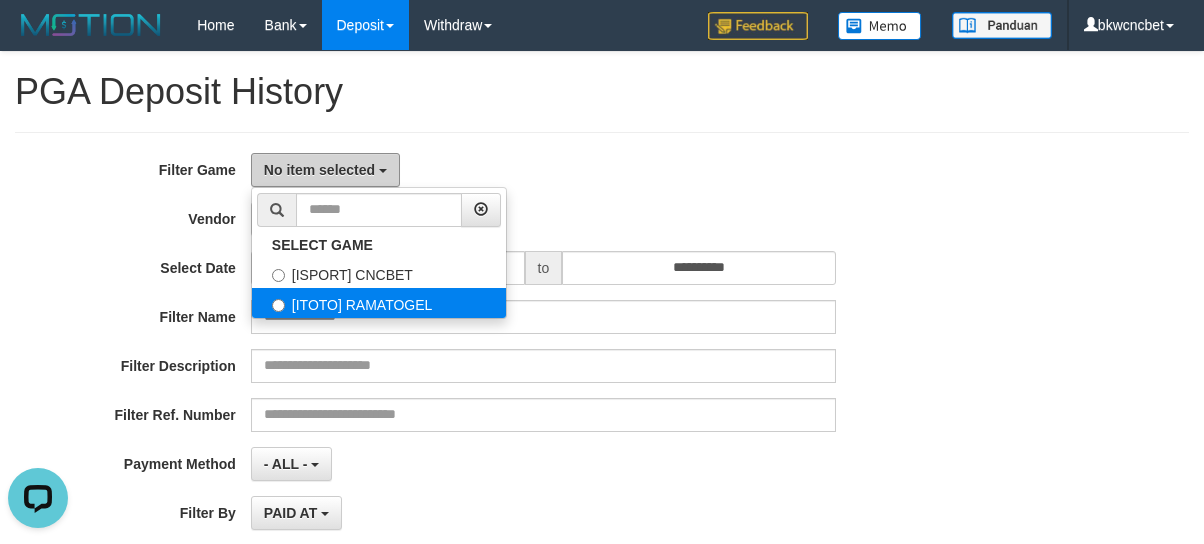 scroll, scrollTop: 0, scrollLeft: 0, axis: both 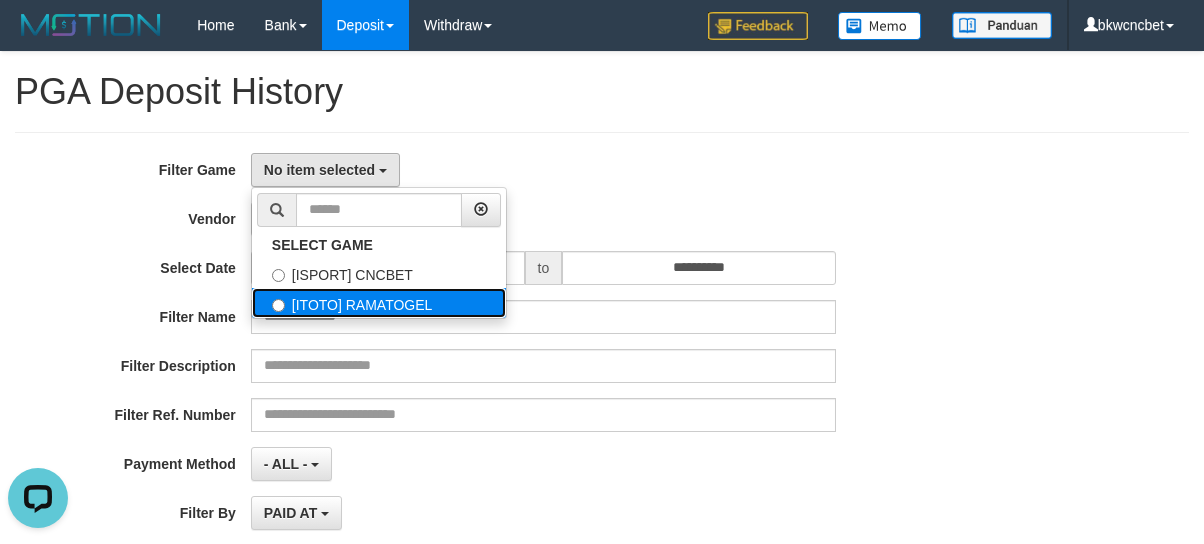 click on "[ITOTO] RAMATOGEL" at bounding box center [379, 303] 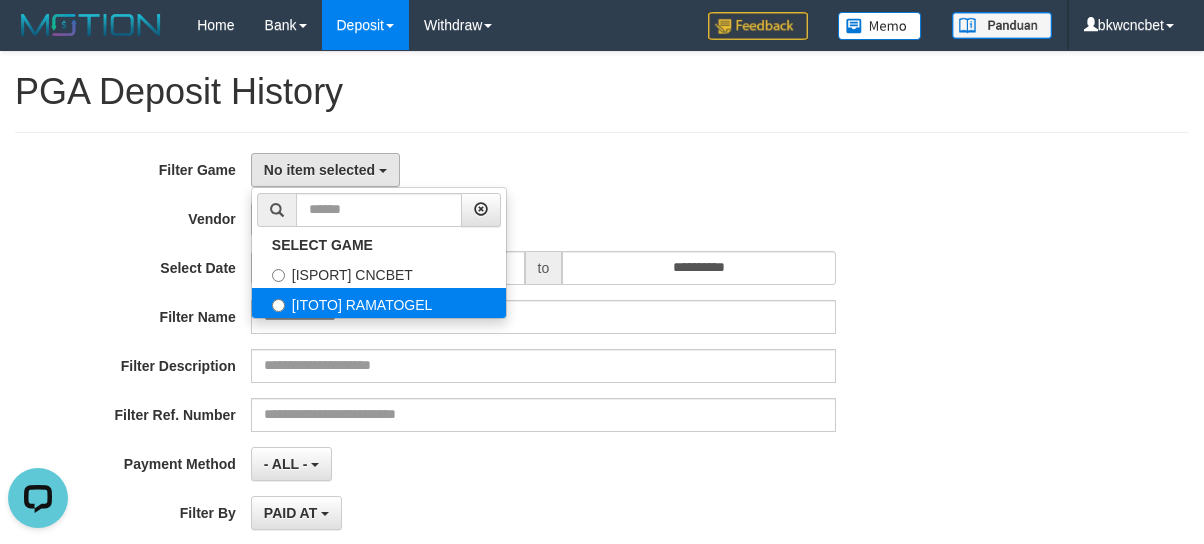 select on "****" 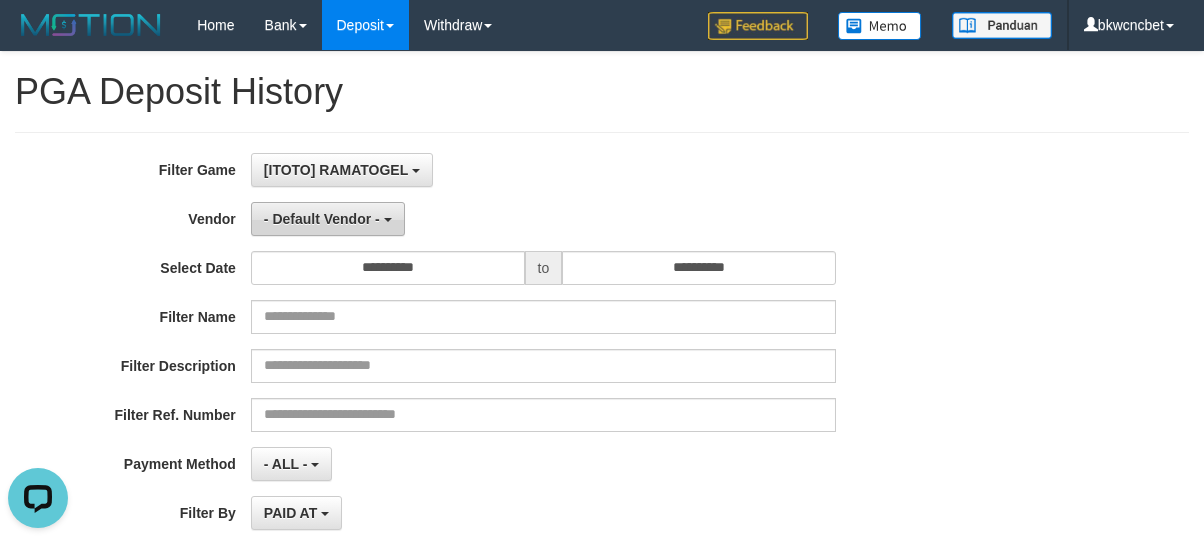 scroll, scrollTop: 34, scrollLeft: 0, axis: vertical 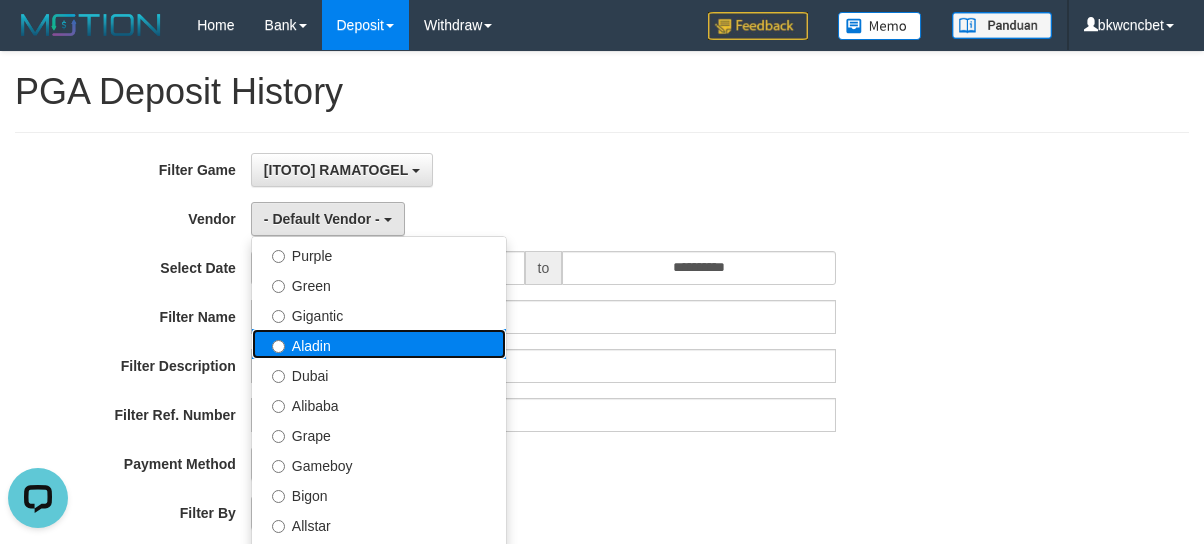 click on "Aladin" at bounding box center (379, 344) 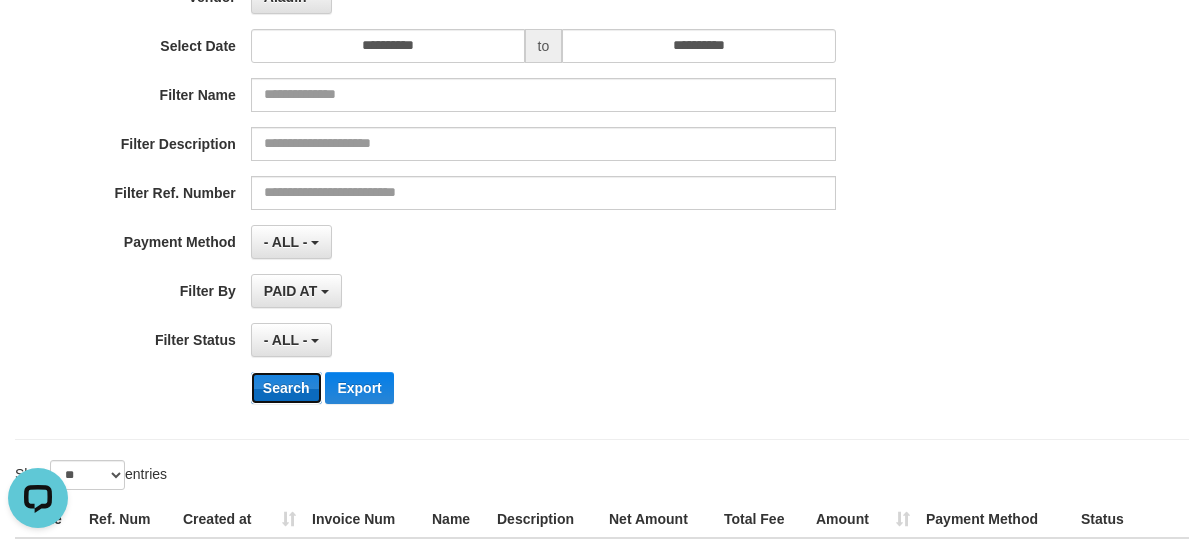 click on "Search" at bounding box center (286, 388) 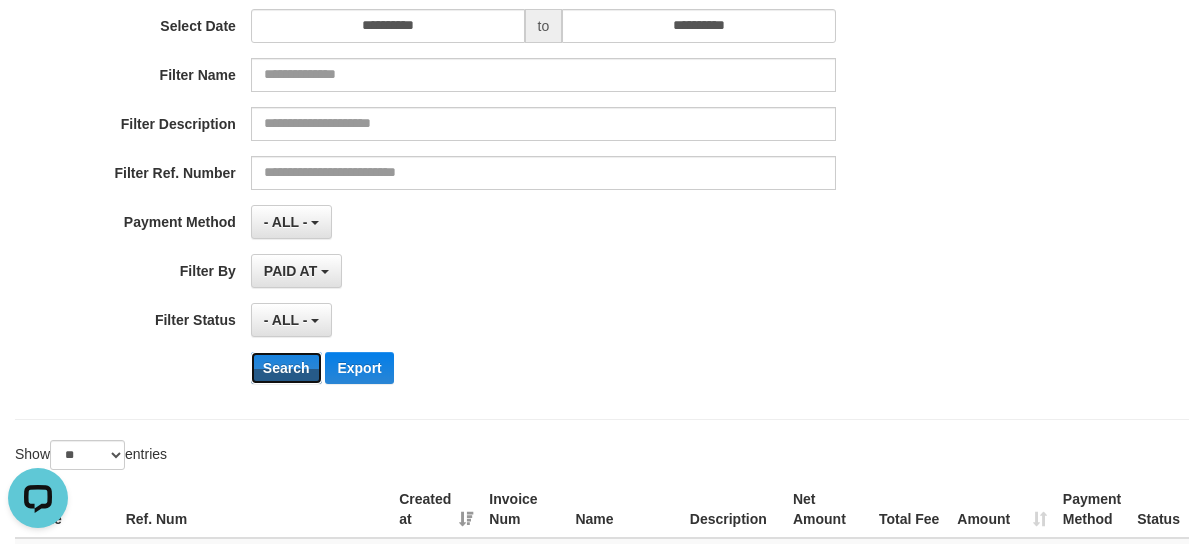 scroll, scrollTop: 0, scrollLeft: 0, axis: both 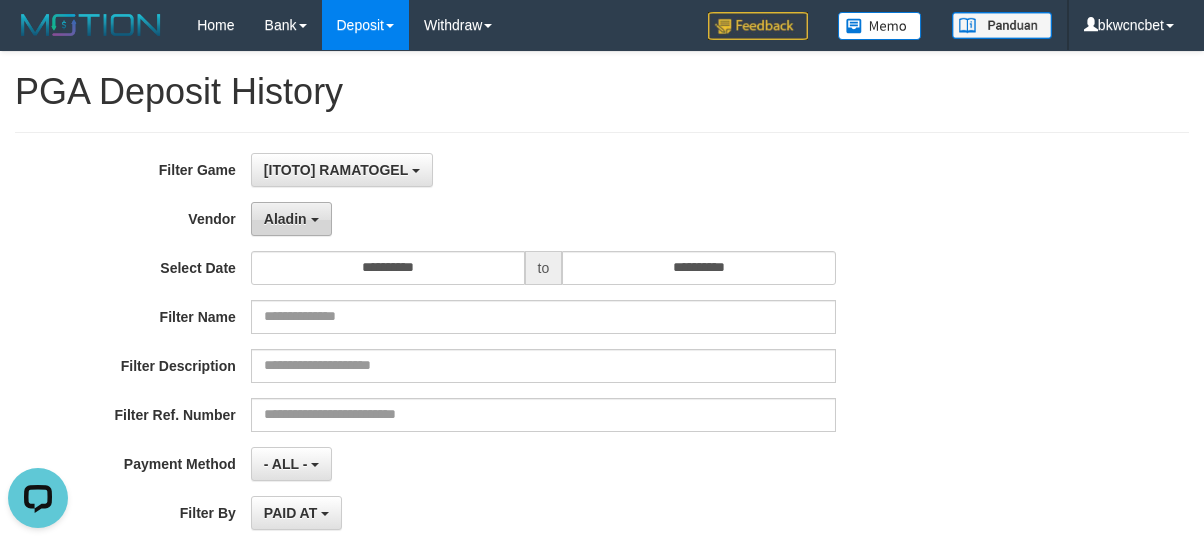 click on "Aladin" at bounding box center [291, 219] 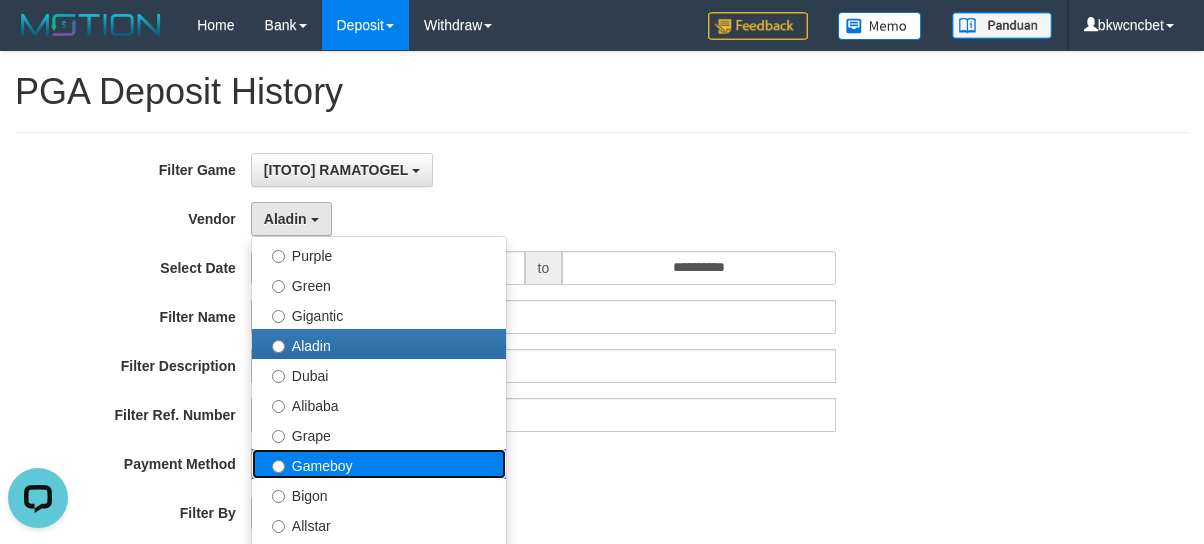 click on "Gameboy" at bounding box center [379, 464] 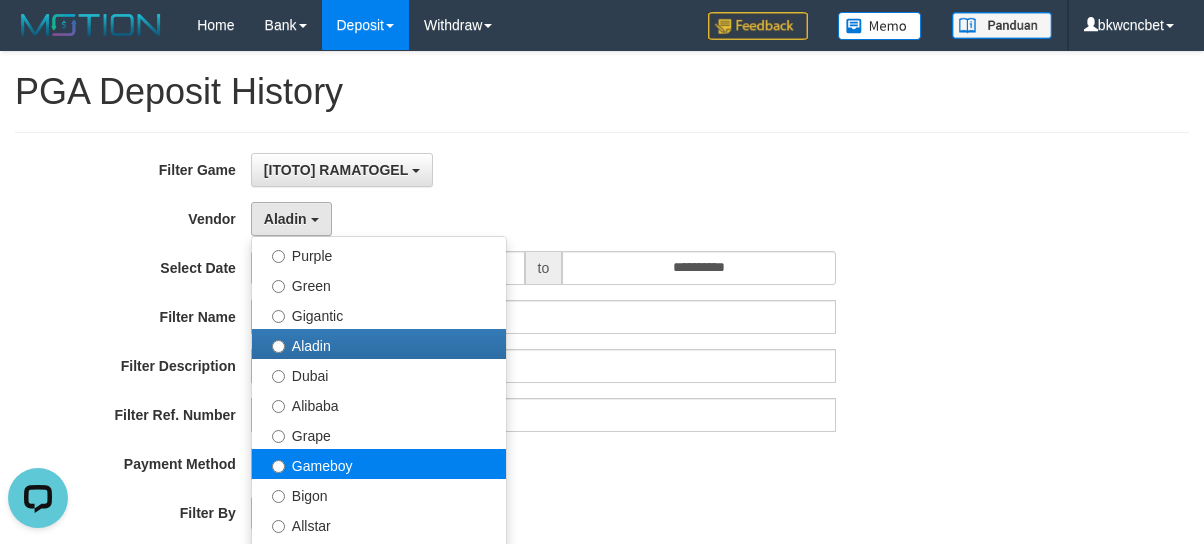 select on "**********" 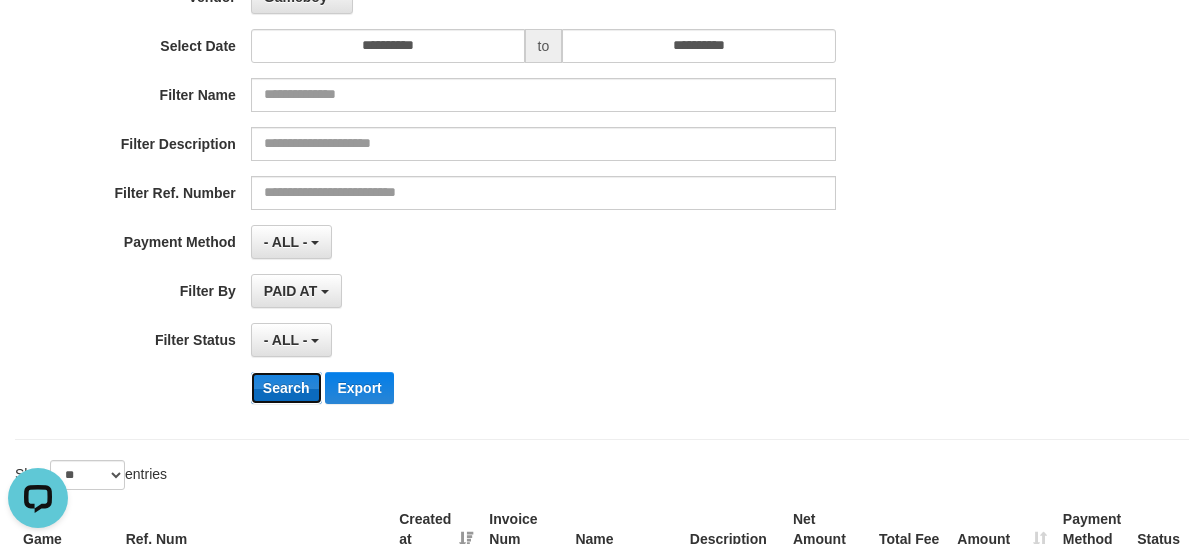 click on "Search" at bounding box center (286, 388) 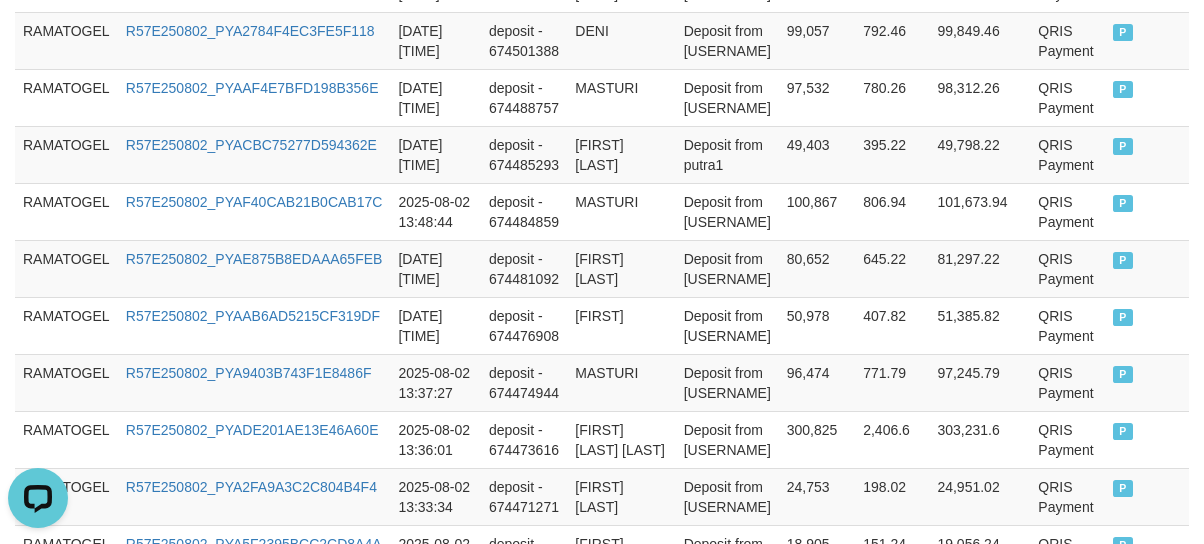 scroll, scrollTop: 1910, scrollLeft: 0, axis: vertical 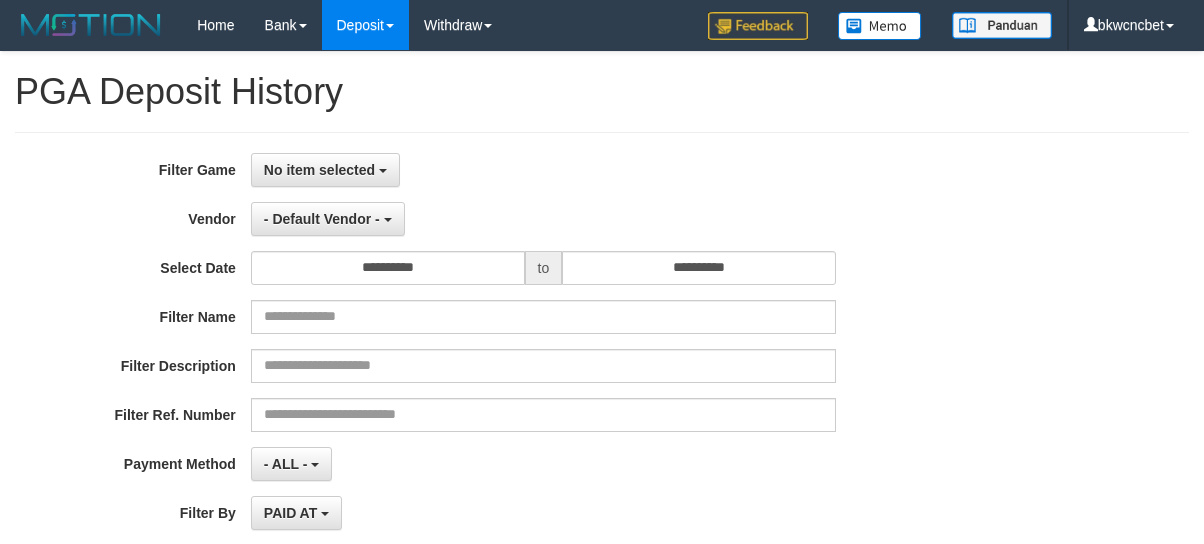 select 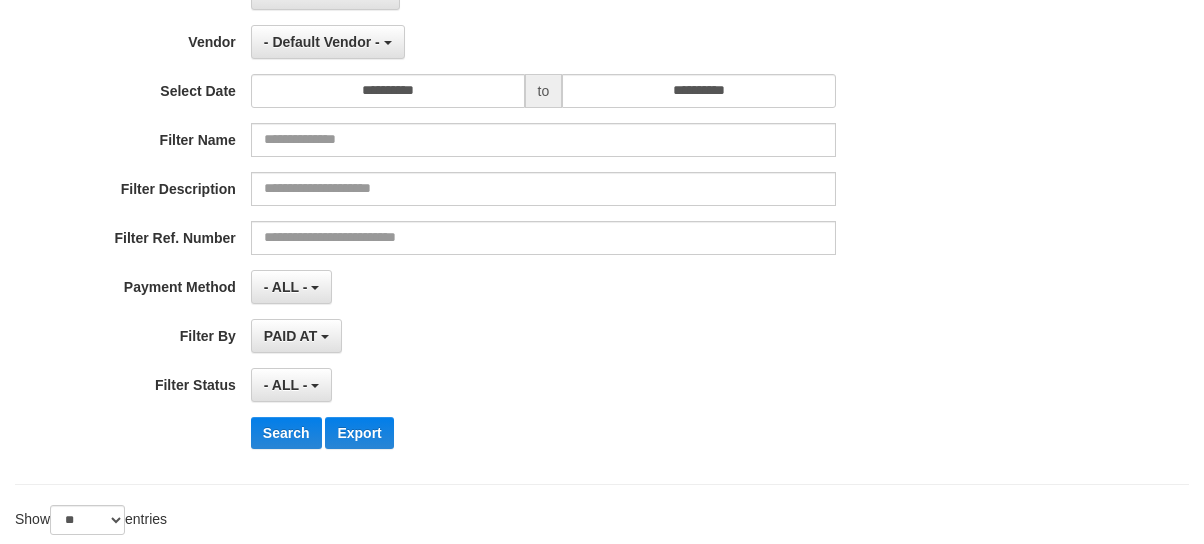 scroll, scrollTop: 0, scrollLeft: 0, axis: both 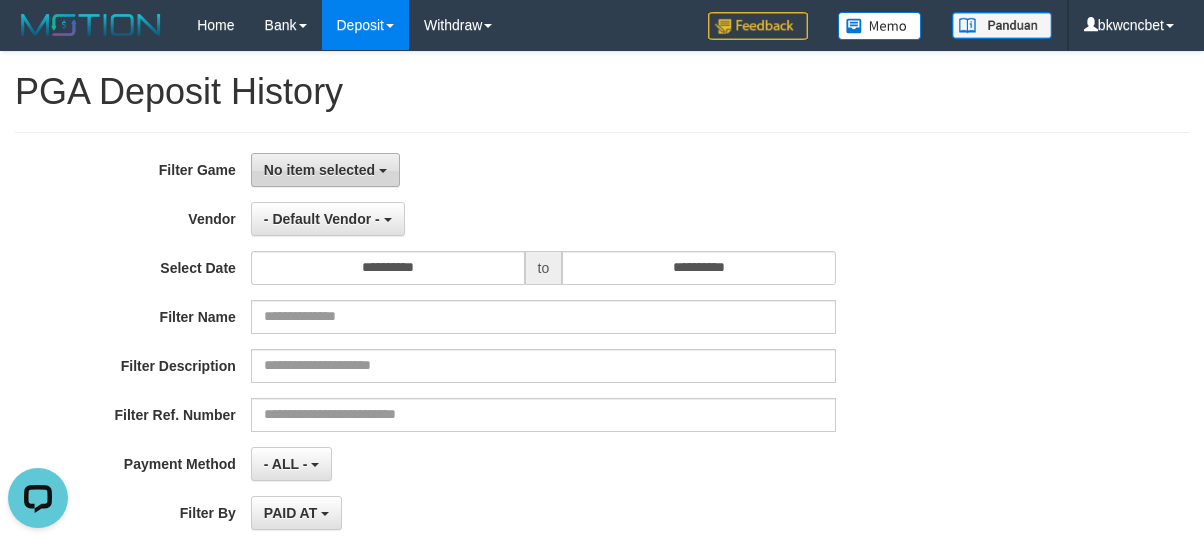 click on "No item selected" at bounding box center (319, 170) 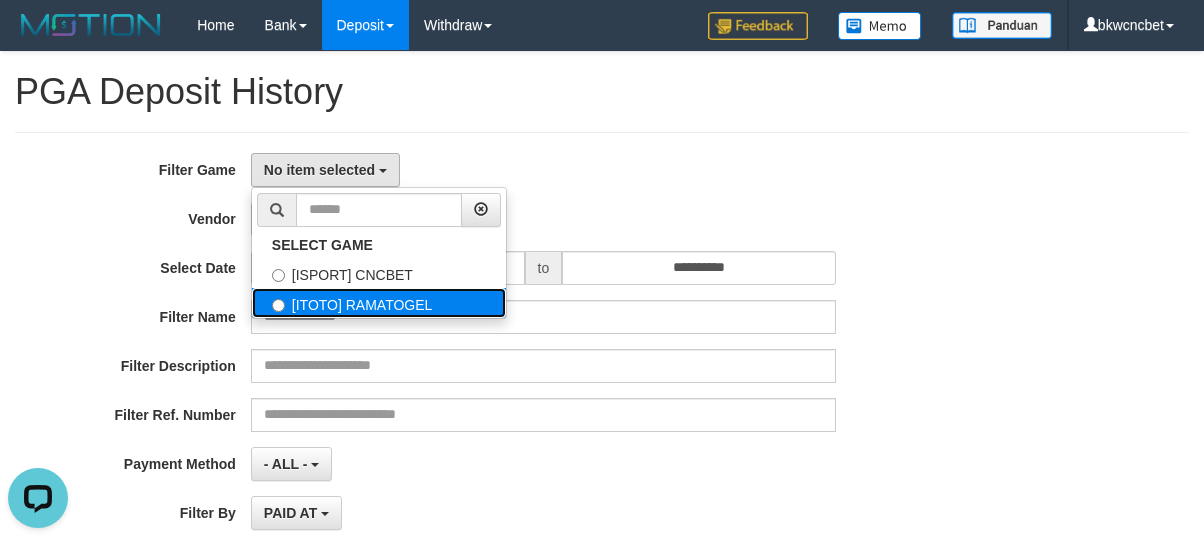 click on "[ITOTO] RAMATOGEL" at bounding box center (379, 303) 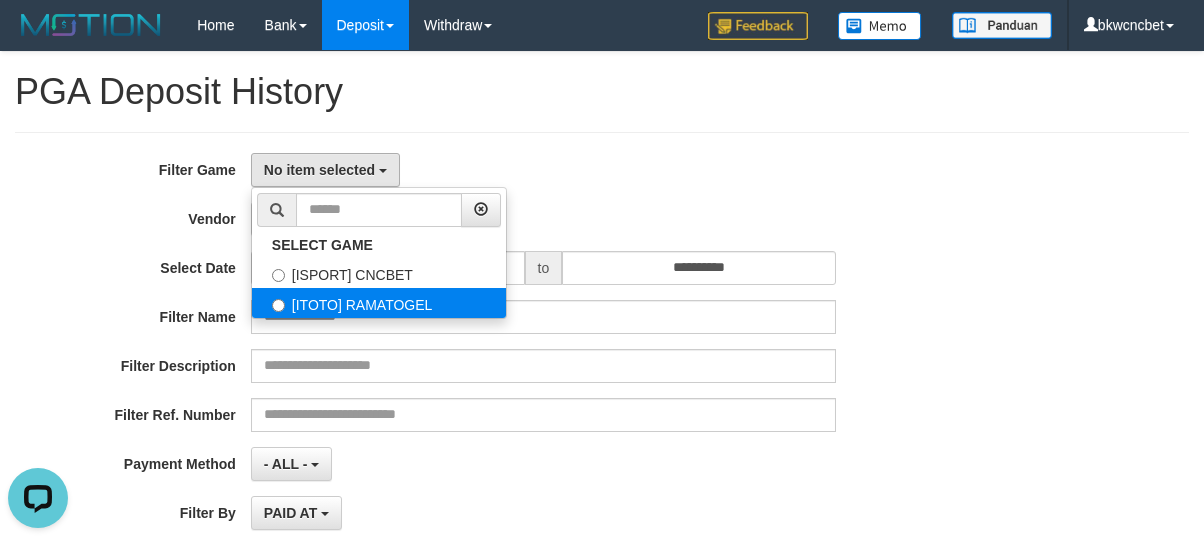 select on "****" 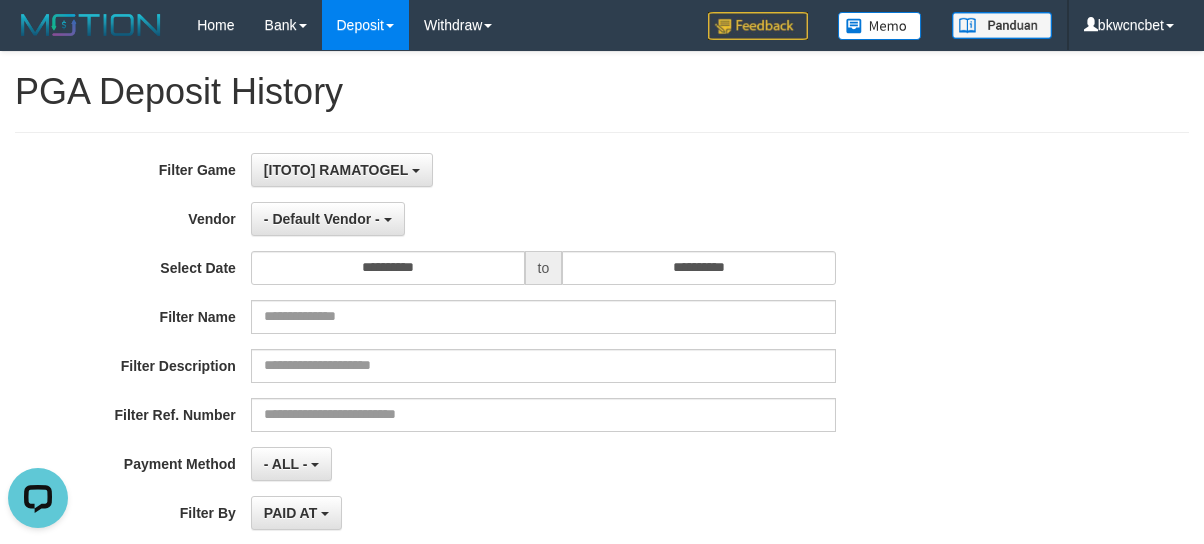 scroll, scrollTop: 34, scrollLeft: 0, axis: vertical 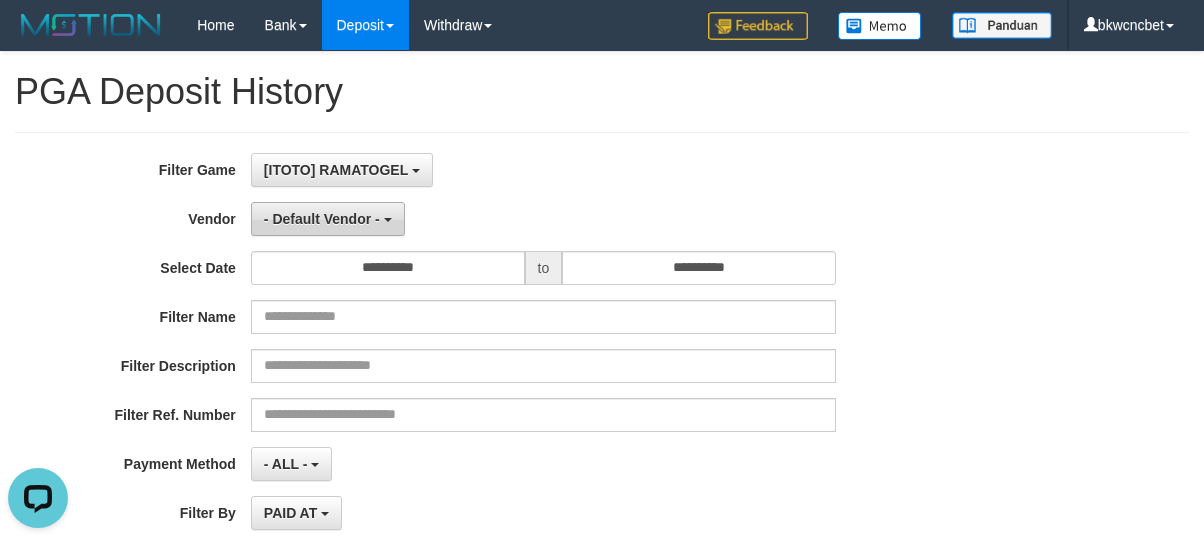 click on "- Default Vendor -" at bounding box center [328, 219] 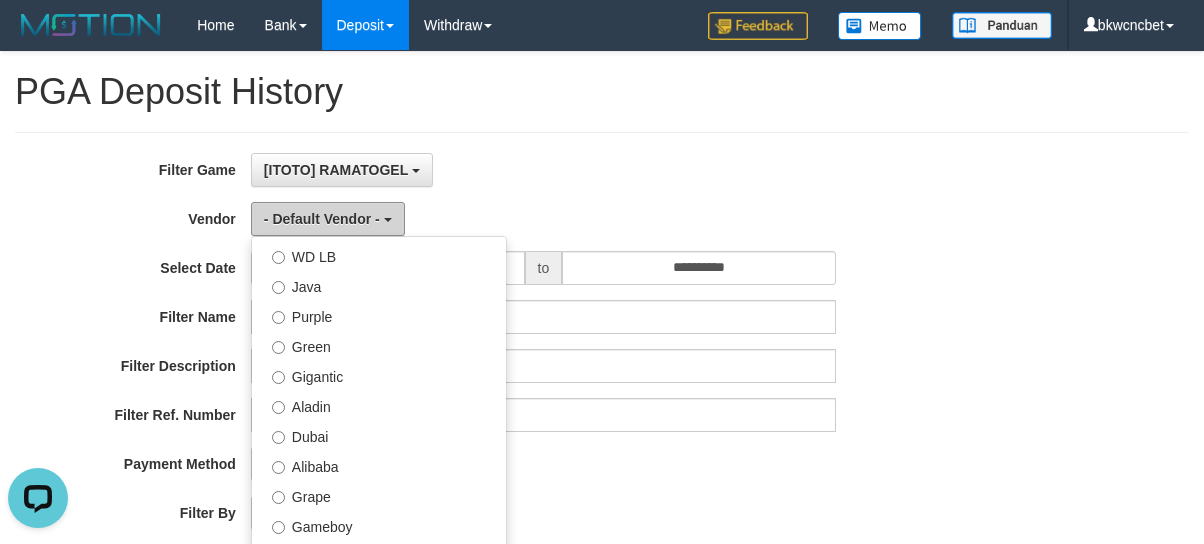 scroll, scrollTop: 222, scrollLeft: 0, axis: vertical 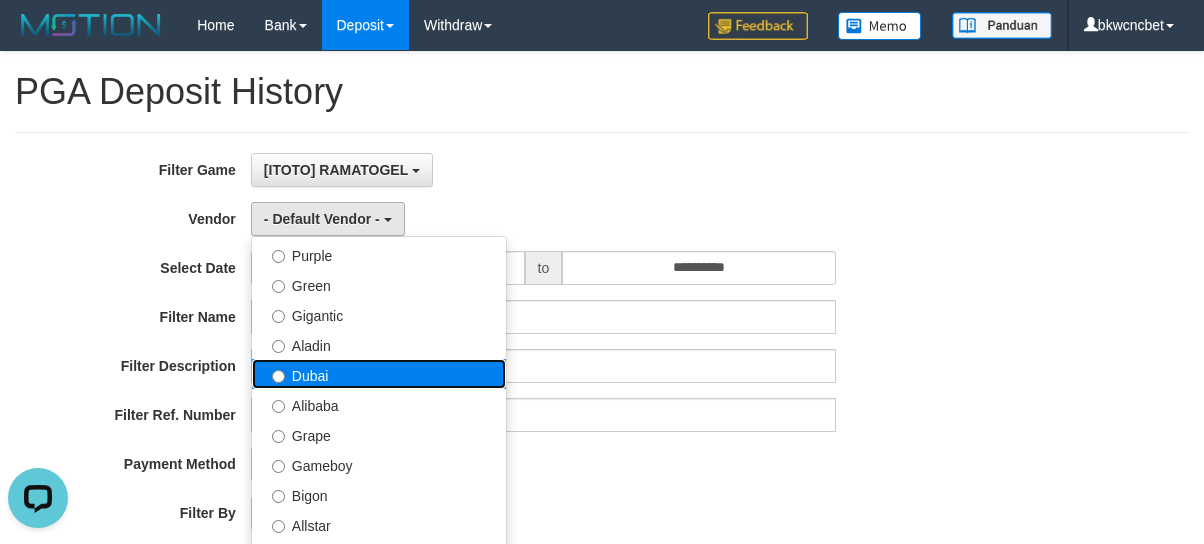 click on "Dubai" at bounding box center (379, 374) 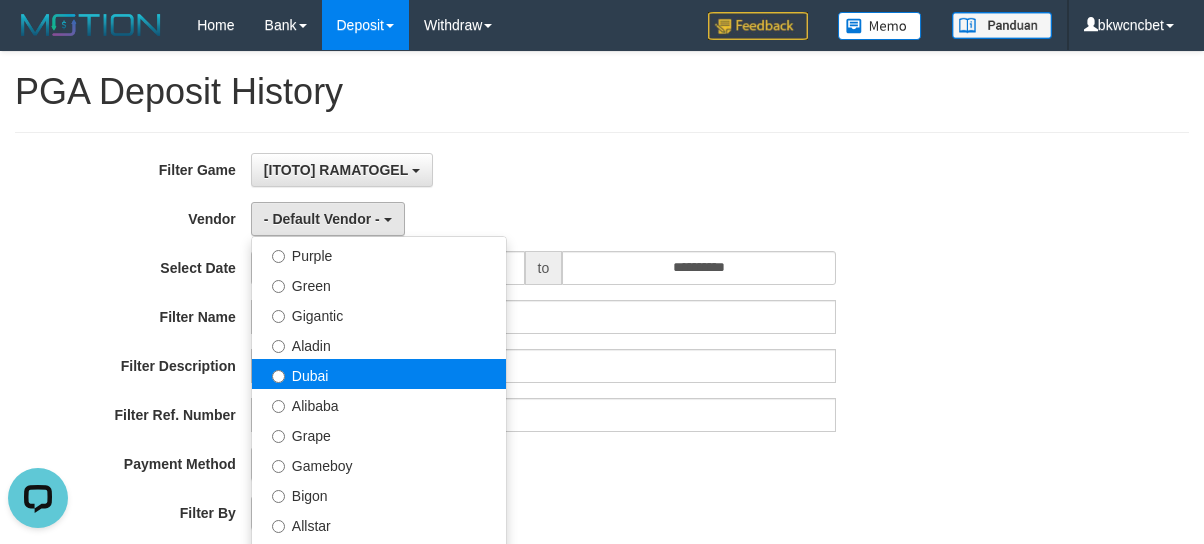 select on "**********" 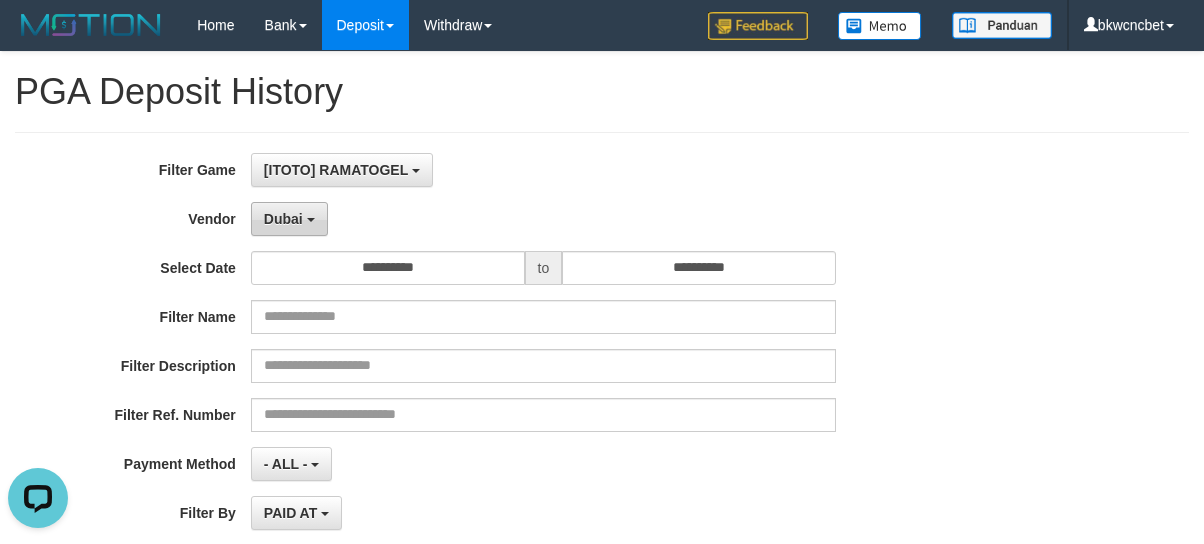 click on "Dubai" at bounding box center [289, 219] 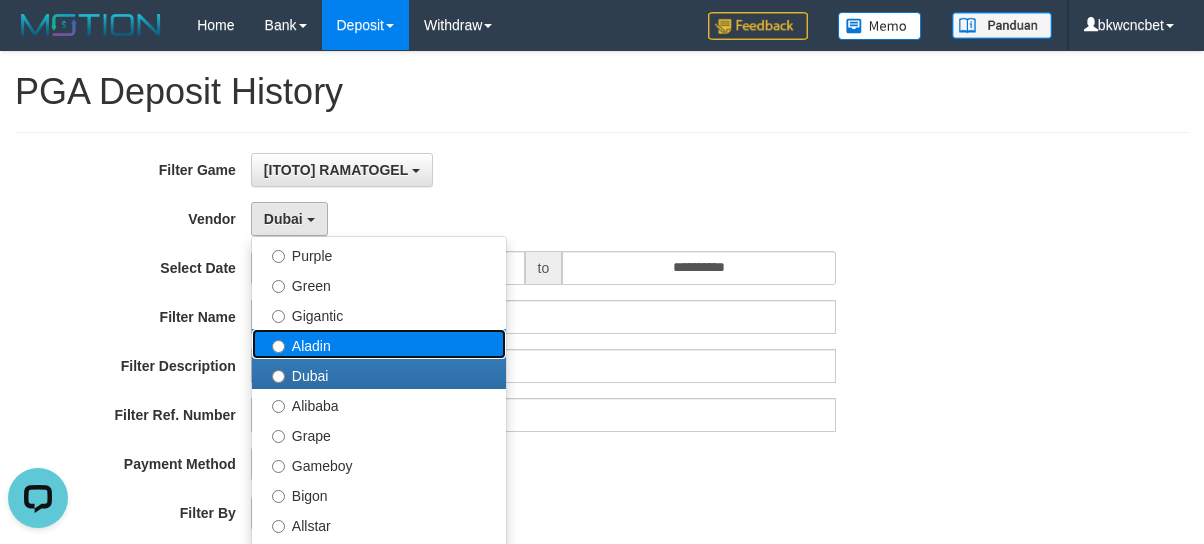 click on "Aladin" at bounding box center [379, 344] 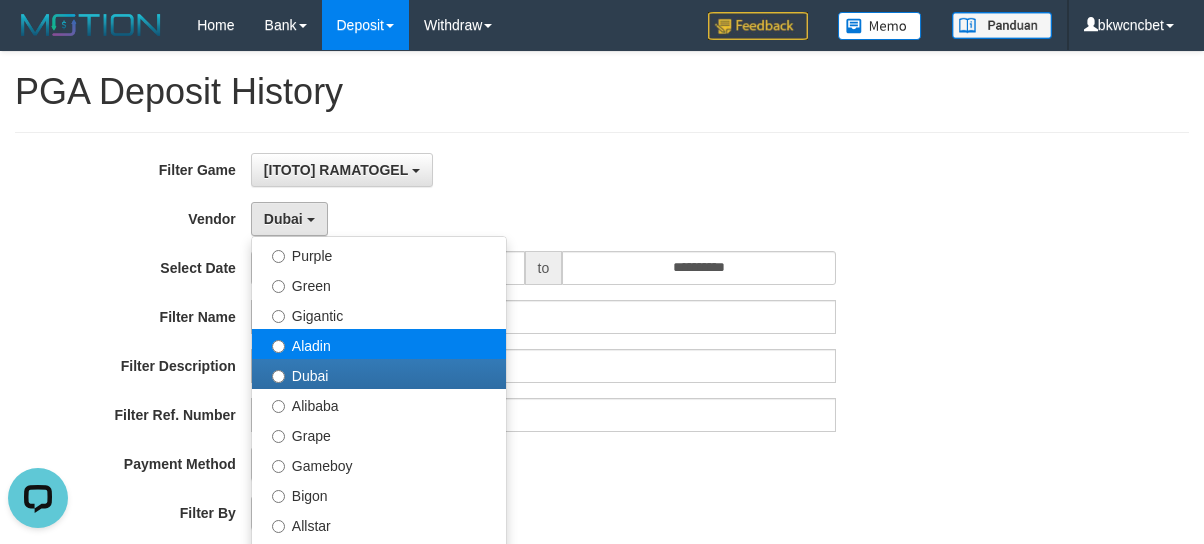select on "**********" 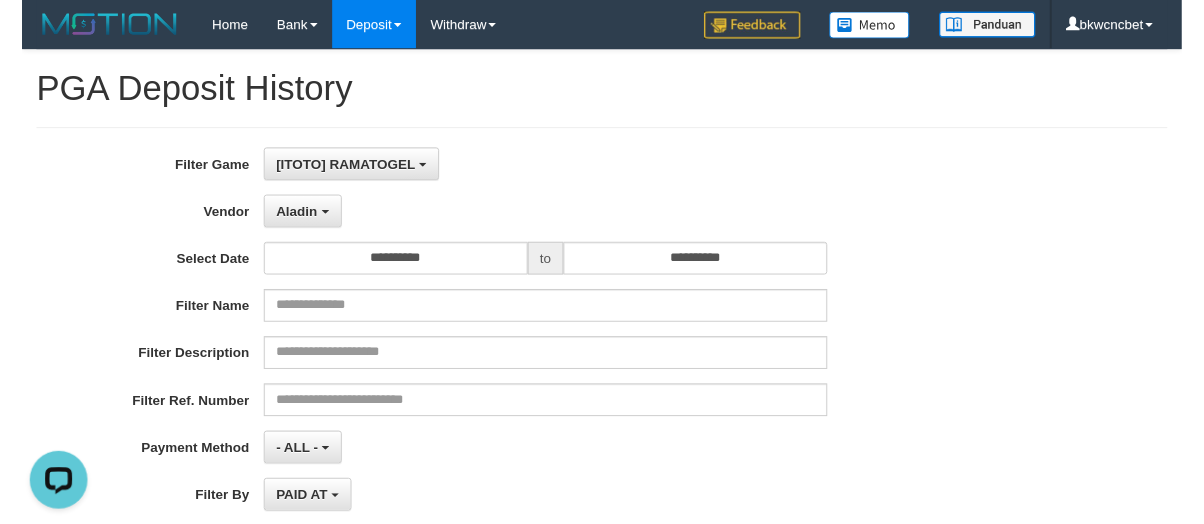 scroll, scrollTop: 222, scrollLeft: 0, axis: vertical 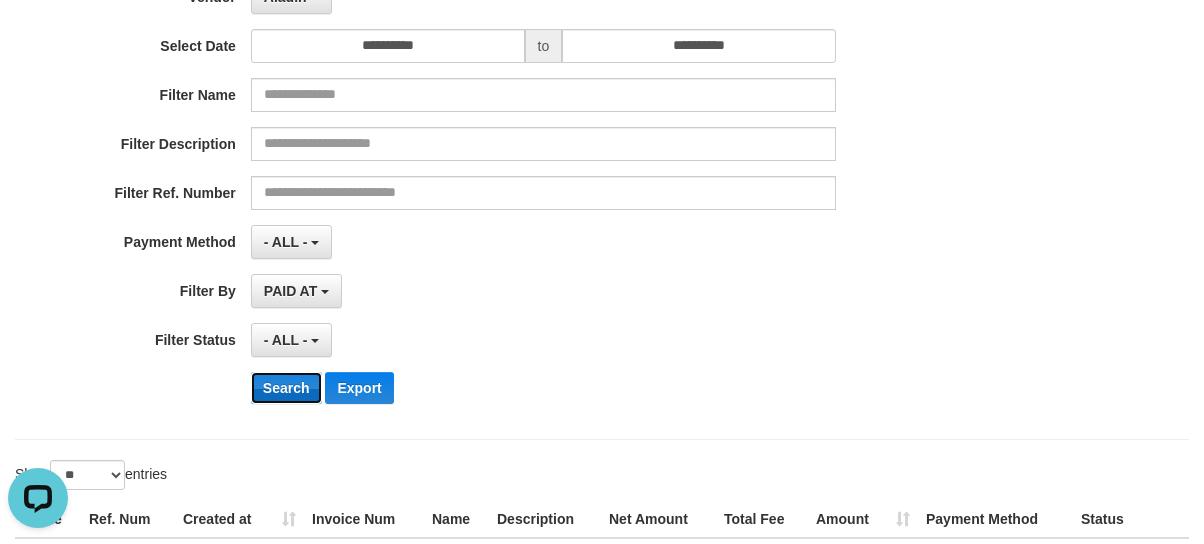 click on "Search" at bounding box center (286, 388) 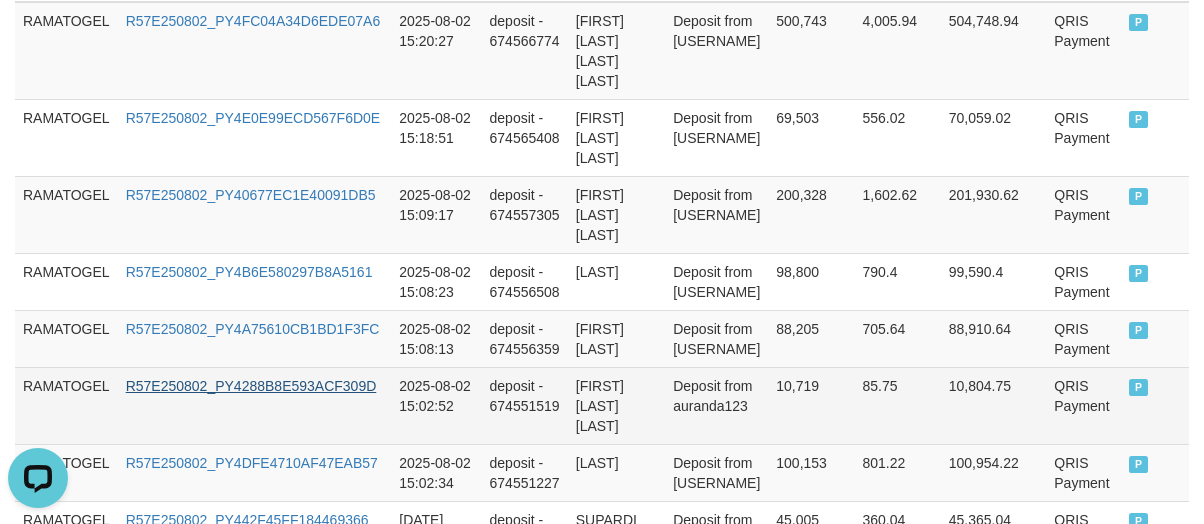 scroll, scrollTop: 0, scrollLeft: 0, axis: both 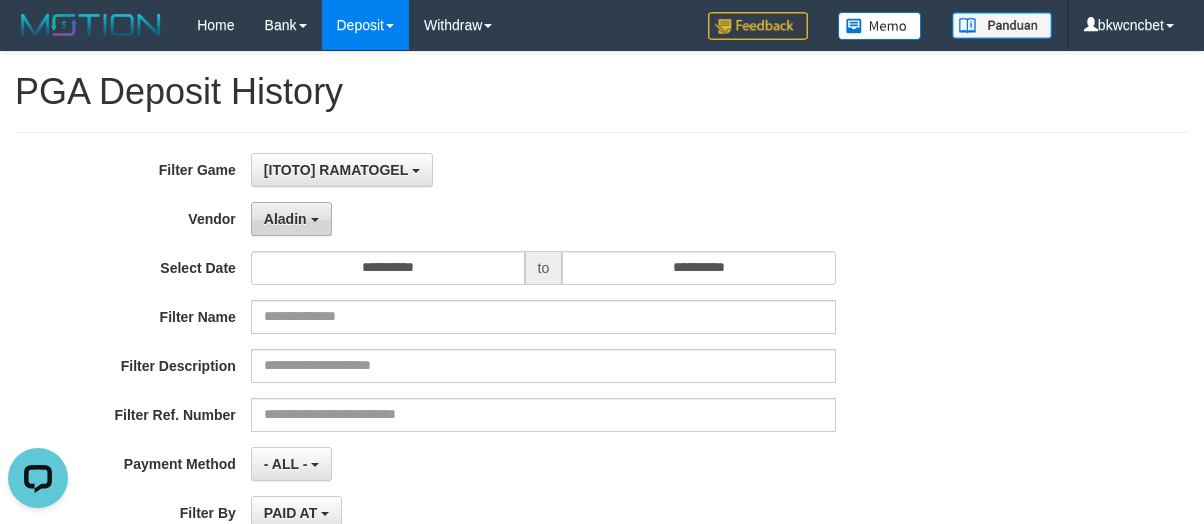 click on "Aladin" at bounding box center [291, 219] 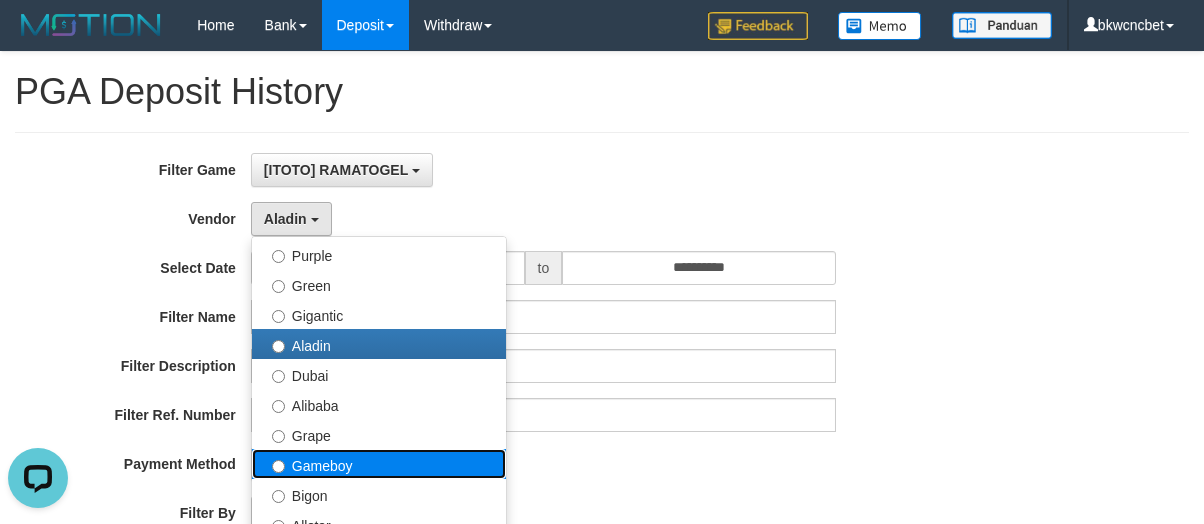 click on "Gameboy" at bounding box center [379, 464] 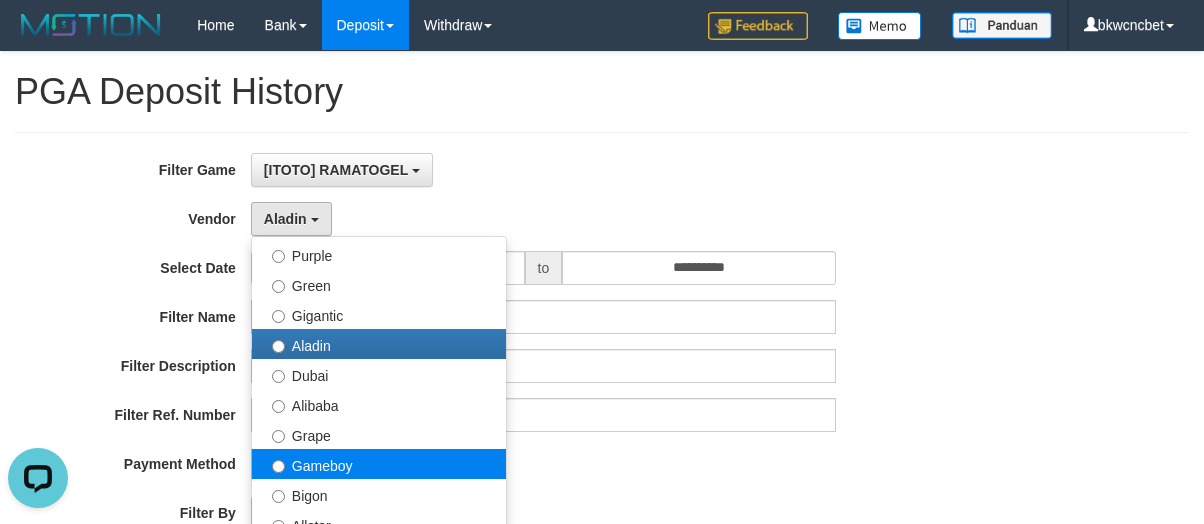 select on "**********" 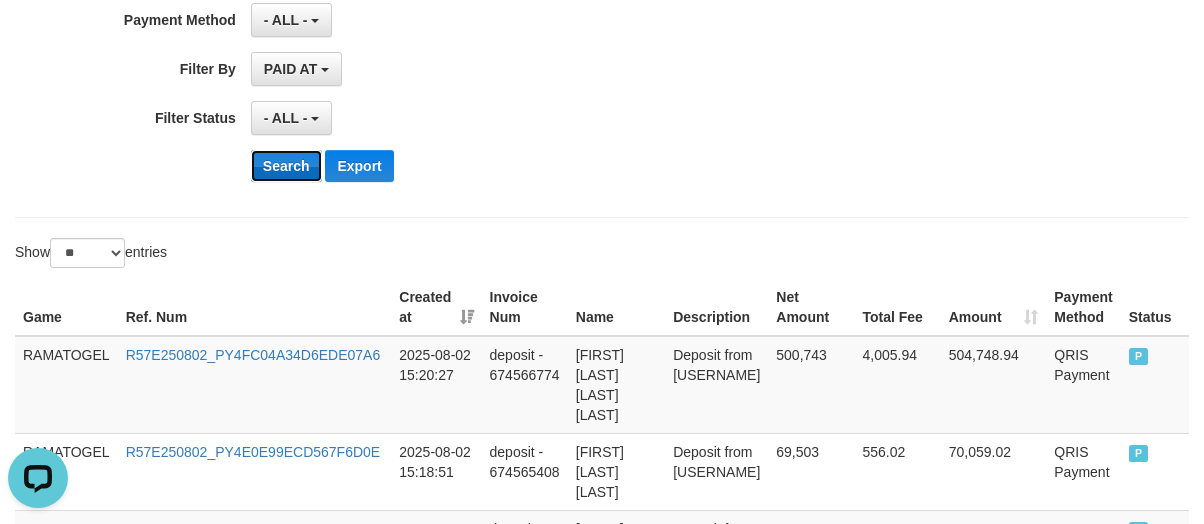 click on "Search" at bounding box center (286, 166) 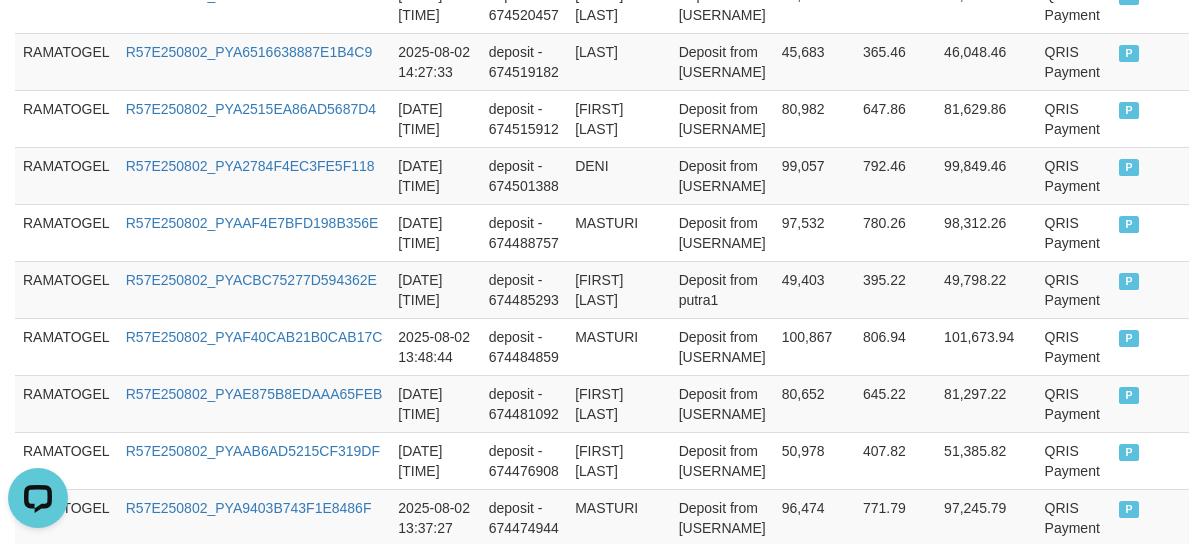 scroll, scrollTop: 1910, scrollLeft: 0, axis: vertical 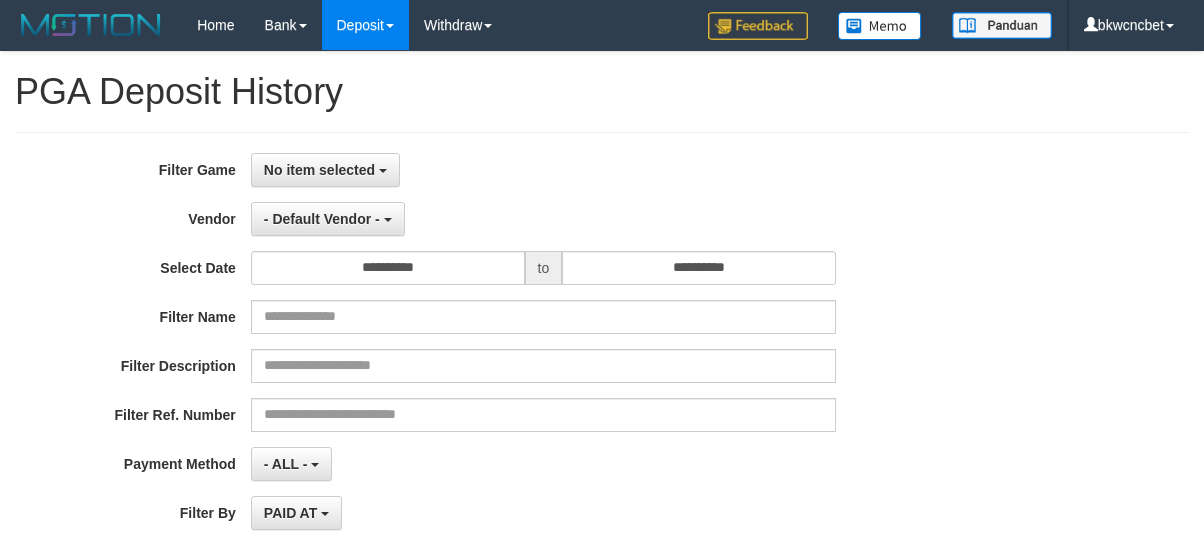 select 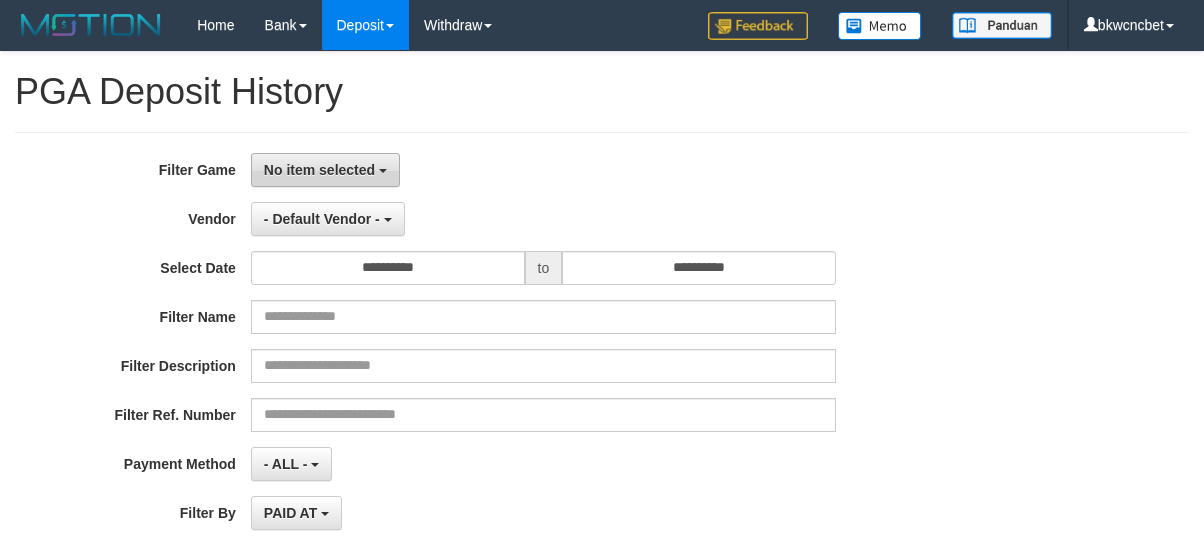 drag, startPoint x: 285, startPoint y: 172, endPoint x: 317, endPoint y: 242, distance: 76.96753 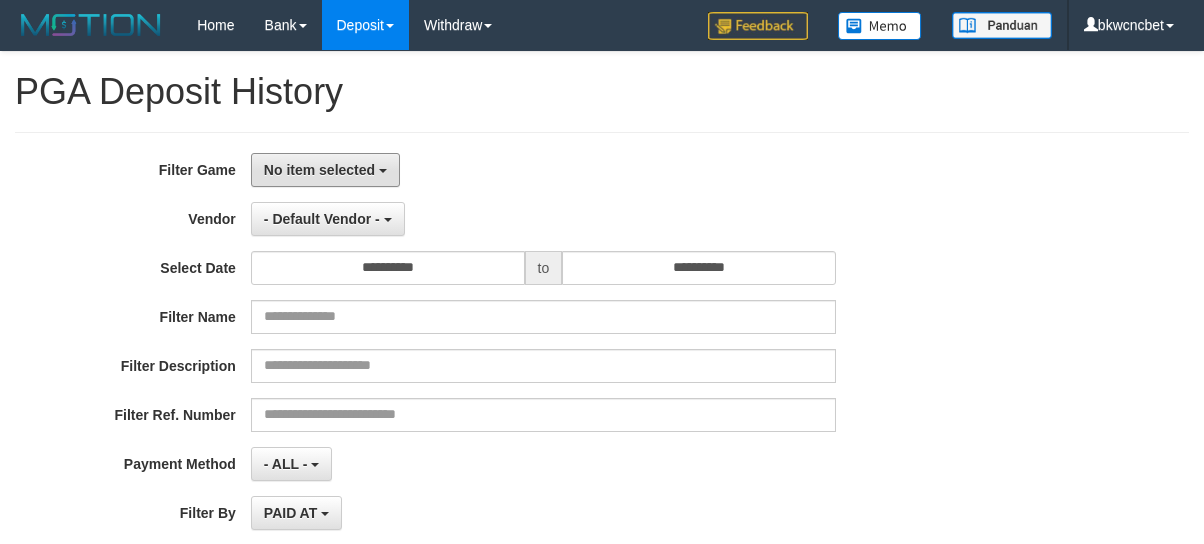 click on "No item selected" at bounding box center [319, 170] 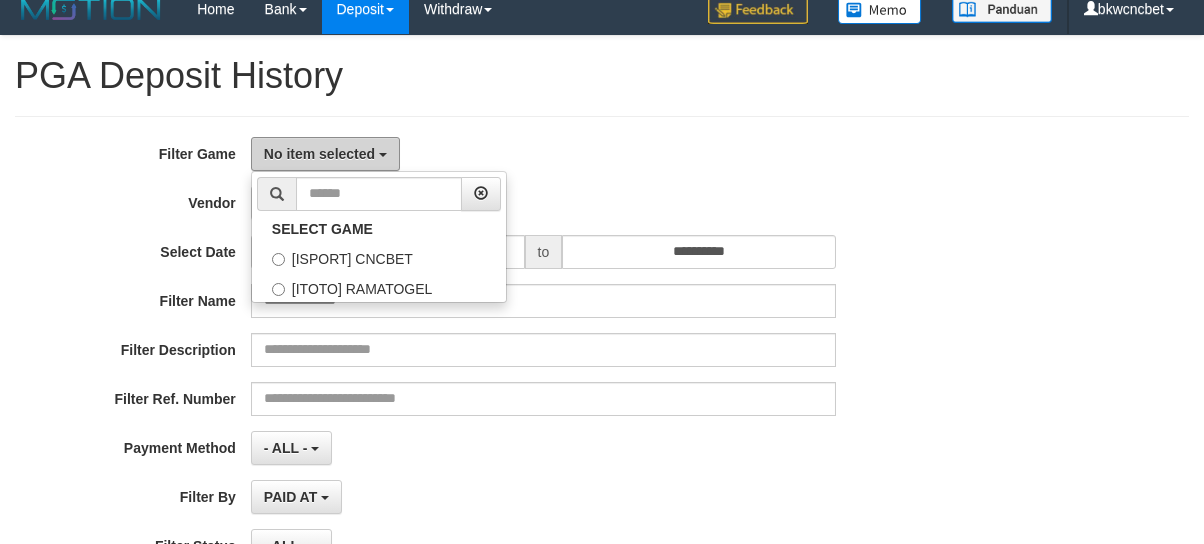 scroll, scrollTop: 0, scrollLeft: 0, axis: both 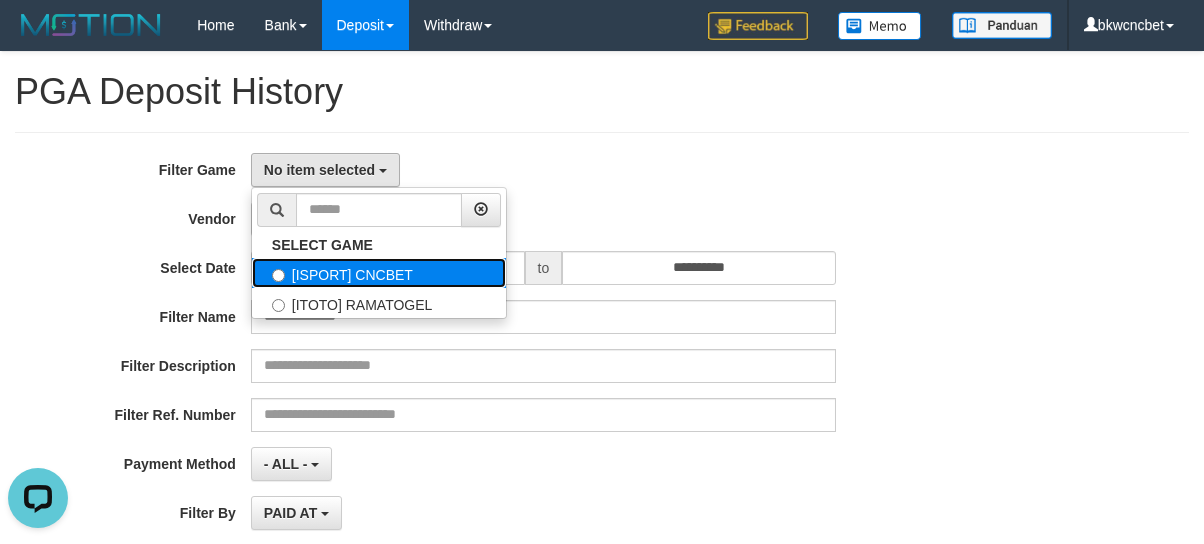 click on "[ISPORT] CNCBET" at bounding box center [379, 273] 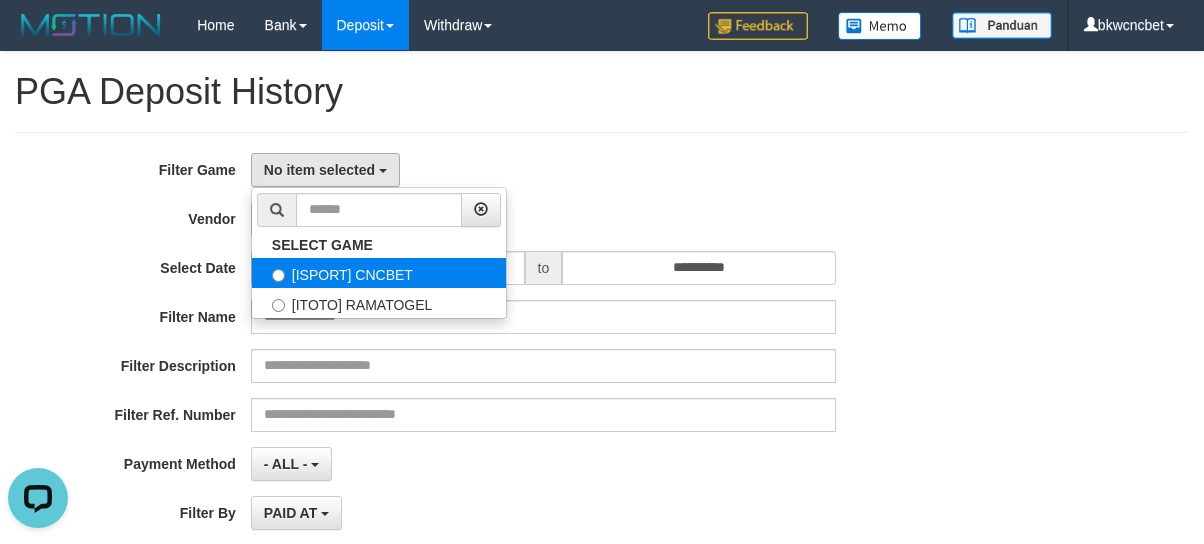 select on "****" 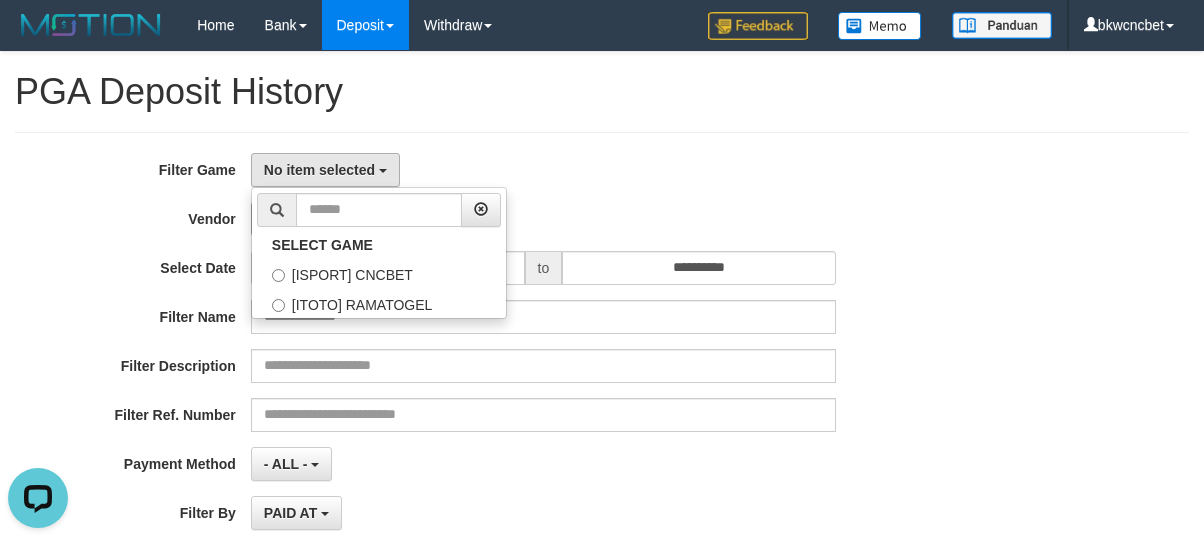 scroll, scrollTop: 17, scrollLeft: 0, axis: vertical 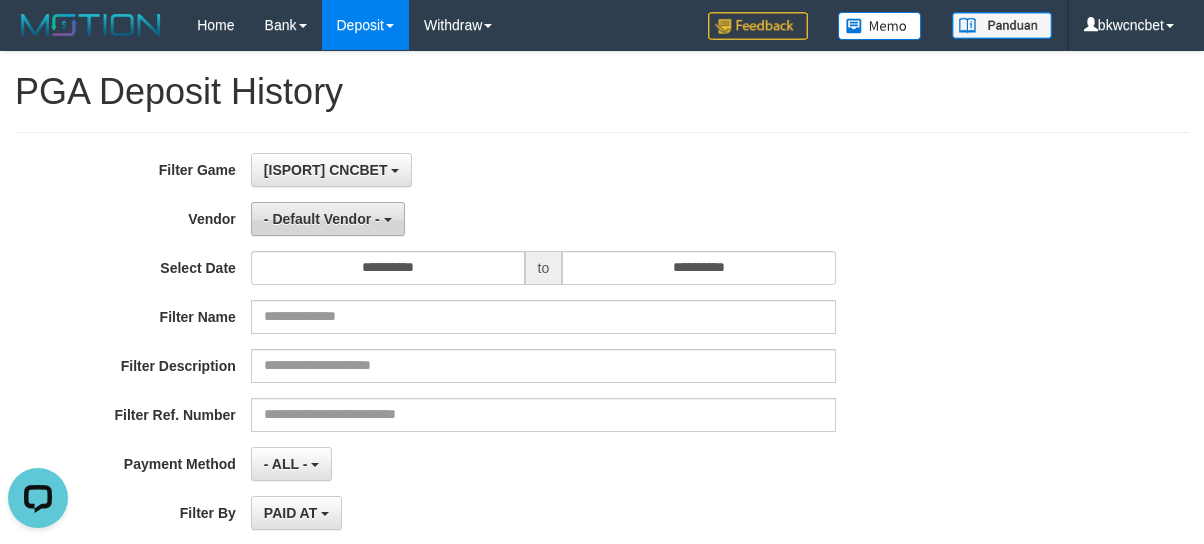 click on "- Default Vendor -" at bounding box center [322, 219] 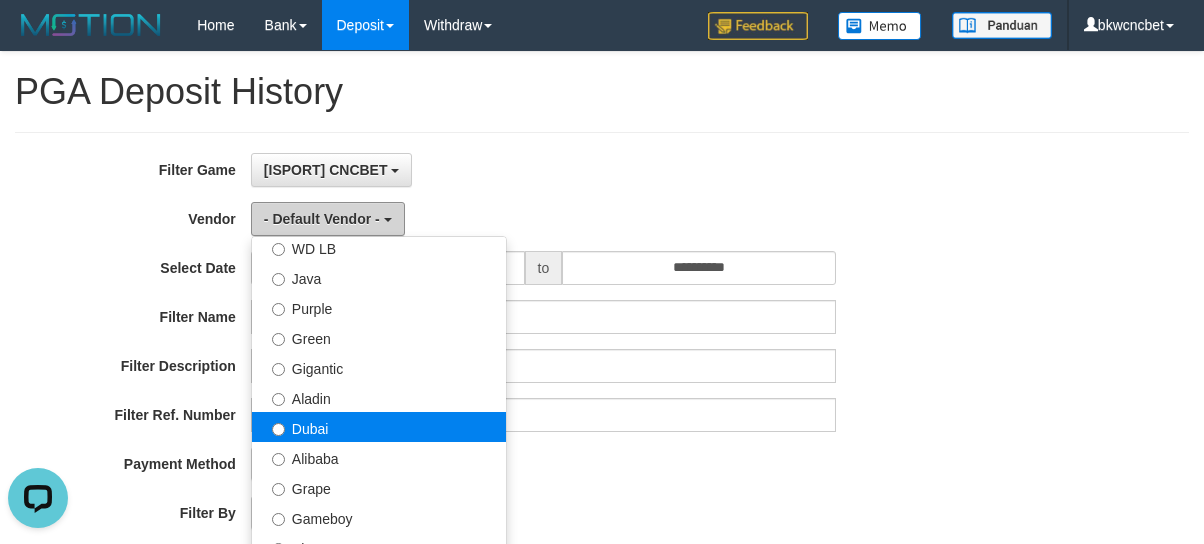 scroll, scrollTop: 222, scrollLeft: 0, axis: vertical 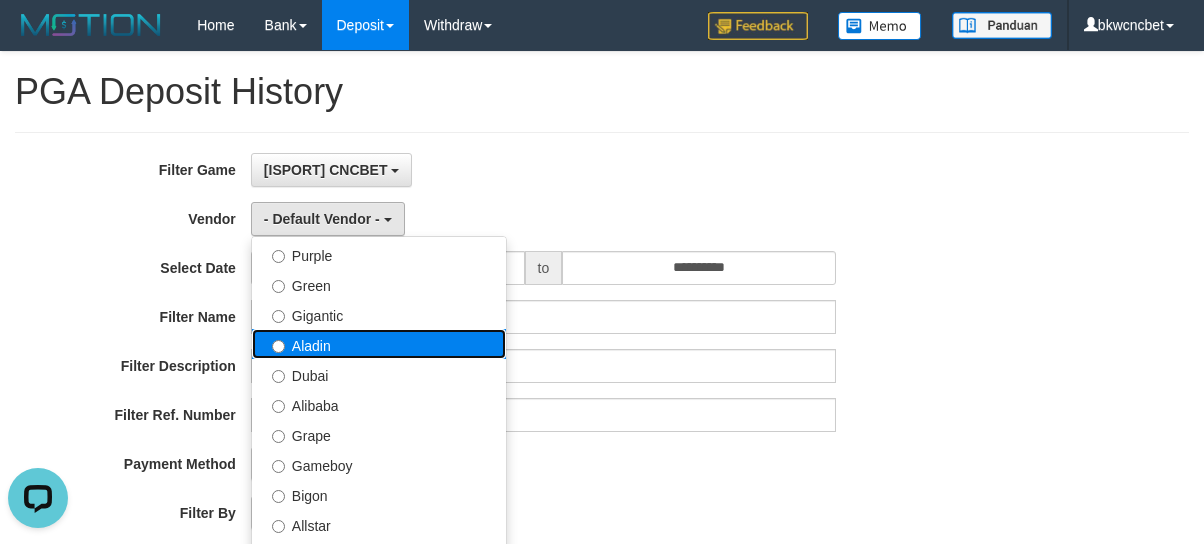 click on "Aladin" at bounding box center [379, 344] 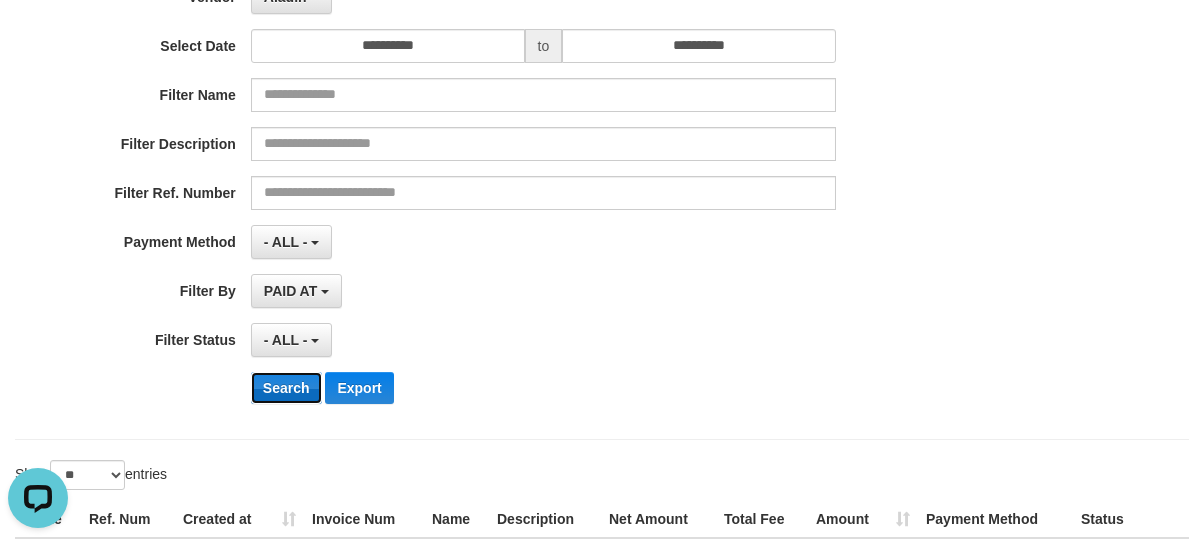 click on "Search" at bounding box center (286, 388) 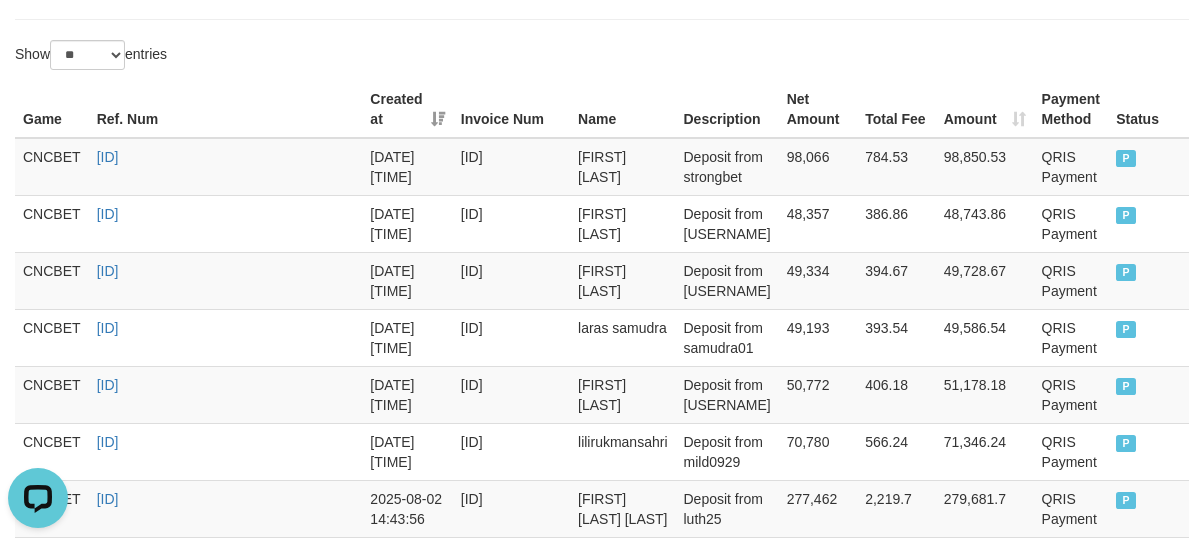 scroll, scrollTop: 108, scrollLeft: 0, axis: vertical 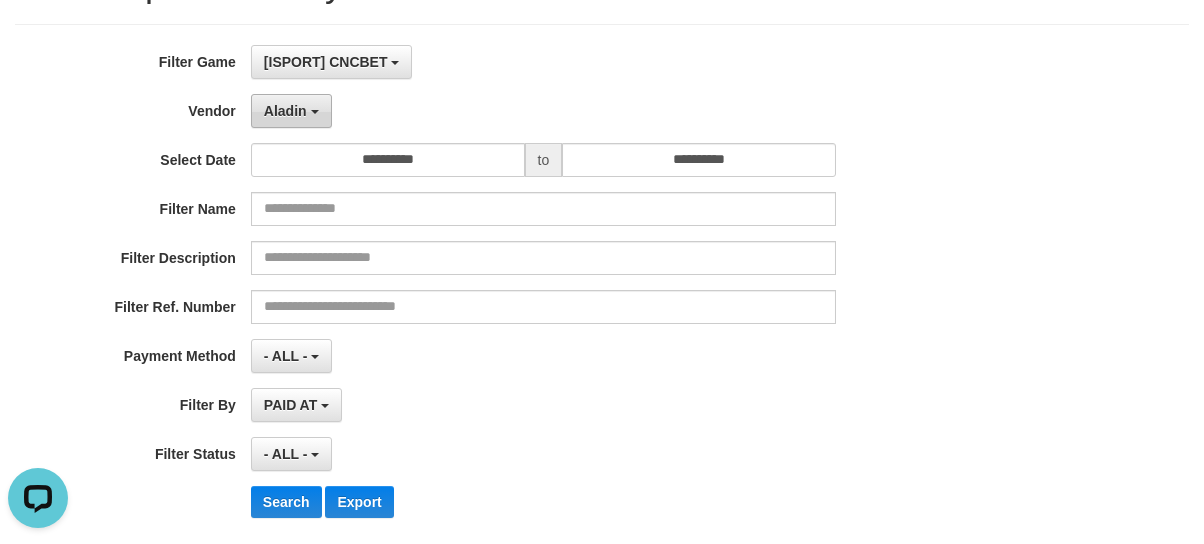 click on "Aladin" at bounding box center [285, 111] 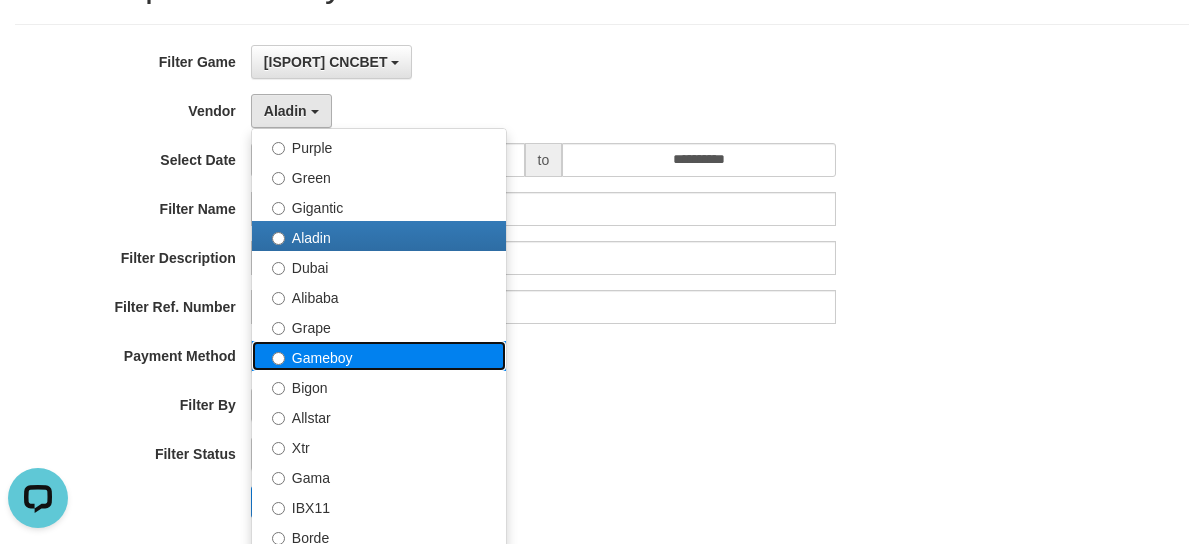 click on "Gameboy" at bounding box center [379, 356] 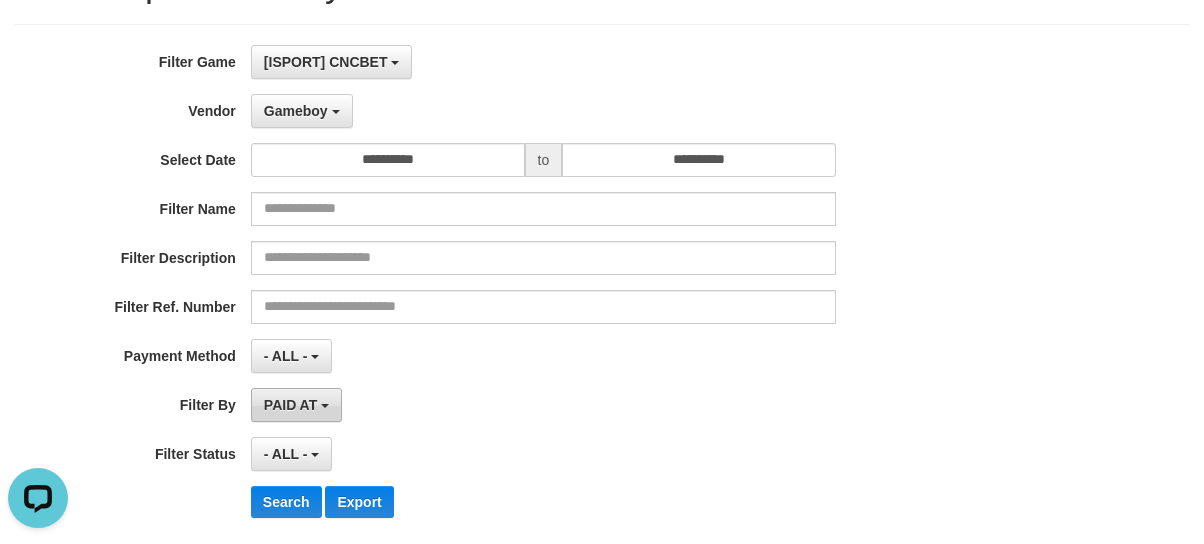 scroll, scrollTop: 330, scrollLeft: 0, axis: vertical 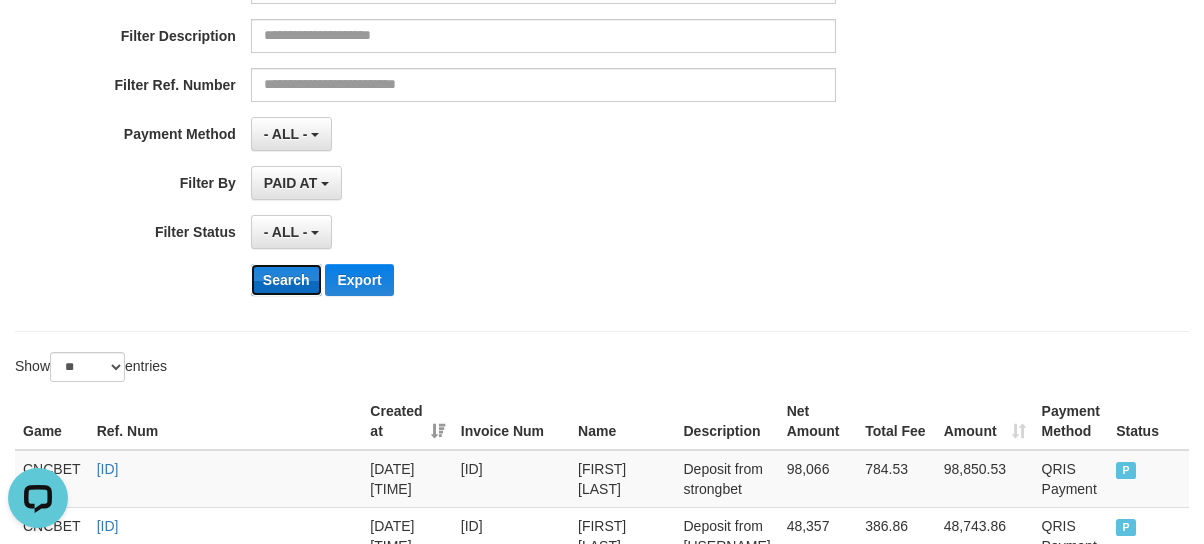 click on "Search" at bounding box center [286, 280] 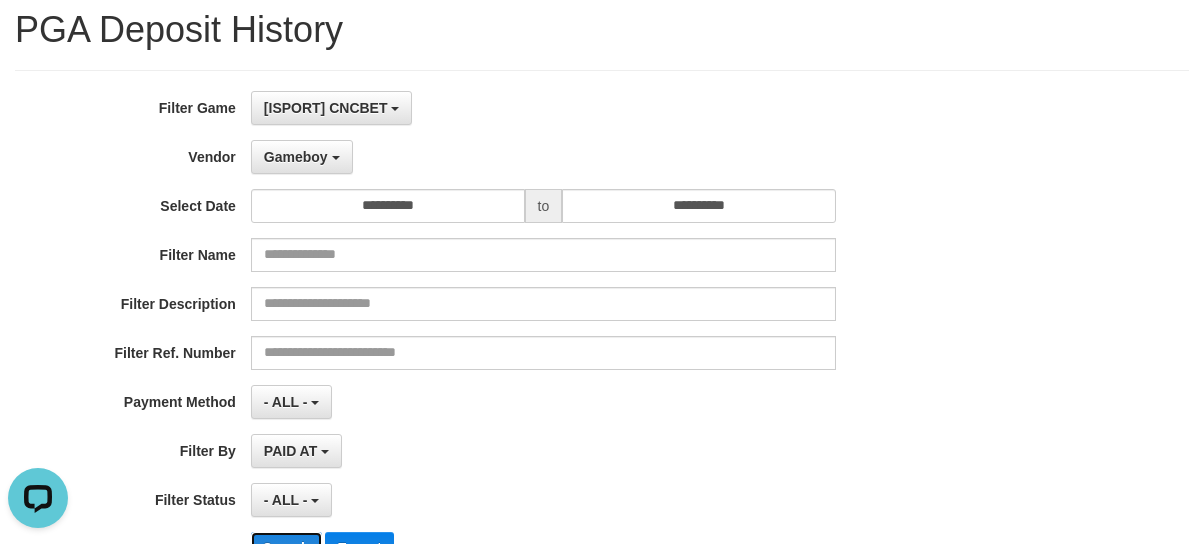 scroll, scrollTop: 0, scrollLeft: 0, axis: both 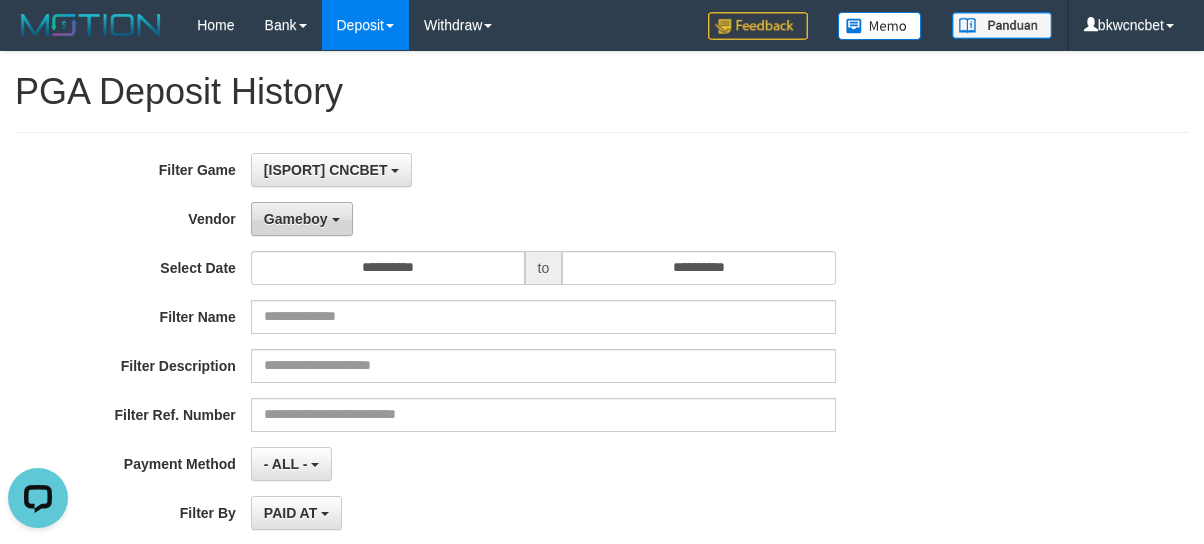 click on "Gameboy" at bounding box center [296, 219] 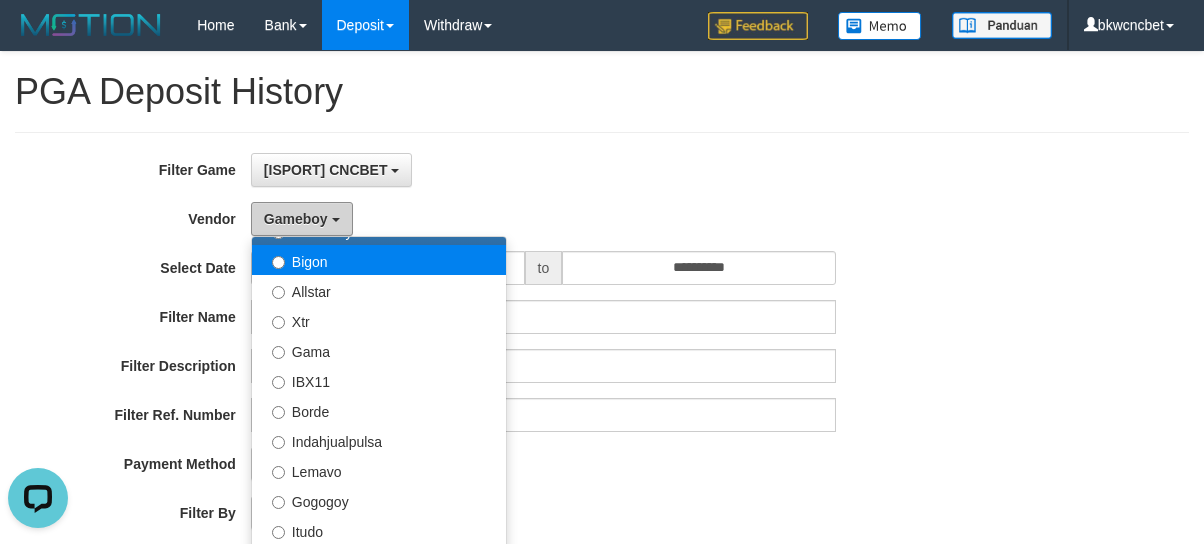 scroll, scrollTop: 657, scrollLeft: 0, axis: vertical 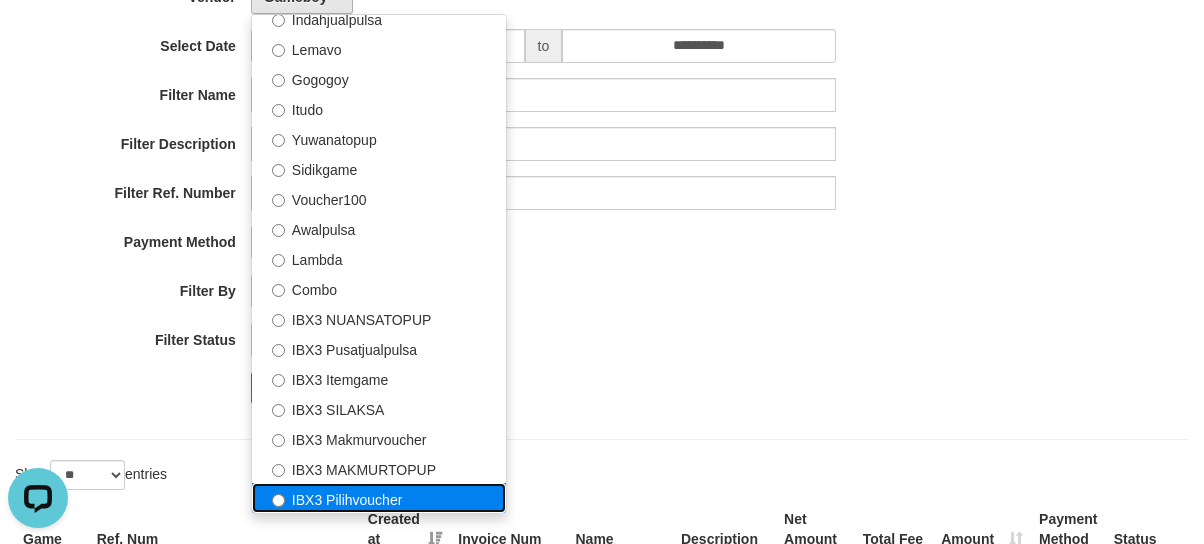 click on "IBX3 Pilihvoucher" at bounding box center (379, 498) 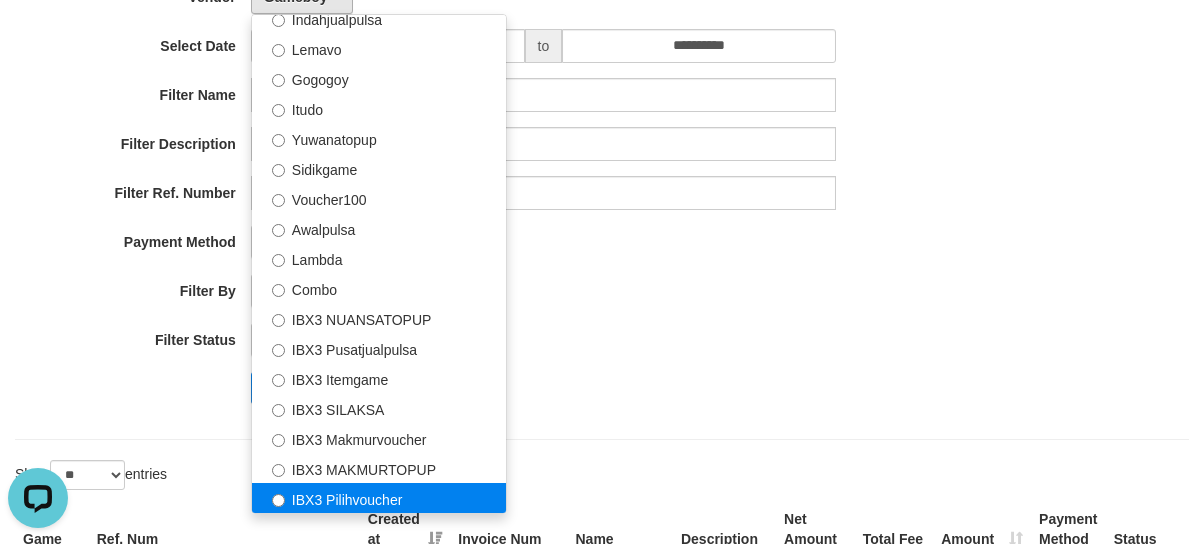 select on "**********" 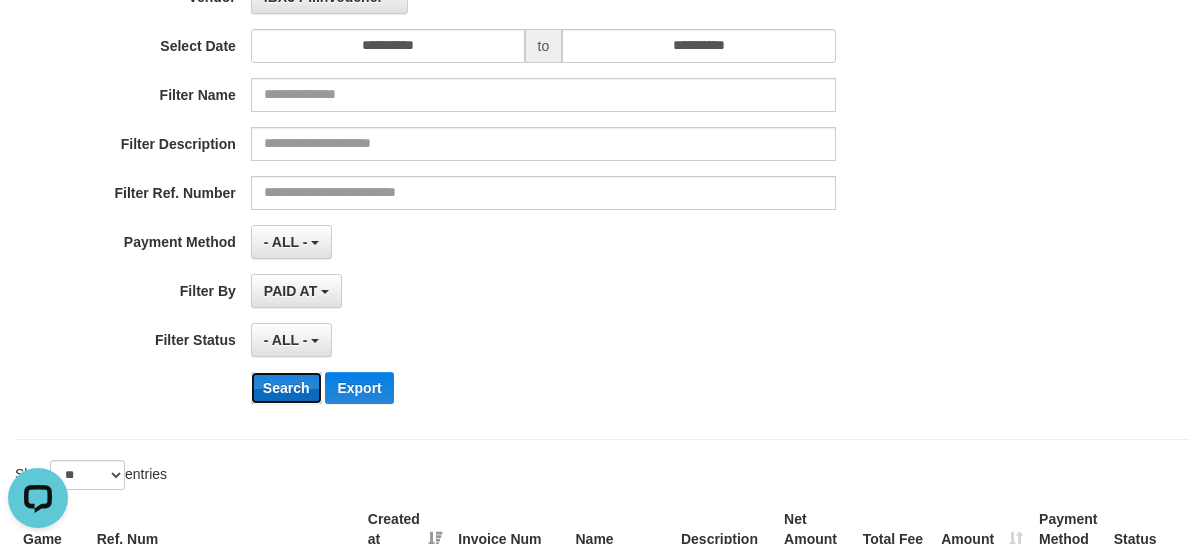 click on "Search" at bounding box center [286, 388] 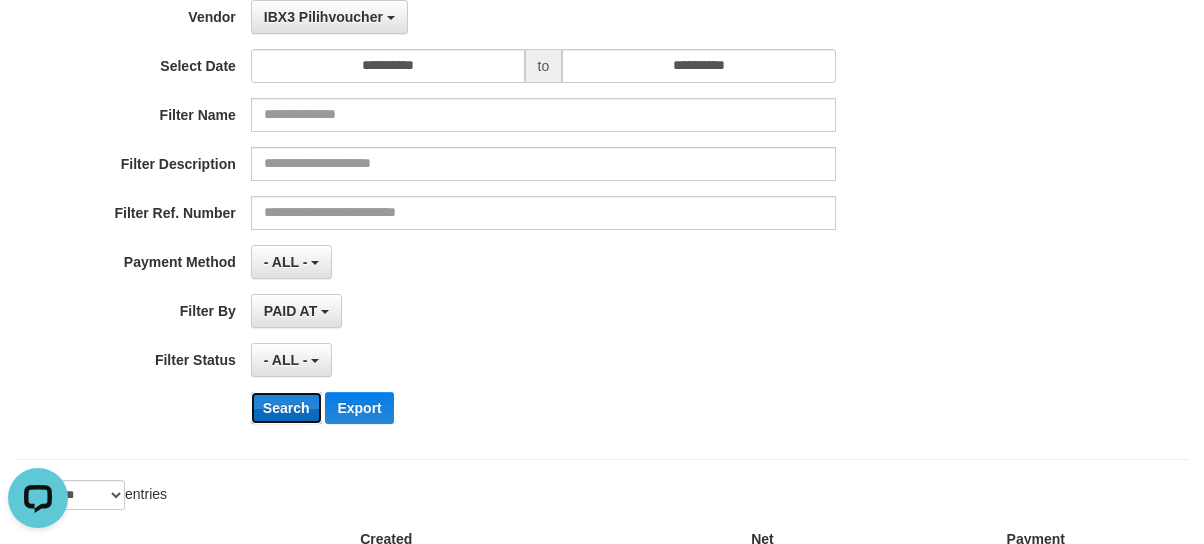 scroll, scrollTop: 0, scrollLeft: 0, axis: both 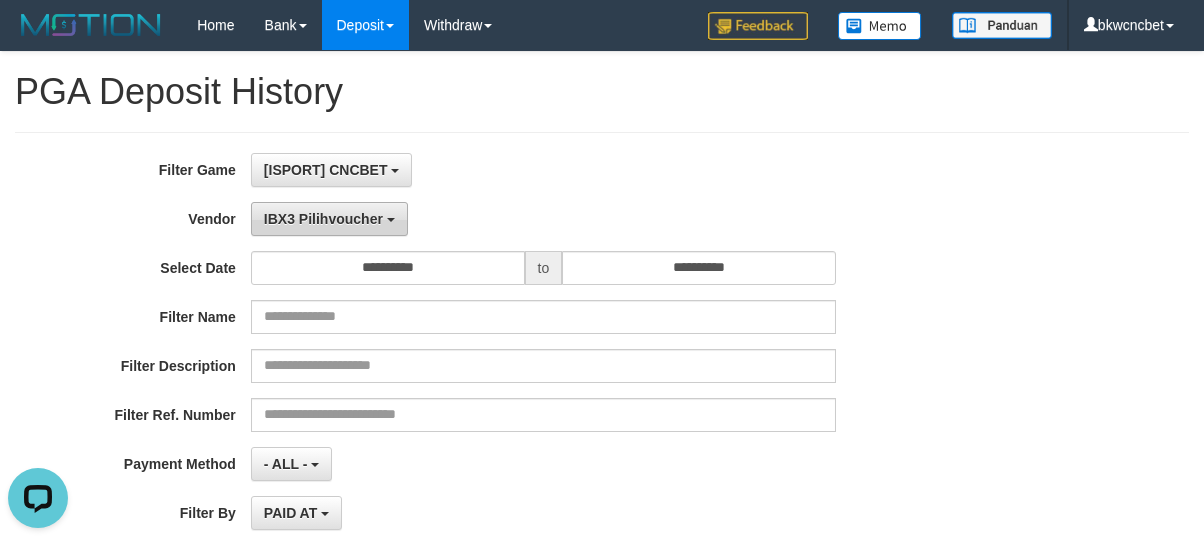 click on "IBX3 Pilihvoucher" at bounding box center [329, 219] 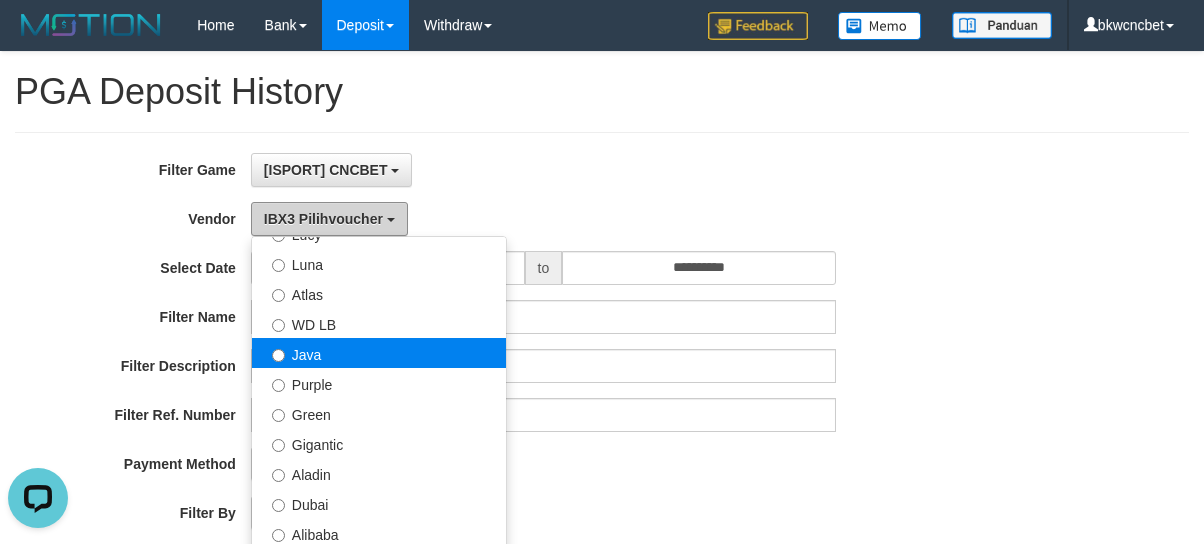 scroll, scrollTop: 222, scrollLeft: 0, axis: vertical 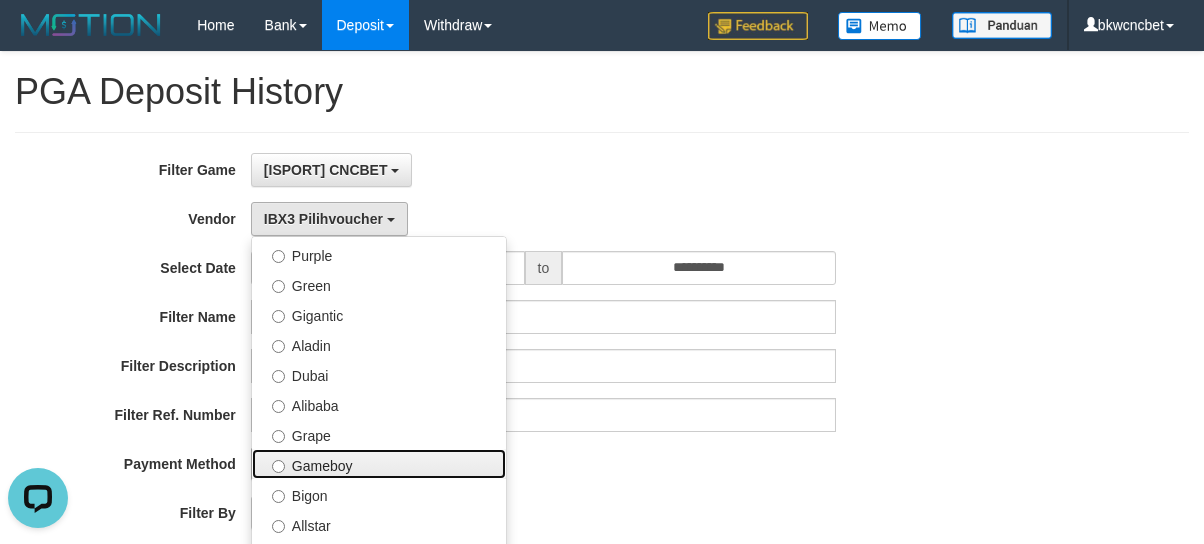 click on "Gameboy" at bounding box center [379, 464] 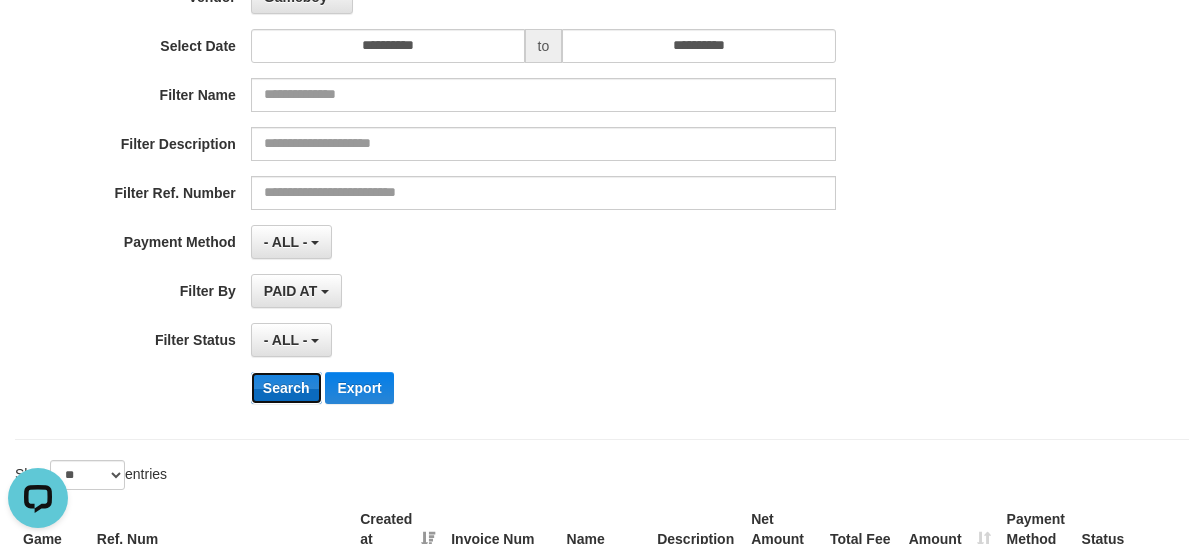 click on "Search" at bounding box center (286, 388) 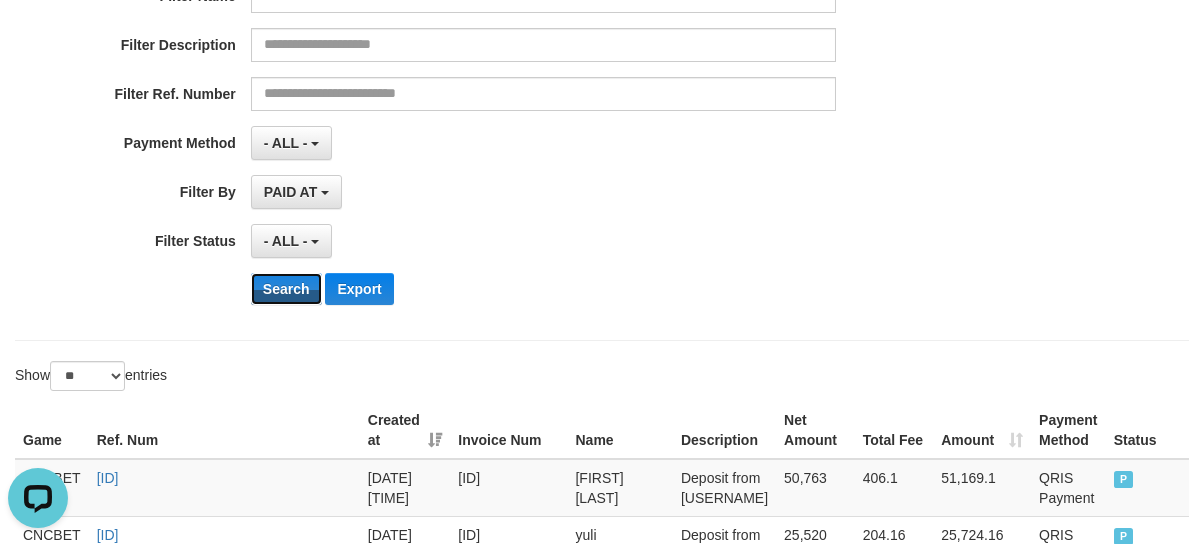 scroll, scrollTop: 0, scrollLeft: 0, axis: both 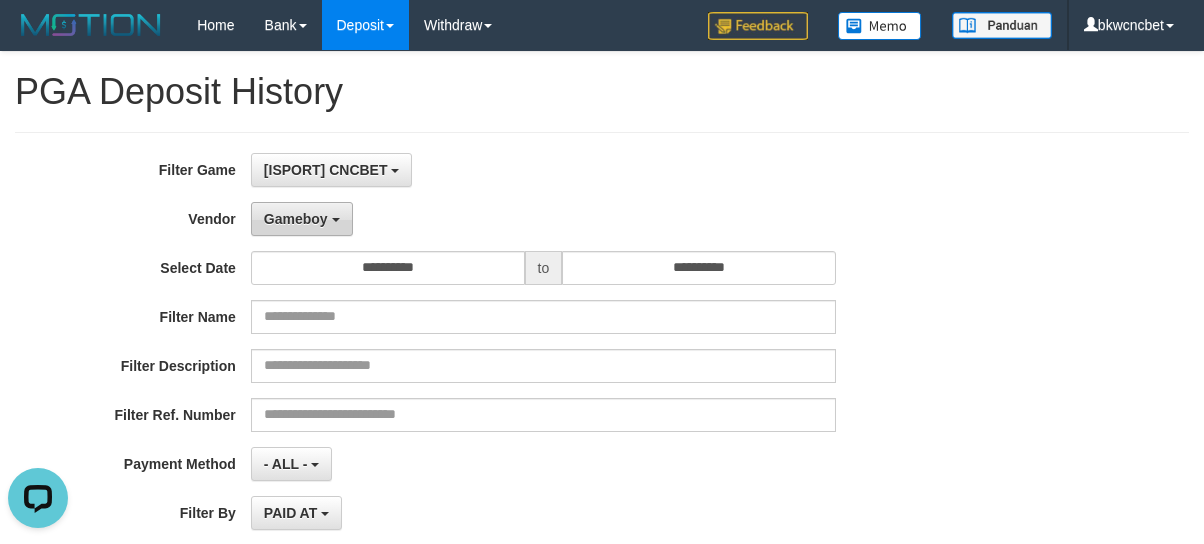 click on "Gameboy" at bounding box center [296, 219] 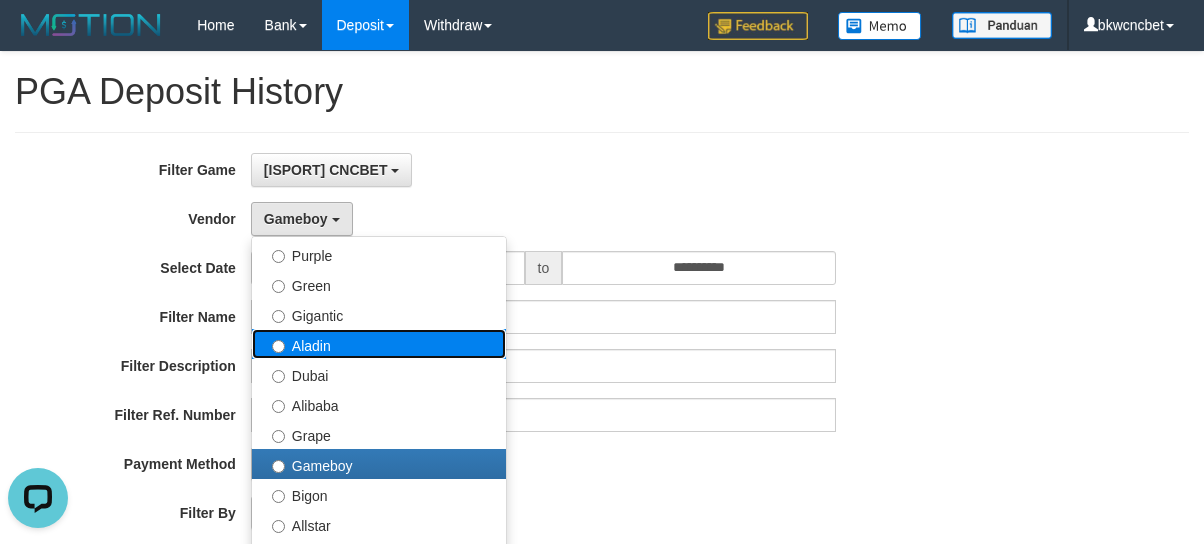 click on "Aladin" at bounding box center (379, 344) 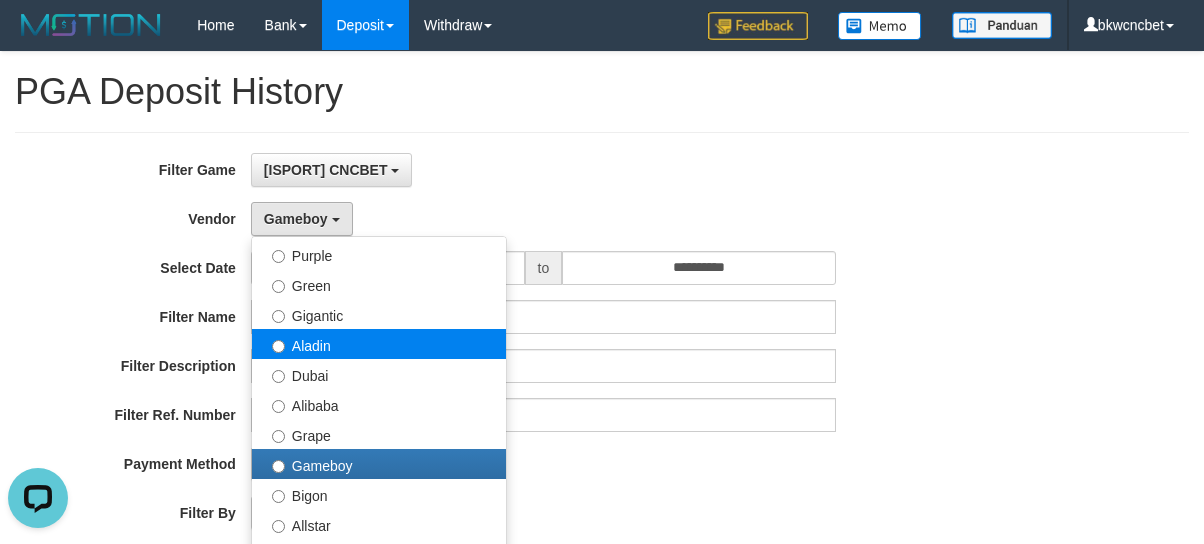 select on "**********" 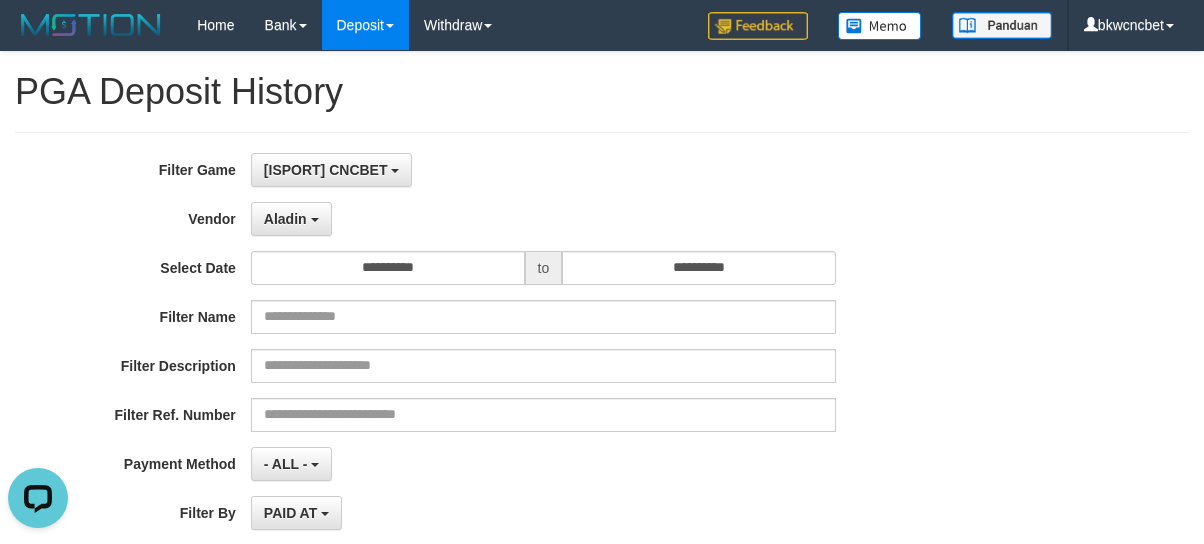 scroll, scrollTop: 222, scrollLeft: 0, axis: vertical 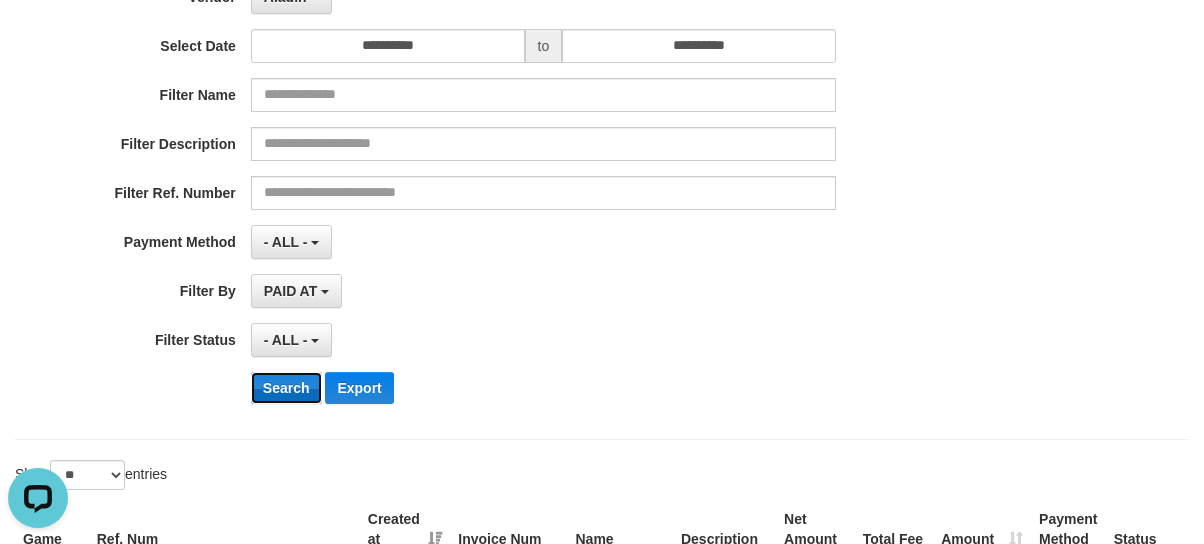 click on "Search" at bounding box center [286, 388] 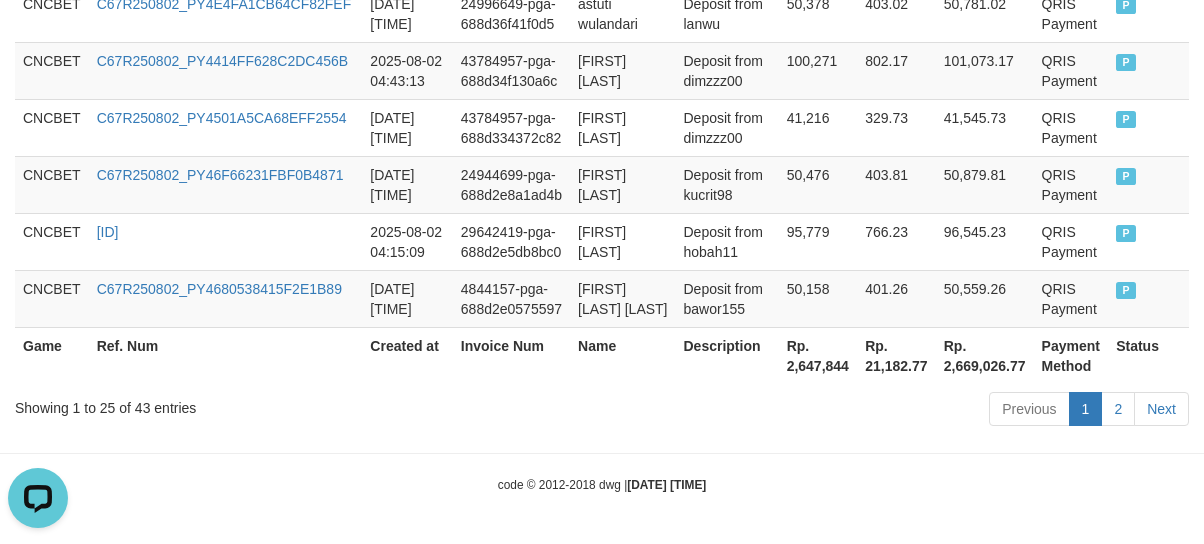 scroll, scrollTop: 2330, scrollLeft: 0, axis: vertical 